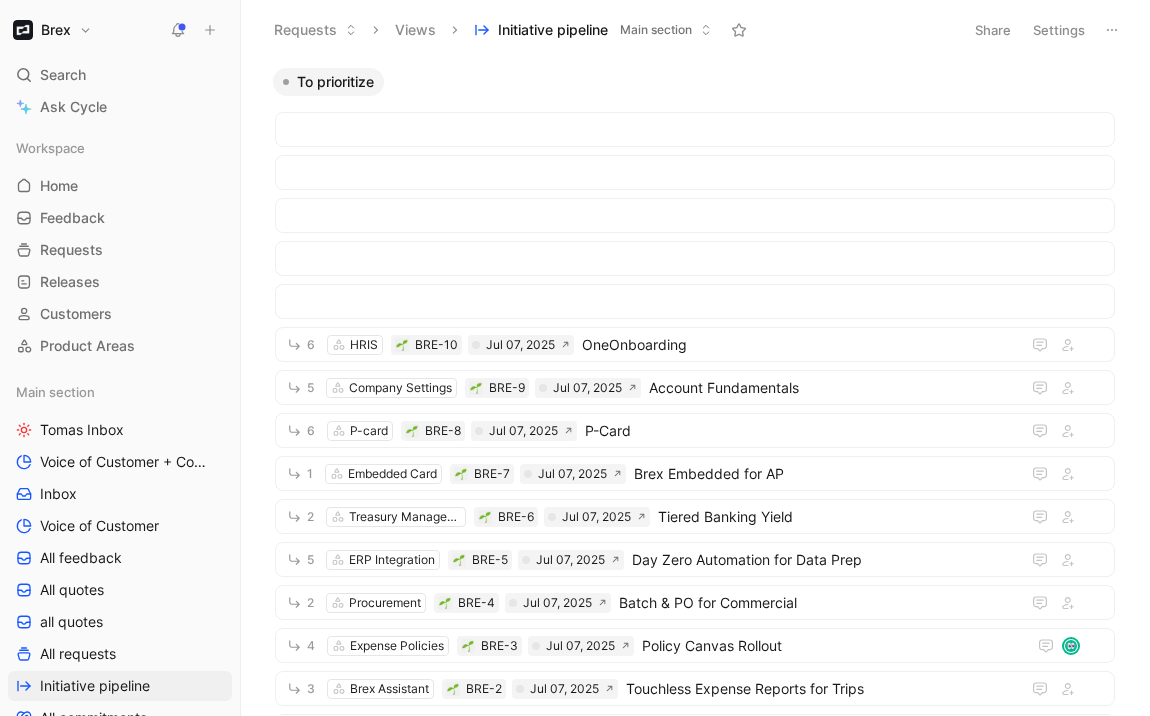 scroll, scrollTop: 0, scrollLeft: 0, axis: both 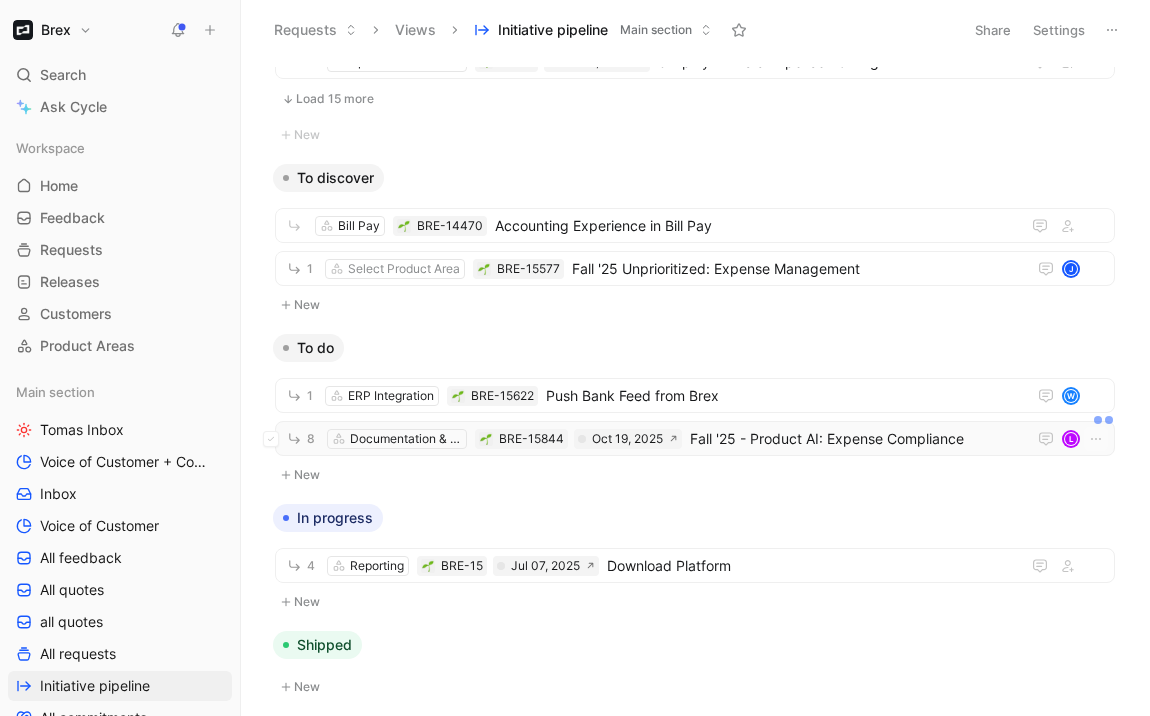 click on "Fall '25 - Product AI: Expense Compliance" at bounding box center (854, 439) 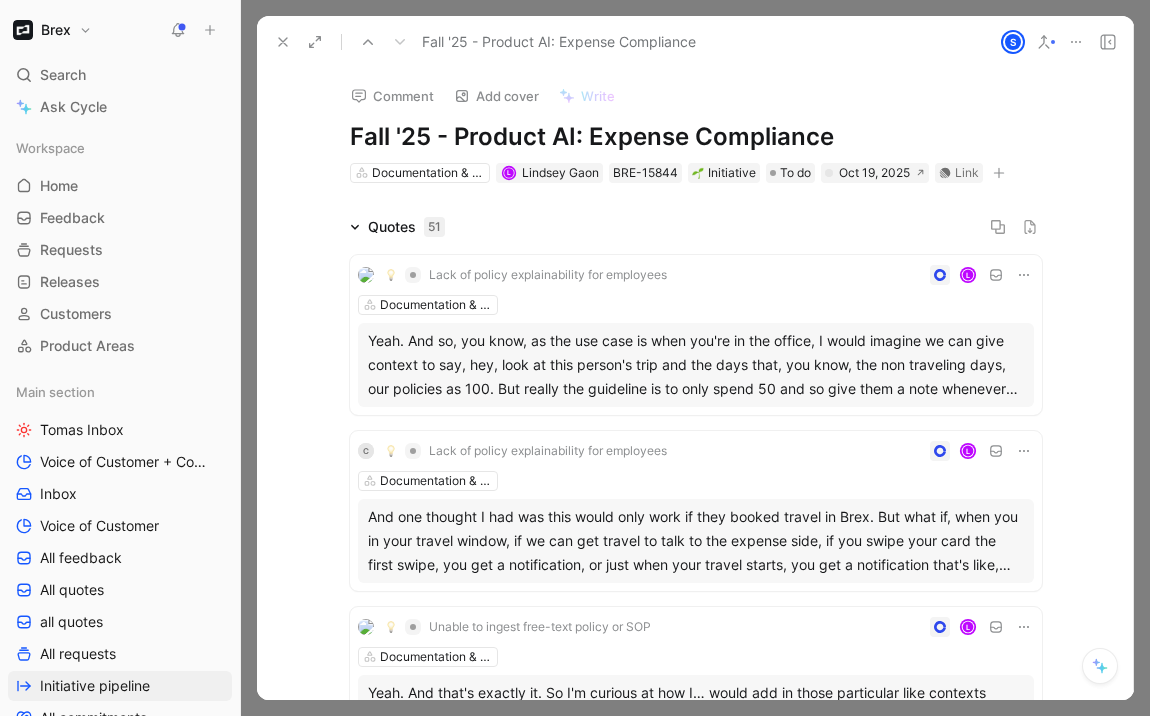 click 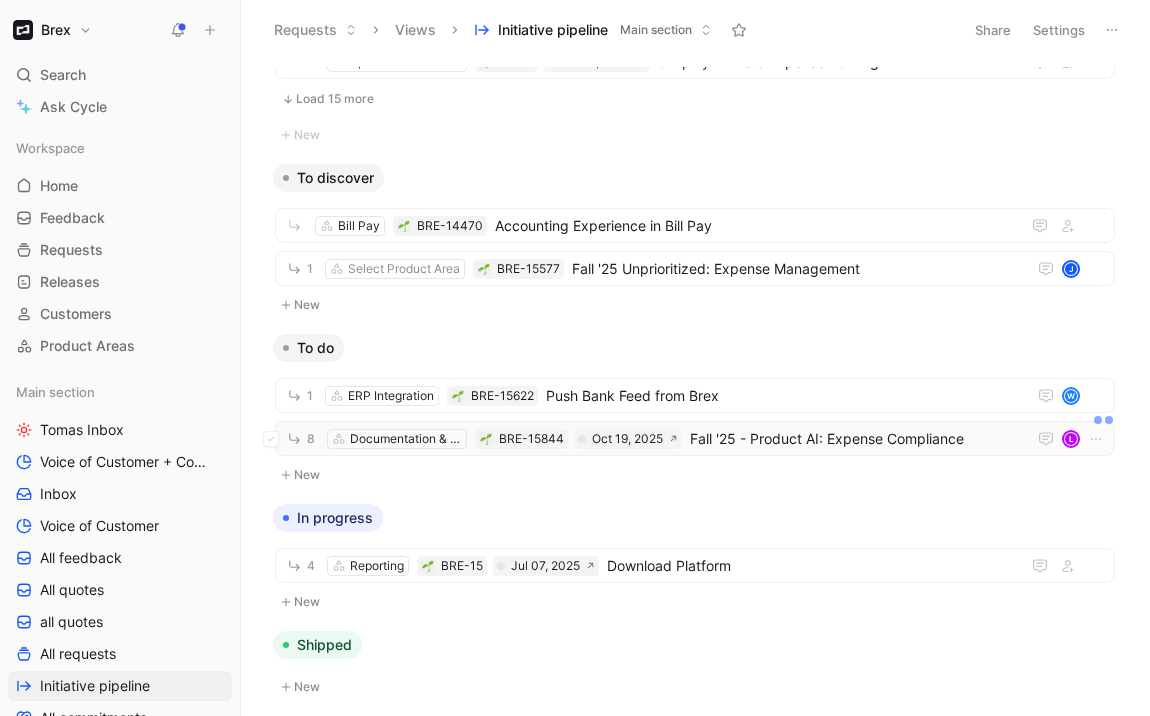 click on "Fall '25 - Product AI: Expense Compliance" at bounding box center [854, 439] 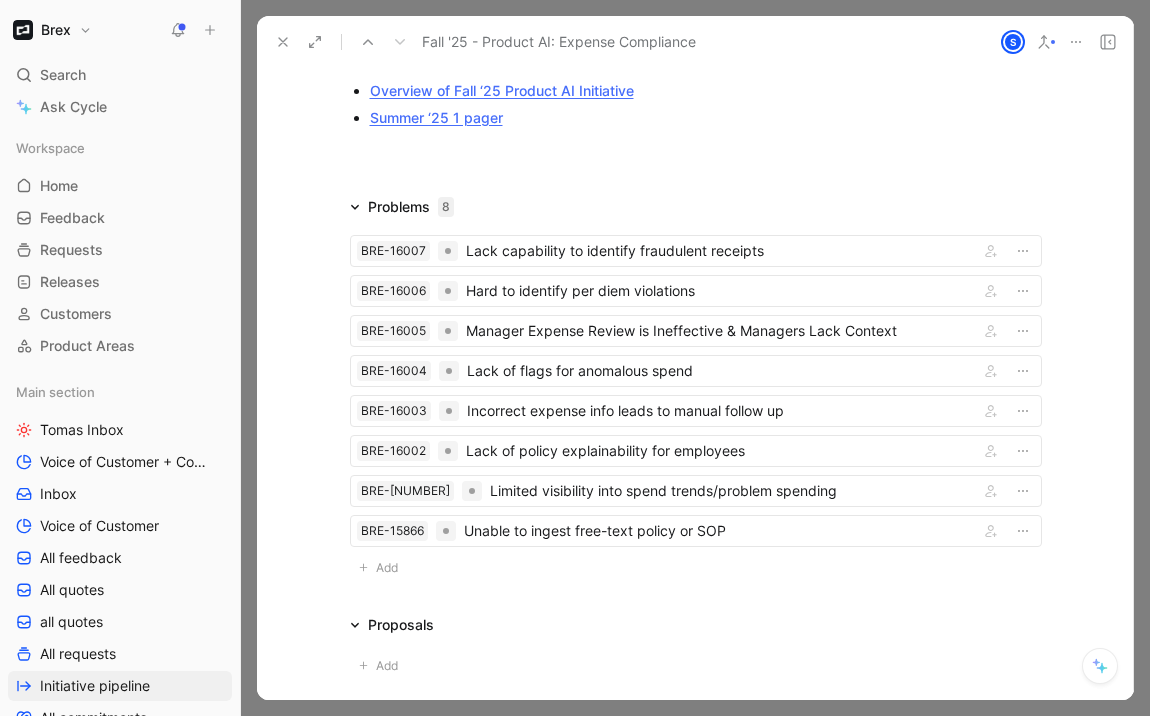 scroll, scrollTop: 2898, scrollLeft: 0, axis: vertical 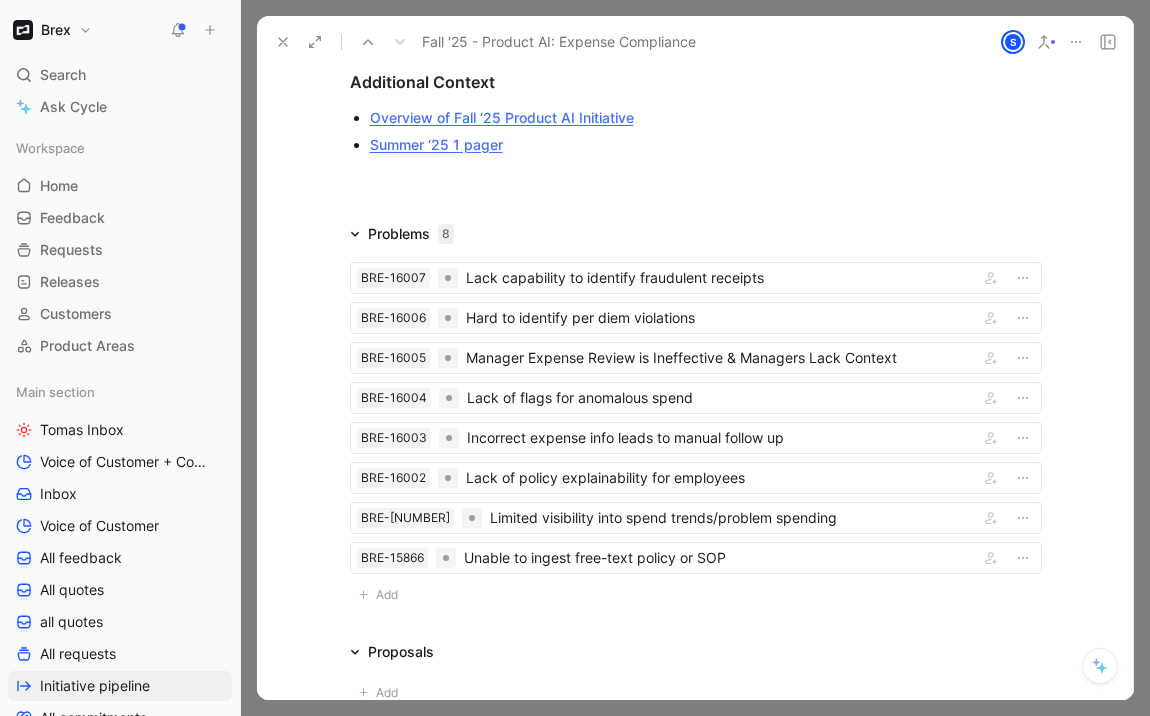 click 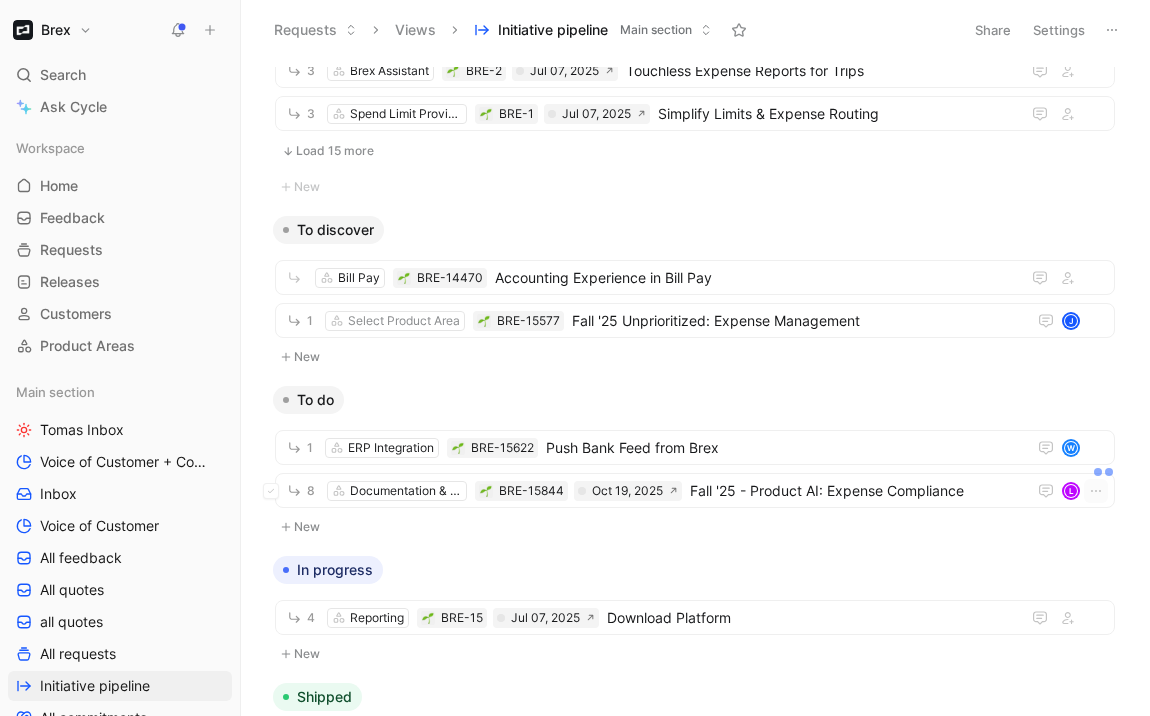 scroll, scrollTop: 831, scrollLeft: 0, axis: vertical 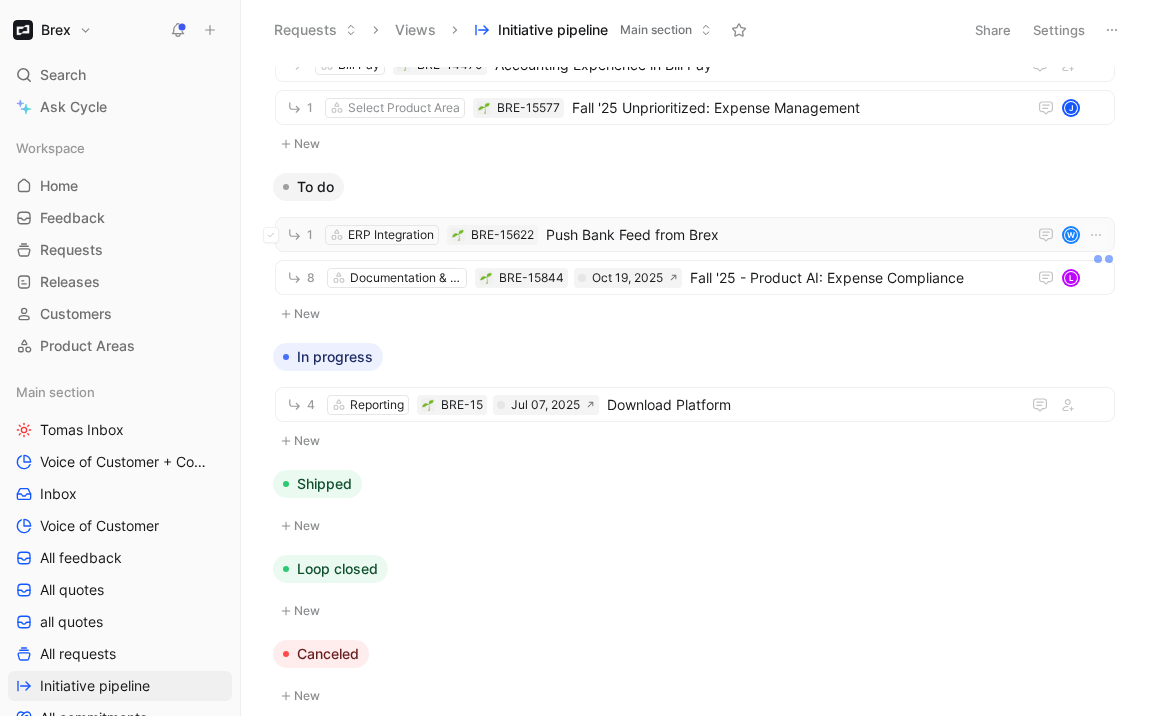 click on "Push Bank Feed from Brex" at bounding box center [782, 235] 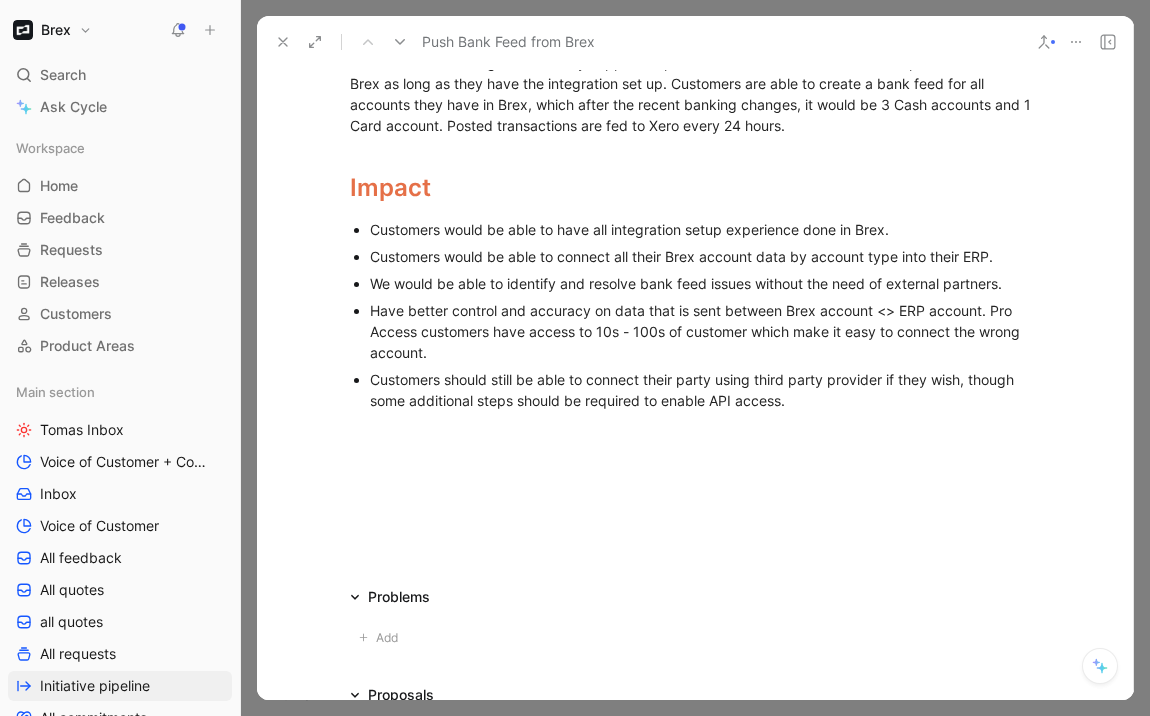 scroll, scrollTop: 2112, scrollLeft: 0, axis: vertical 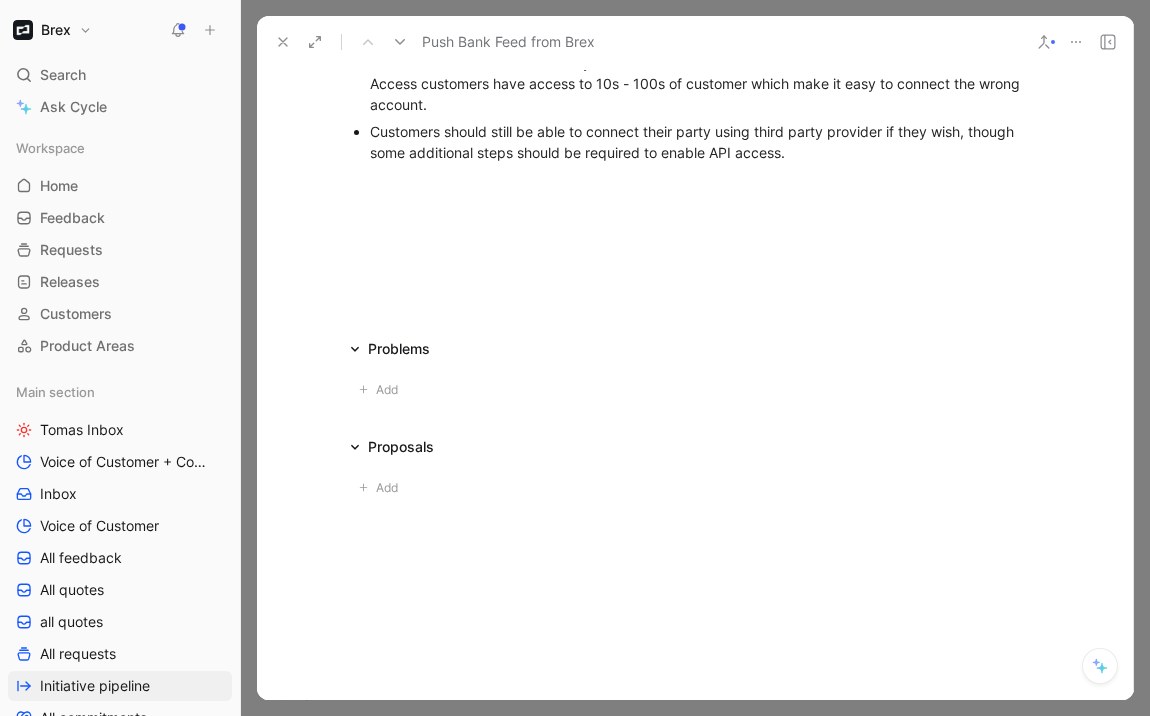 click at bounding box center [283, 42] 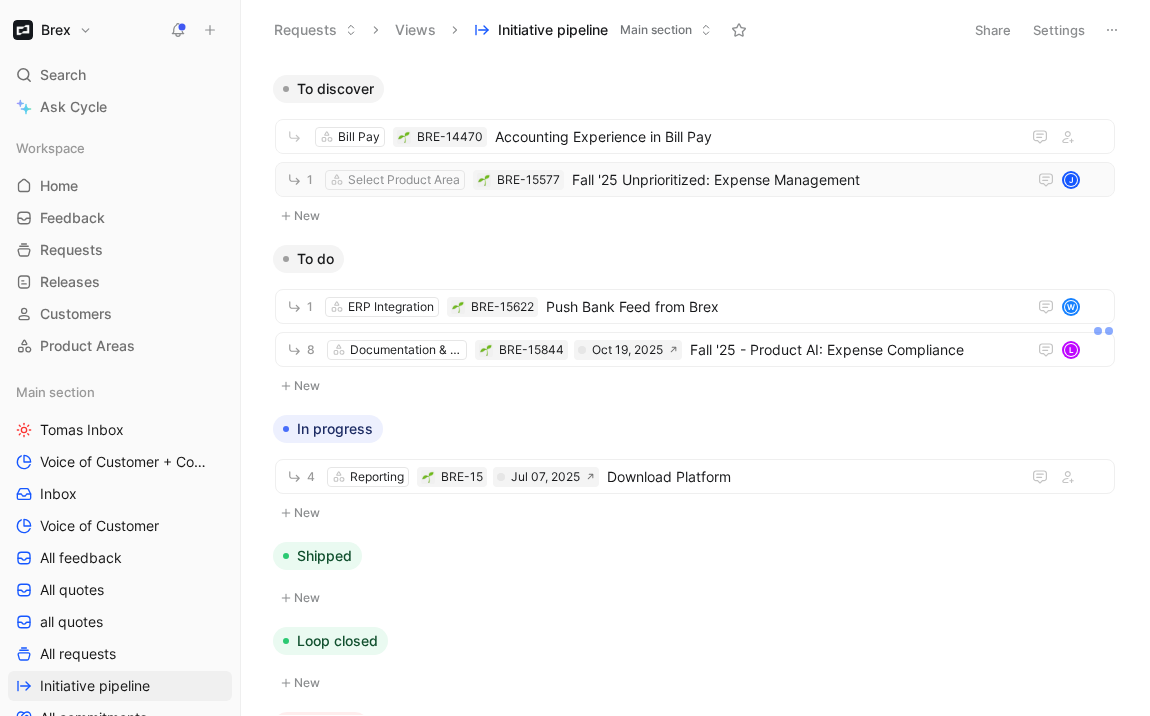 scroll, scrollTop: 760, scrollLeft: 0, axis: vertical 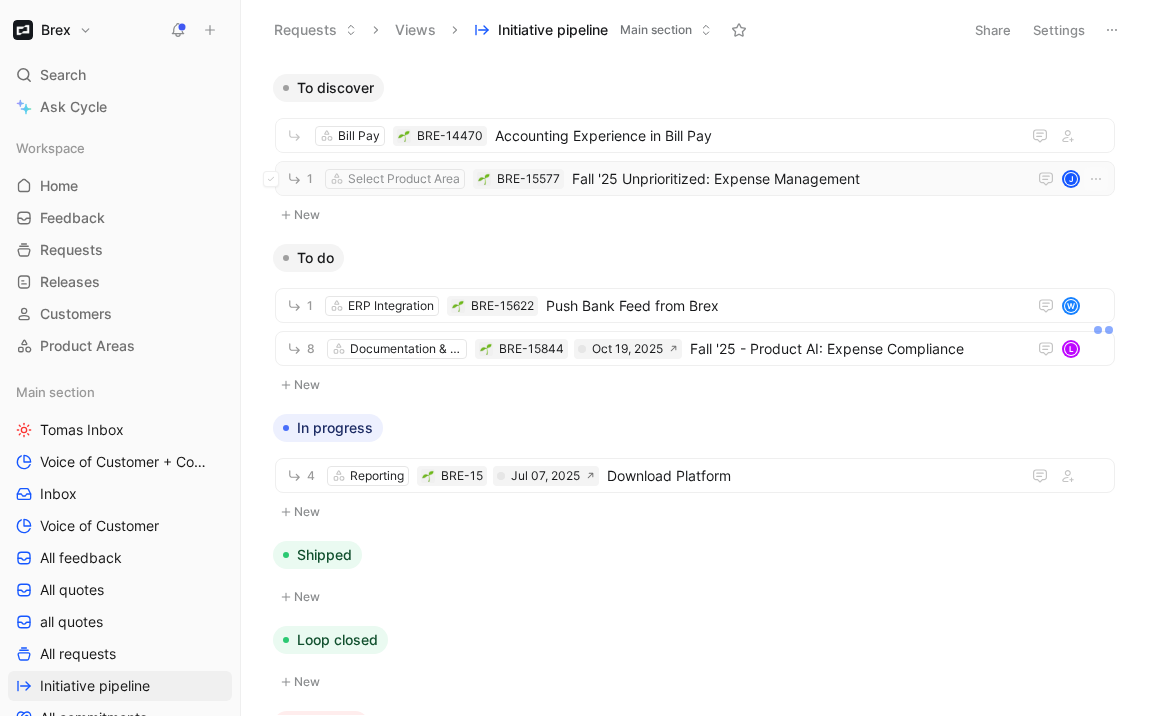 click on "Fall '25 Unprioritized: Expense Management" at bounding box center [795, 179] 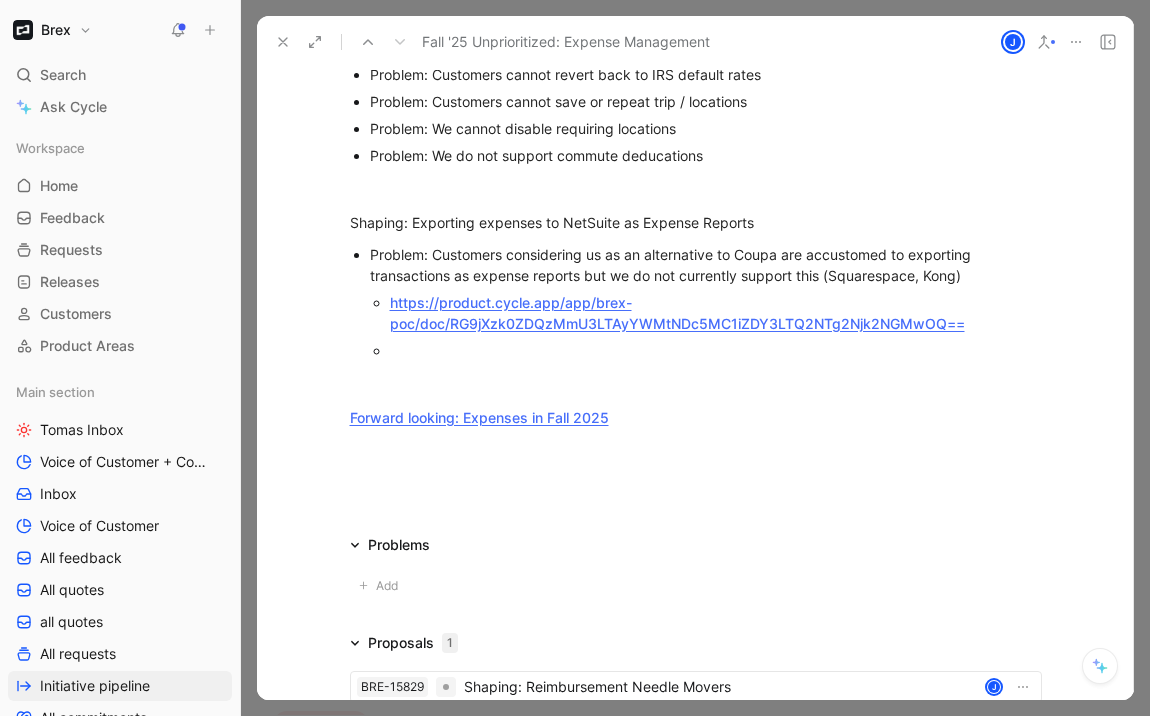 scroll, scrollTop: 2528, scrollLeft: 0, axis: vertical 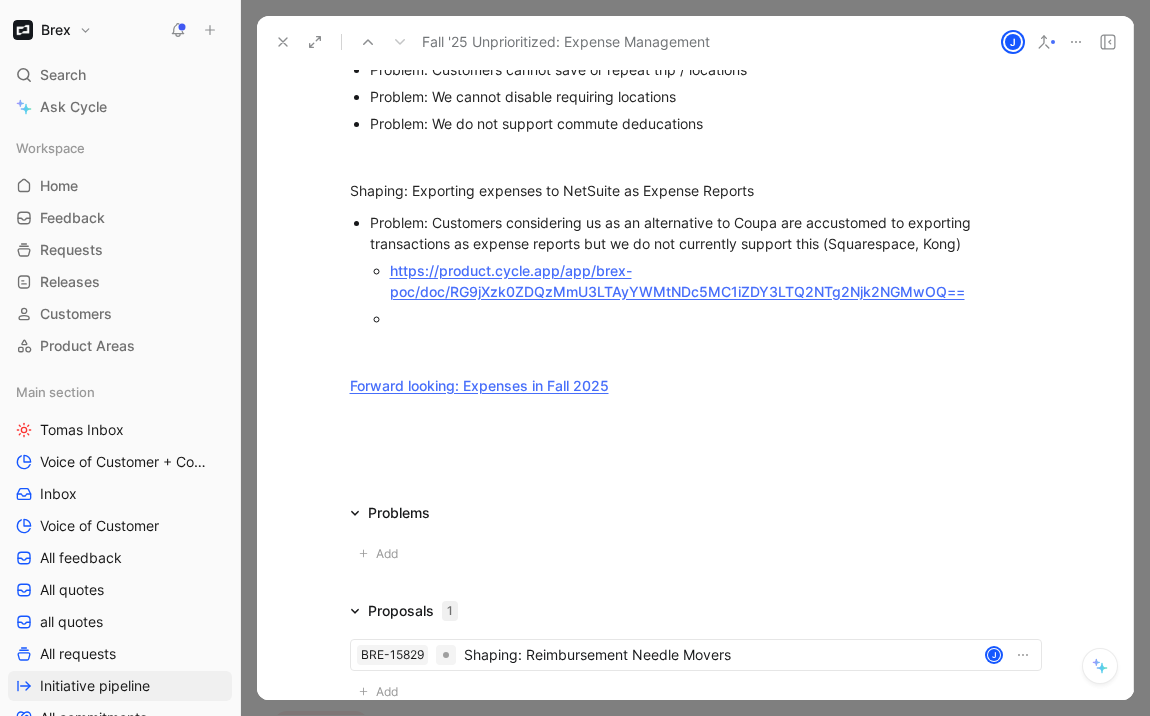click 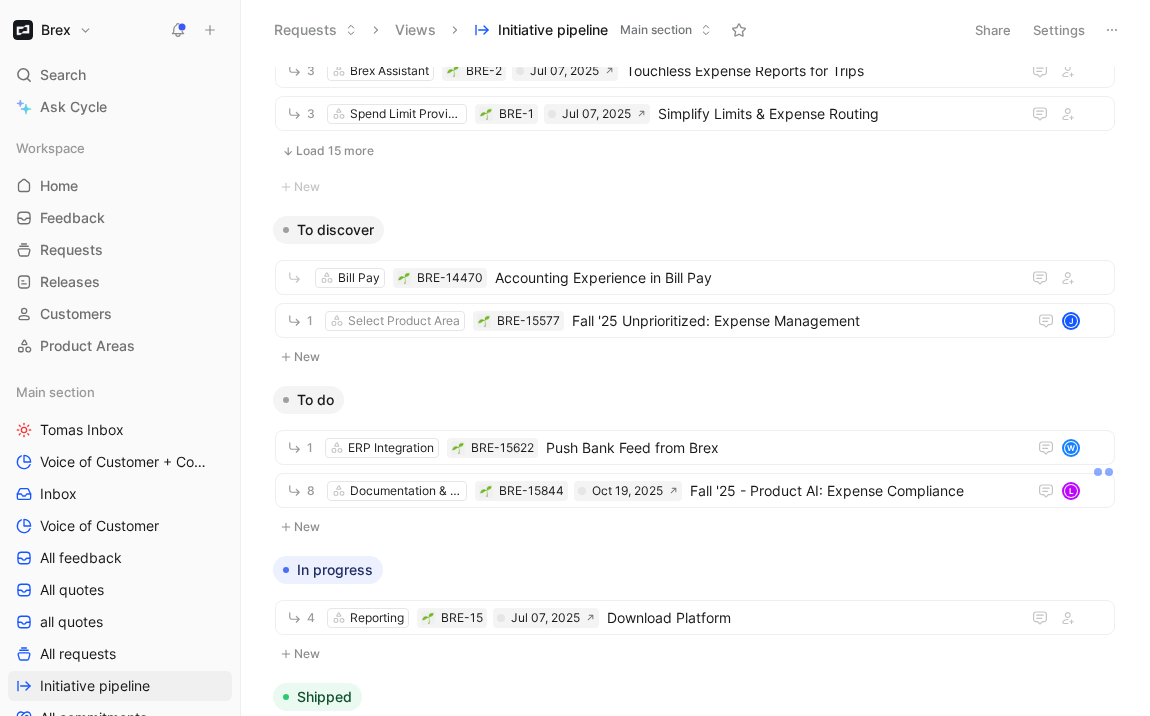 scroll, scrollTop: 672, scrollLeft: 0, axis: vertical 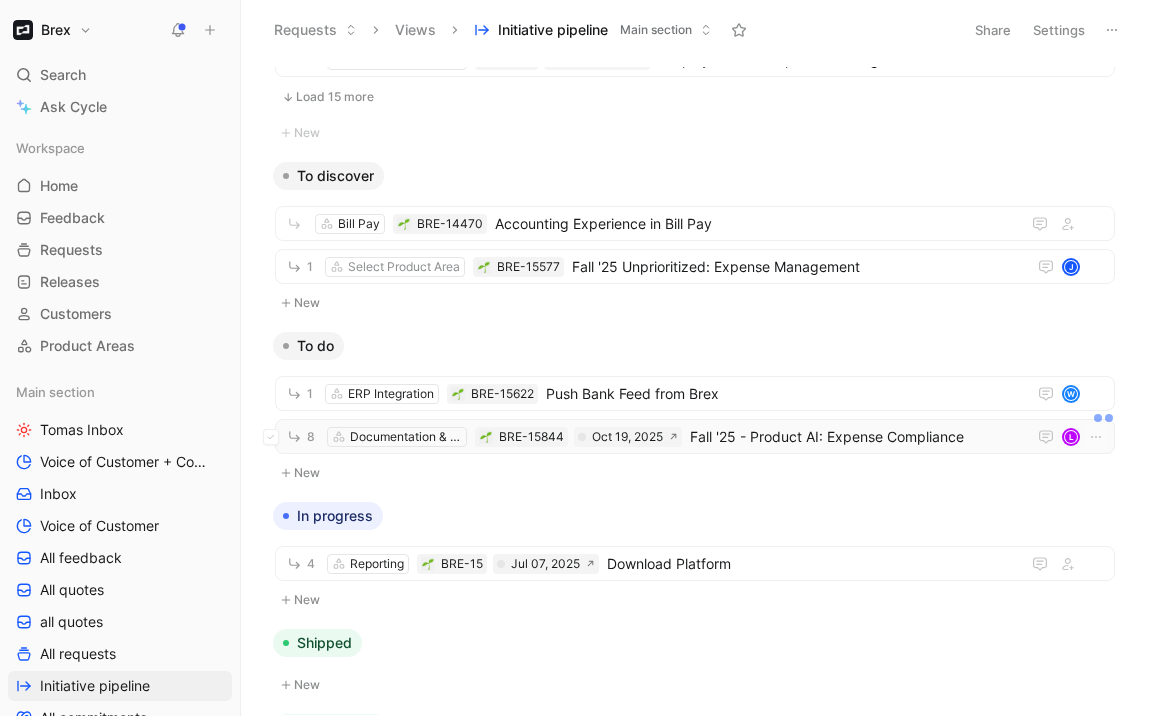 click on "Fall '25 - Product AI: Expense Compliance" at bounding box center (854, 437) 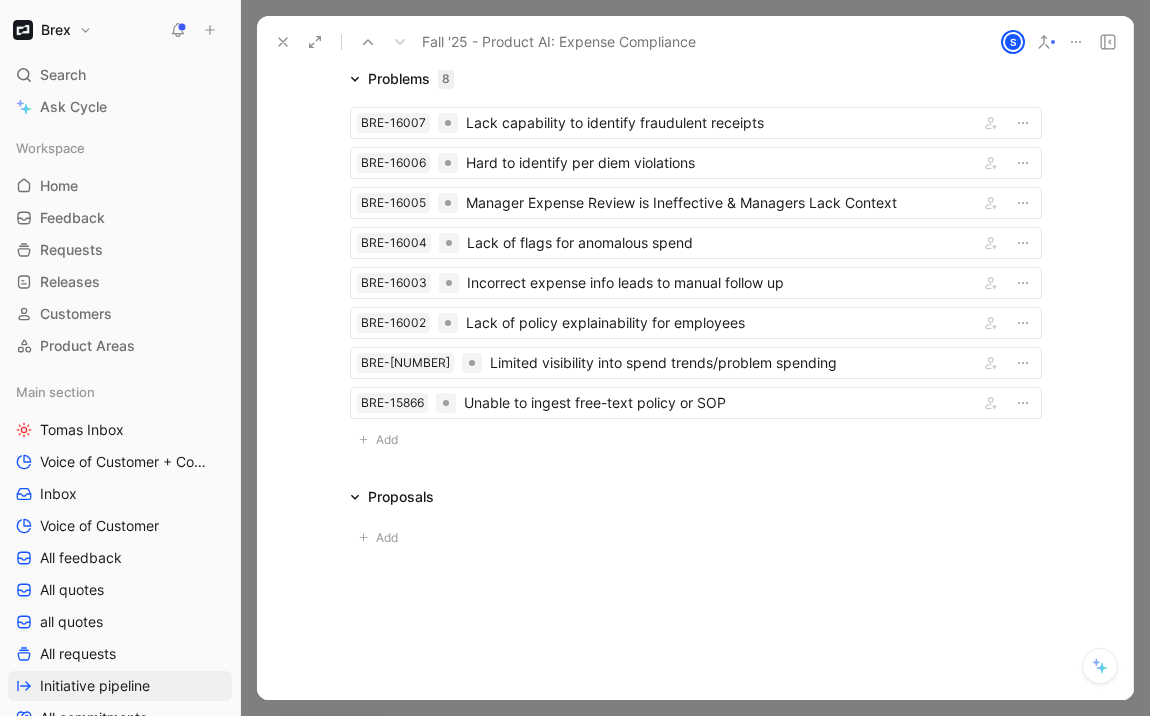 scroll, scrollTop: 3091, scrollLeft: 0, axis: vertical 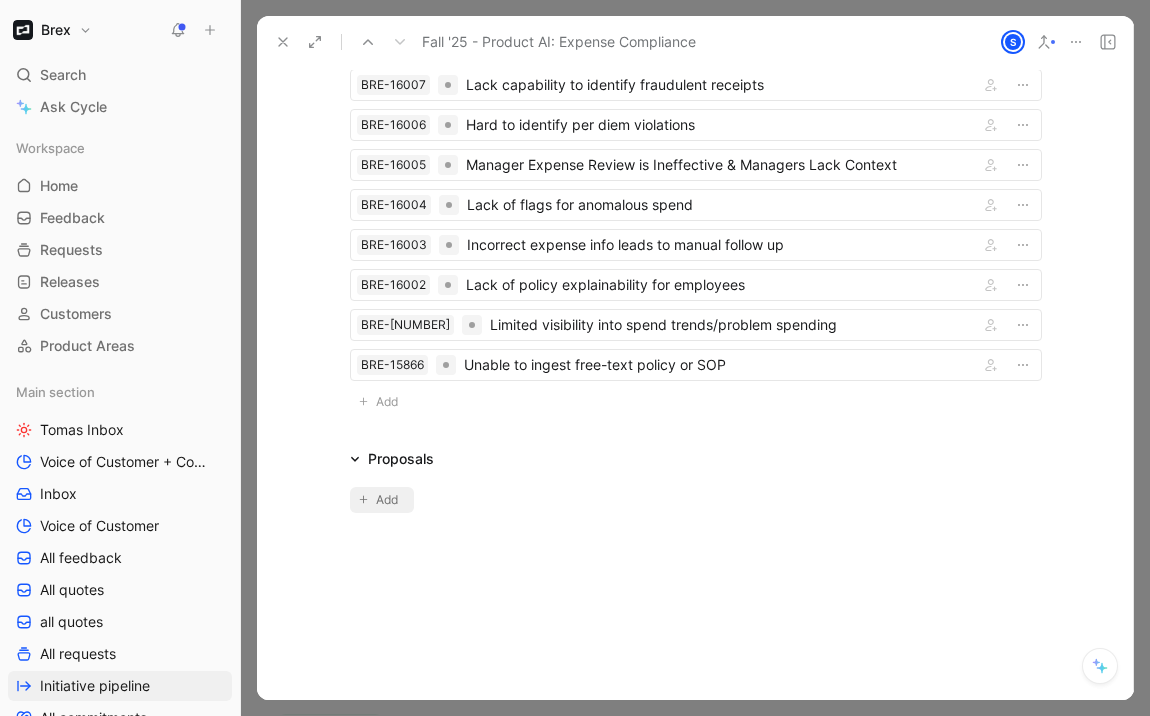 click on "Add" at bounding box center [390, 500] 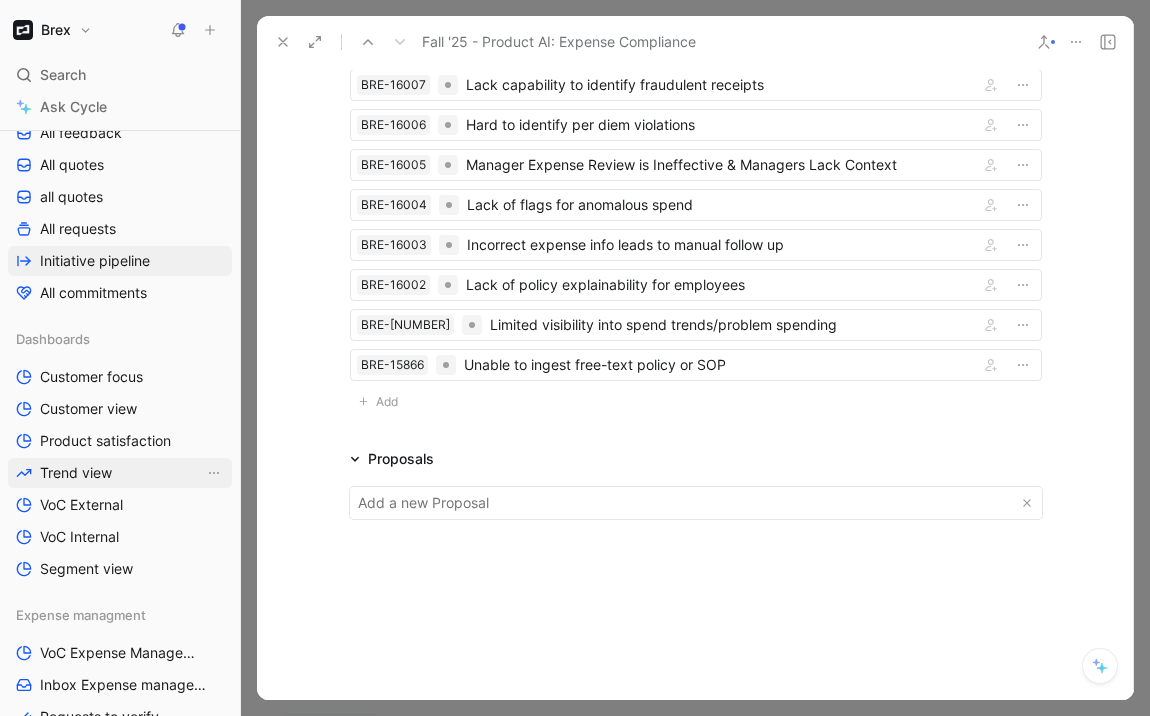 scroll, scrollTop: 621, scrollLeft: 0, axis: vertical 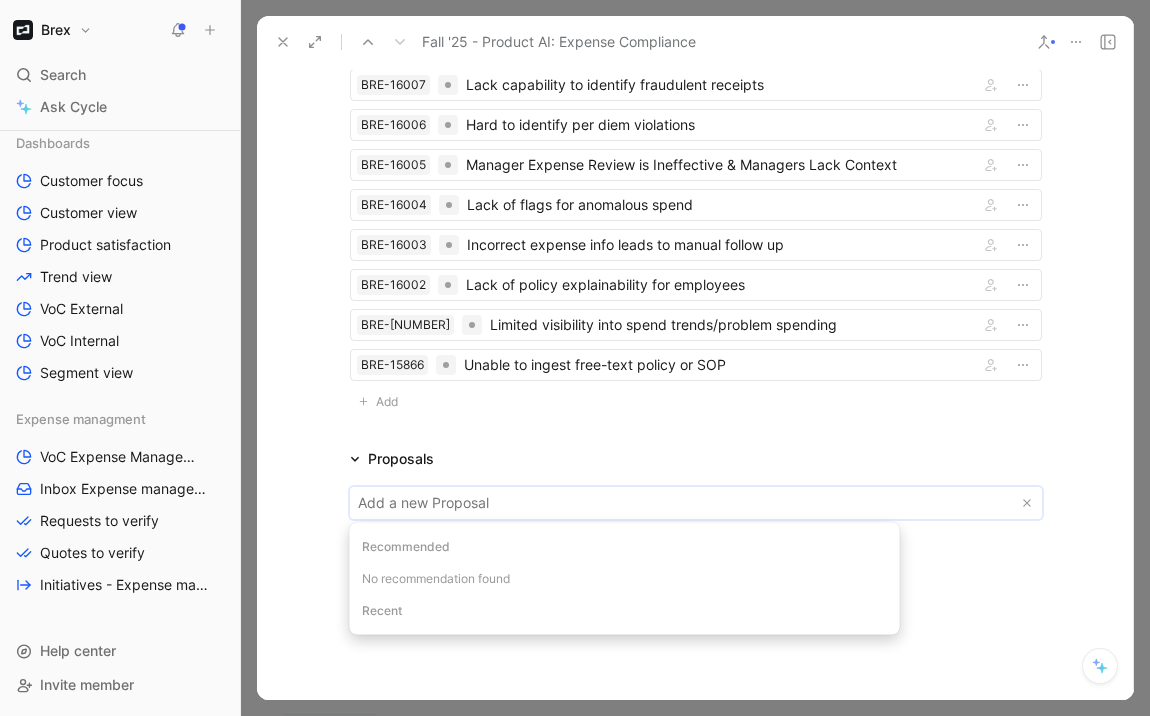 click on "Brex Search ⌘ K Ask Cycle Workspace Home G then H Feedback G then F Requests G then R Releases G then L Customers Product Areas Main section Tomas Inbox Voice of Customer + Commercial NRR Feedback Inbox Voice of Customer All feedback All quotes all quotes All requests Initiative pipeline All commitments Dashboards Customer focus Customer view Product satisfaction Trend view VoC External VoC Internal Segment view Expense managment VoC Expense Management Inbox Expense management Requests to verify Quotes to verify Initiatives - Expense management
To pick up a draggable item, press the space bar.
While dragging, use the arrow keys to move the item.
Press space again to drop the item in its new position, or press escape to cancel.
Help center Invite member Requests Views Initiative pipeline Main section Share Settings To prioritize [NUMBER] HRIS BRE-[NUMBER] Jul [DAY], [YEAR] OneOnboarding [NUMBER] Company Settings BRE-[NUMBER] Jul [DAY], [YEAR] Account Fundamentals [NUMBER] P-card BRE-[NUMBER] Jul [DAY], [YEAR] P-Card [NUMBER] Embedded Card [NUMBER]" at bounding box center (575, 358) 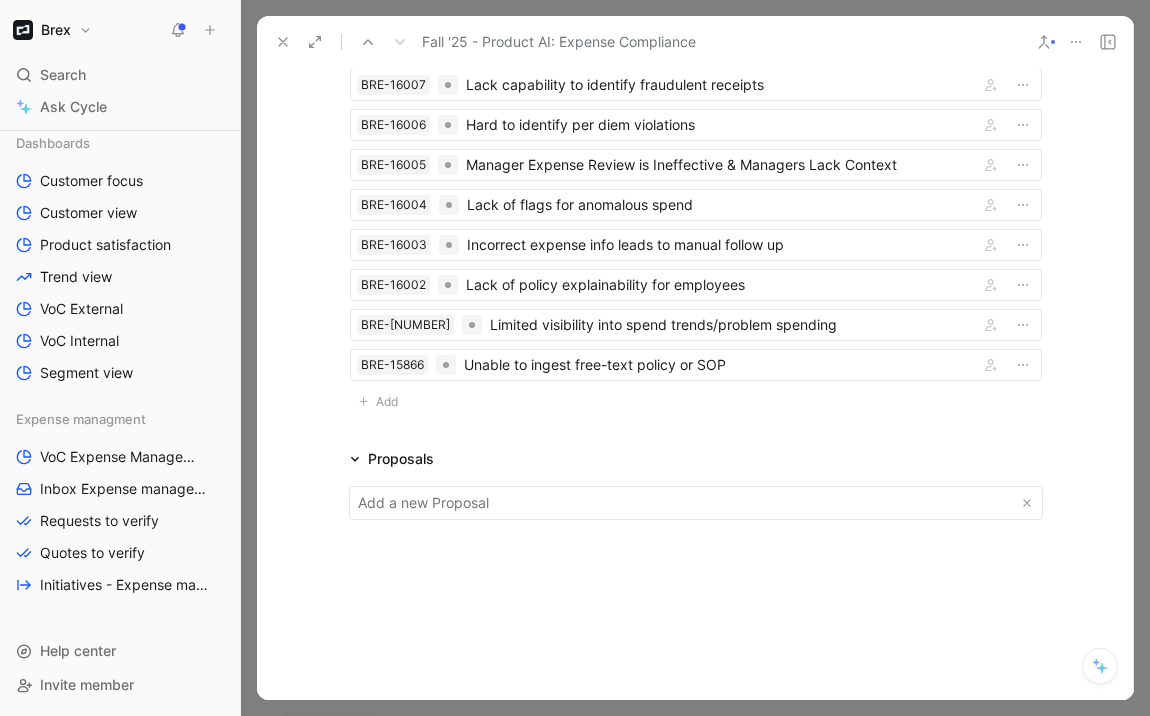 click on "Comment Add cover Write Fall '25 - Product AI: Expense Compliance Documentation & Compliance L [NAME] BRE-15844 Initiative To do Oct 19, 2025 Link Quotes 51 Lack of policy explainability for employees L Documentation & Compliance C Lack of policy explainability for employees L Documentation & Compliance Unable to ingest free-text policy or SOP L Documentation & Compliance Yeah. And that's exactly it. So I'm curious at how I… would add in those particular like contexts within maybe certain sections or maybe certain lines that, you know, if I gave, if we both read our policy today, our roblox policy, we could have a session where I'll just kind of explain to you. Hey the policy says this, but this is how we would infer or this is how we would apply that sort of, you know, like that free thought into it or like the actual guidelines. And so how would I enter the additional context in this? Incorrect expense info leads to manual follow up L Documentation & Compliance C L Documentation & Compliance L L M L" at bounding box center (695, 384) 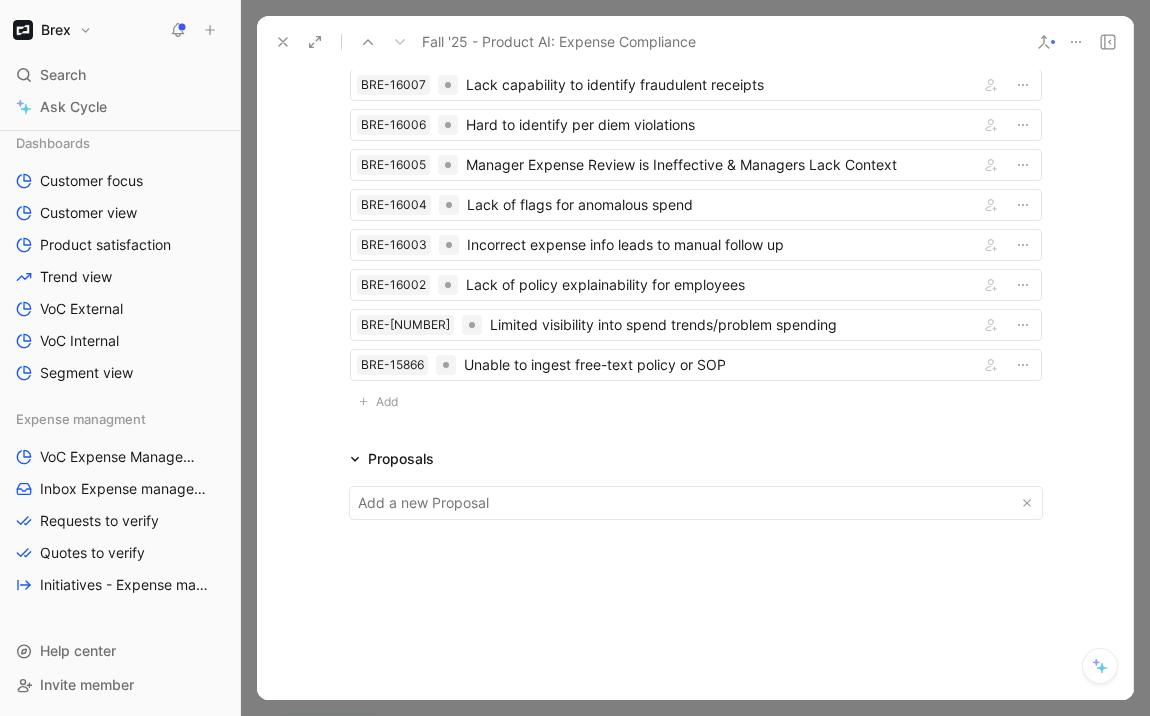click at bounding box center [696, 499] 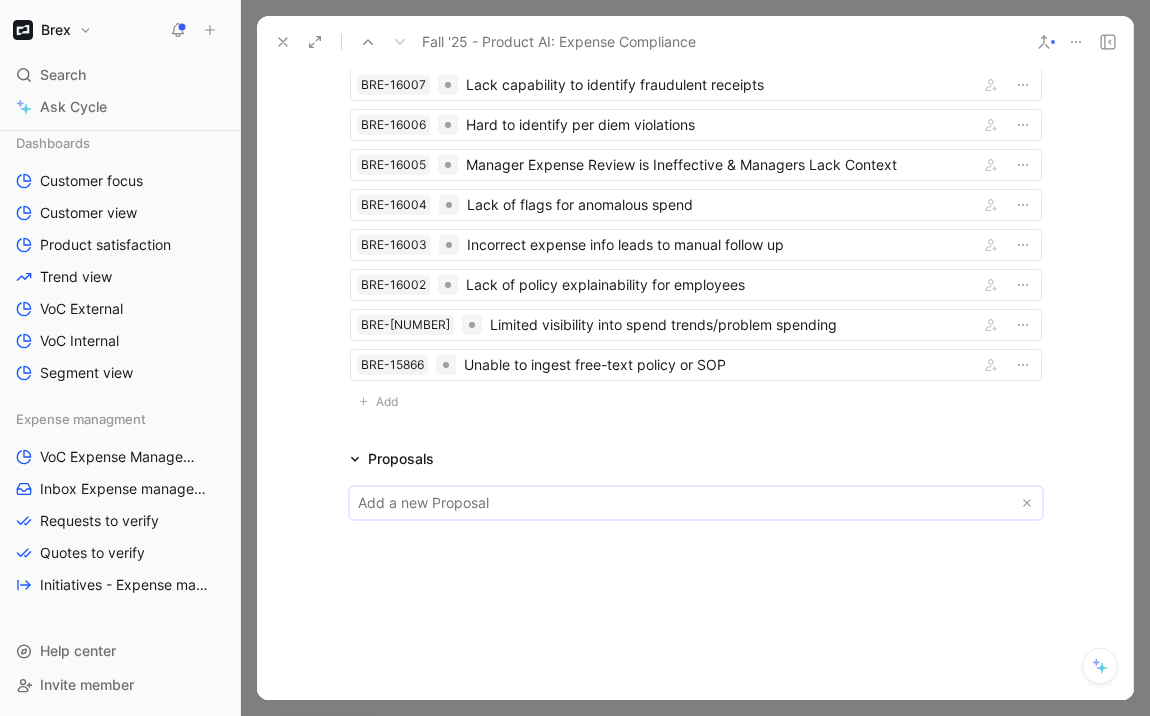 click on "Brex Search ⌘ K Ask Cycle Workspace Home G then H Feedback G then F Requests G then R Releases G then L Customers Product Areas Main section Tomas Inbox Voice of Customer + Commercial NRR Feedback Inbox Voice of Customer All feedback All quotes all quotes All requests Initiative pipeline All commitments Dashboards Customer focus Customer view Product satisfaction Trend view VoC External VoC Internal Segment view Expense managment VoC Expense Management Inbox Expense management Requests to verify Quotes to verify Initiatives - Expense management
To pick up a draggable item, press the space bar.
While dragging, use the arrow keys to move the item.
Press space again to drop the item in its new position, or press escape to cancel.
Help center Invite member Requests Views Initiative pipeline Main section Share Settings To prioritize [NUMBER] HRIS BRE-[NUMBER] Jul [DAY], [YEAR] OneOnboarding [NUMBER] Company Settings BRE-[NUMBER] Jul [DAY], [YEAR] Account Fundamentals [NUMBER] P-card BRE-[NUMBER] Jul [DAY], [YEAR] P-Card [NUMBER] Embedded Card [NUMBER]" at bounding box center (575, 358) 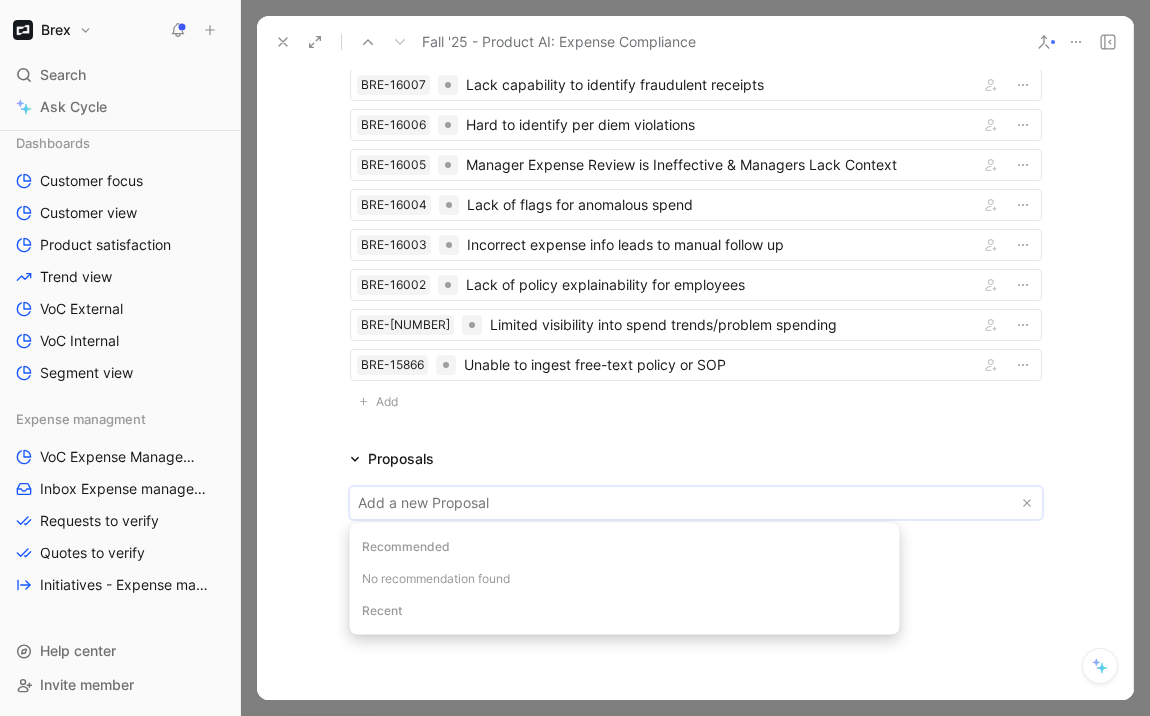 type on "n" 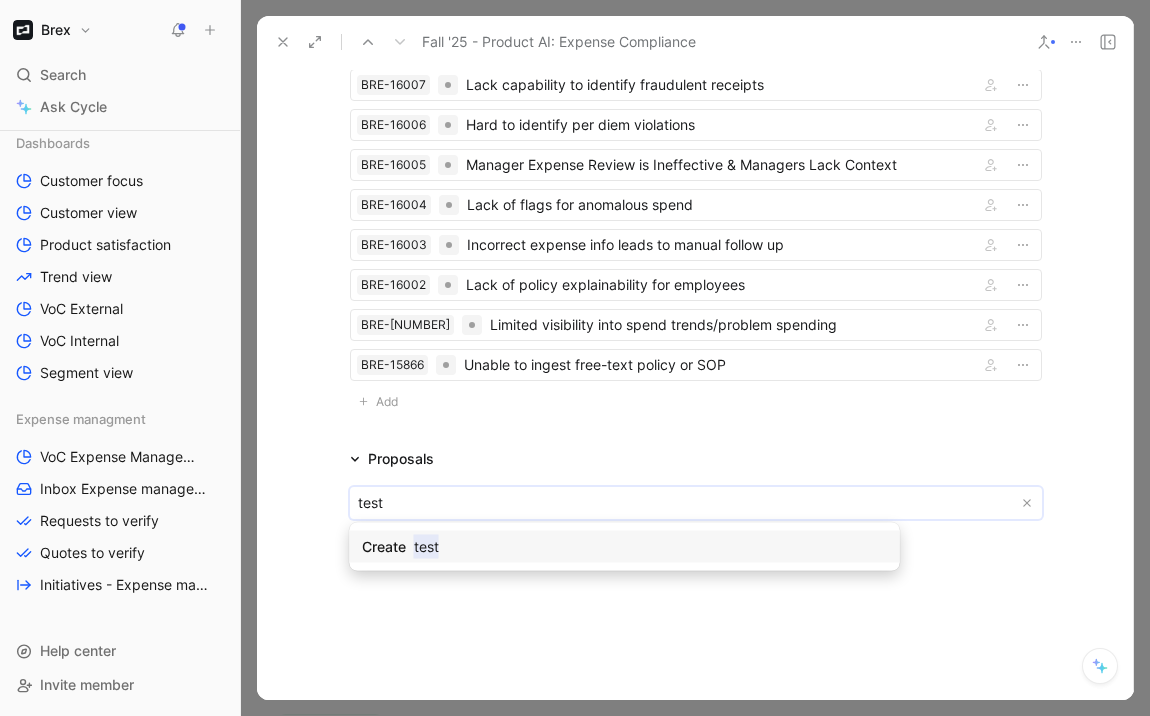 type on "test" 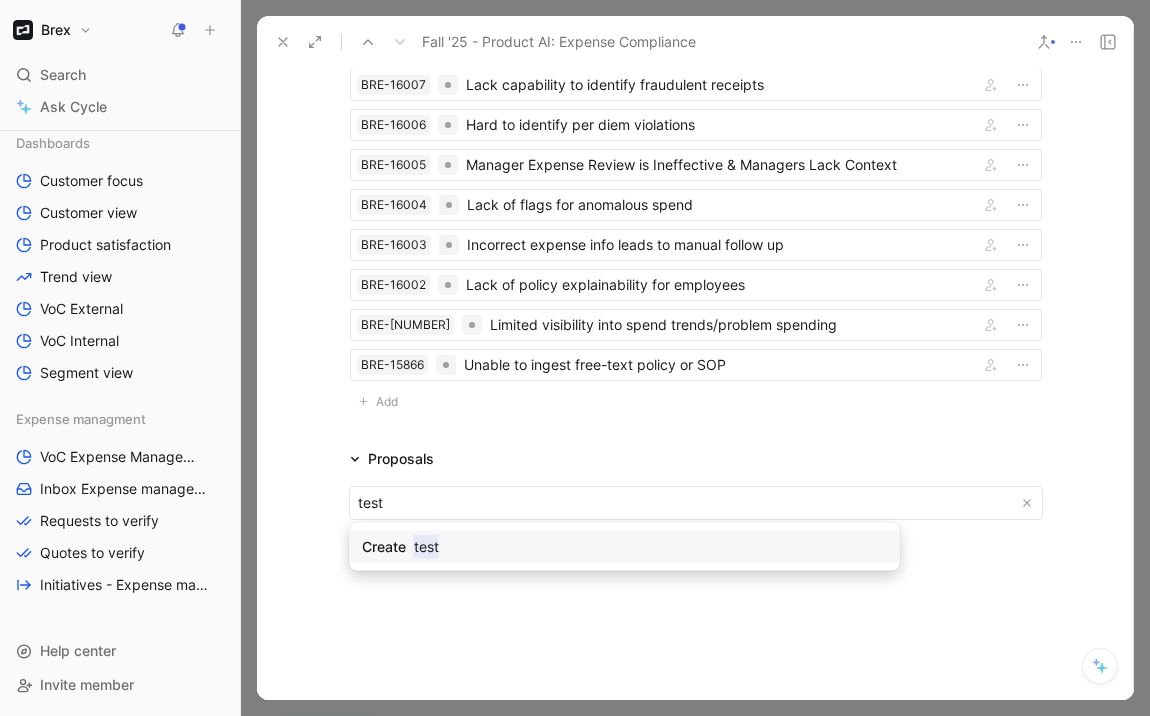 click on "test" at bounding box center [426, 547] 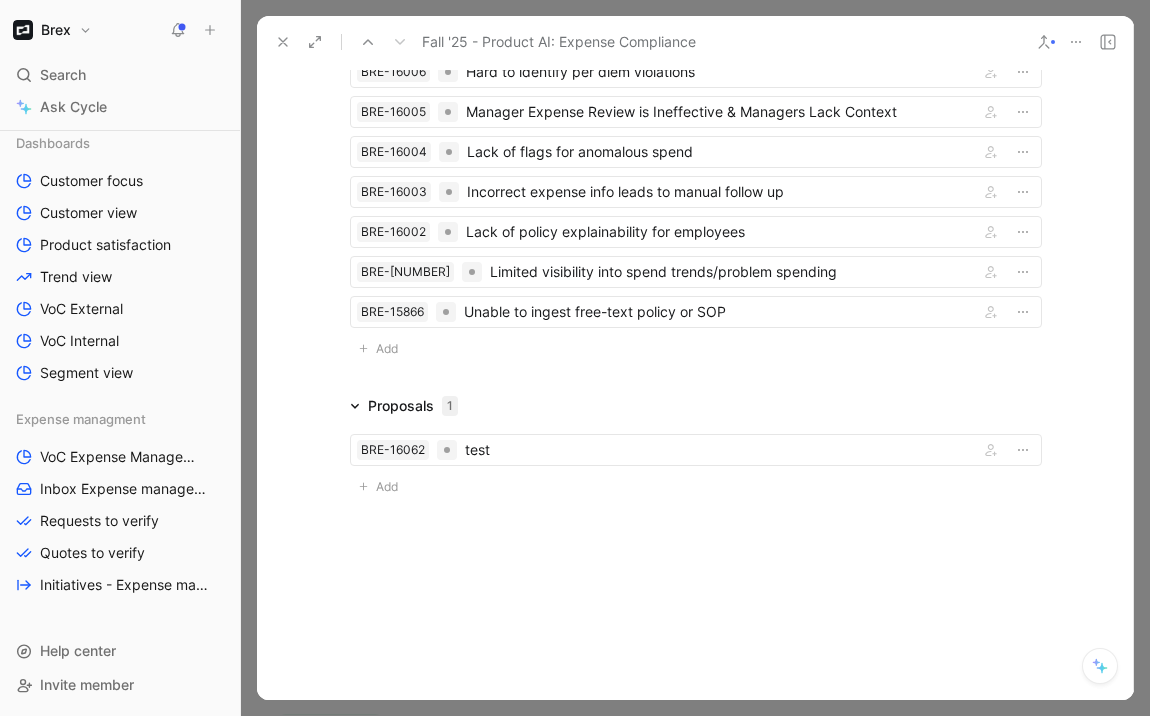 scroll, scrollTop: 3091, scrollLeft: 0, axis: vertical 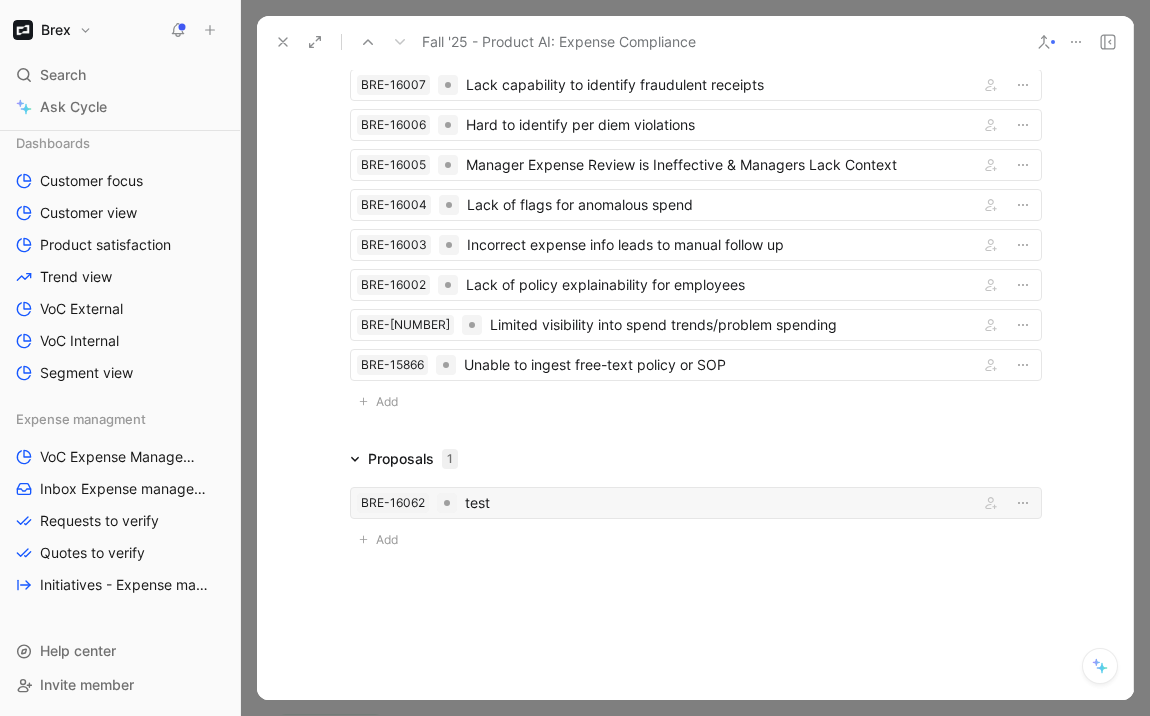 click on "test" at bounding box center [718, 503] 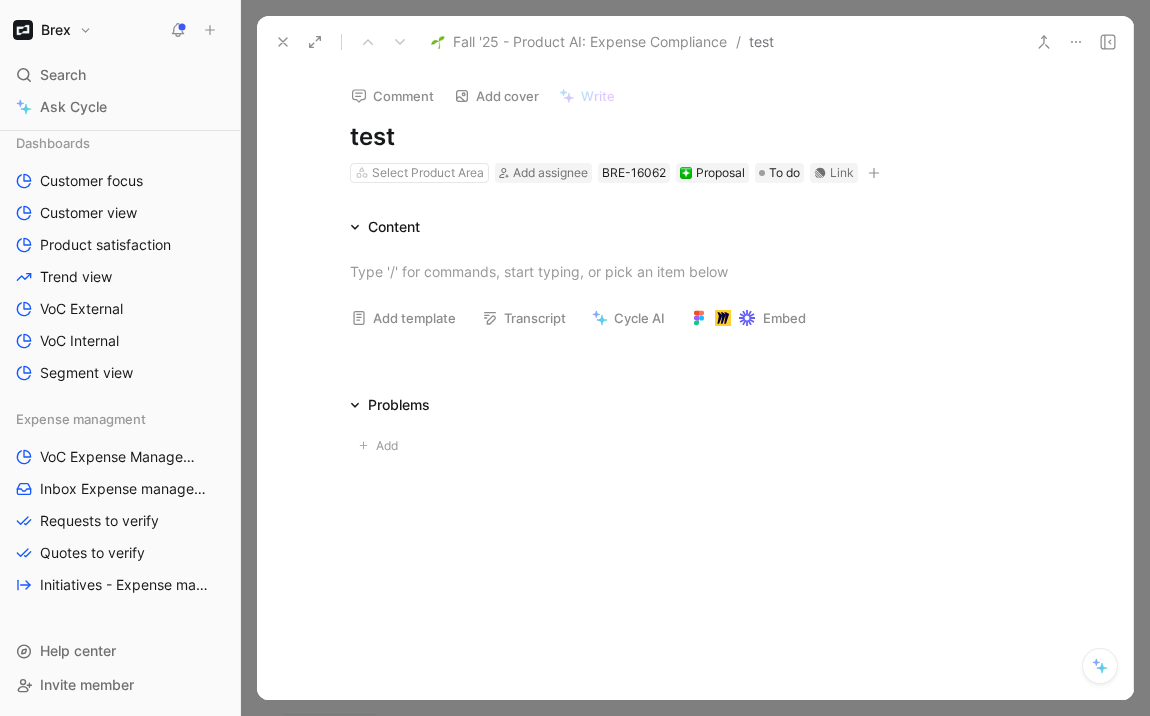 click on "Add" at bounding box center (696, 446) 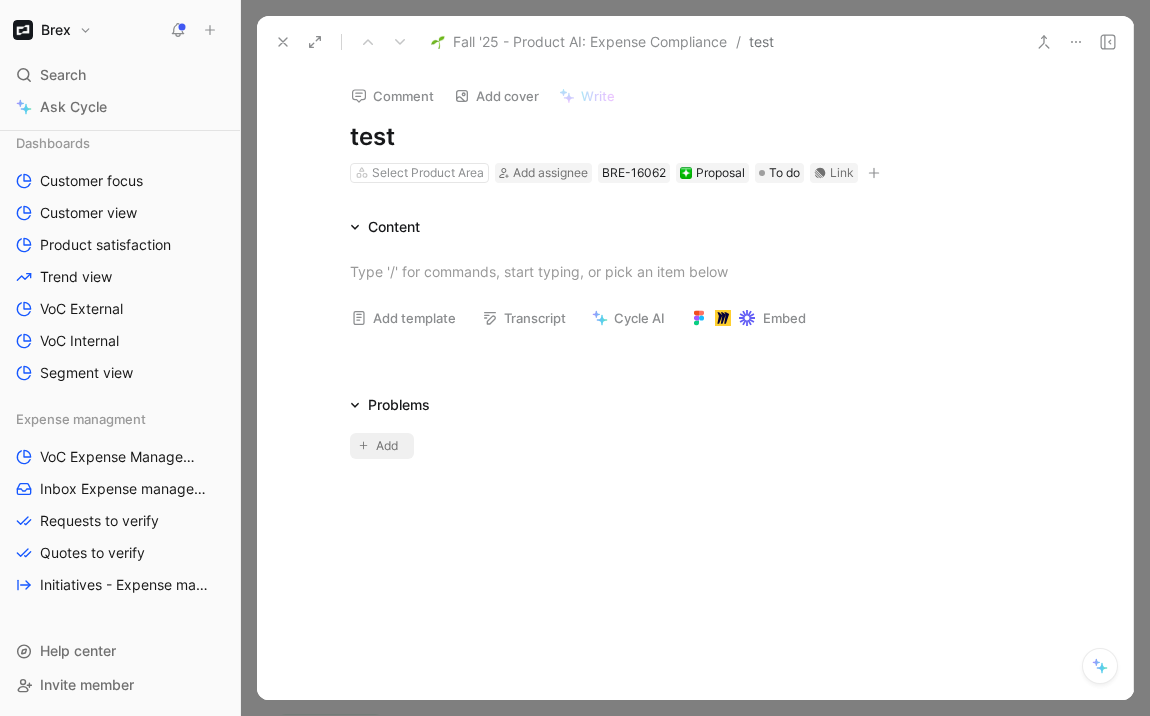 click on "Add" at bounding box center [390, 446] 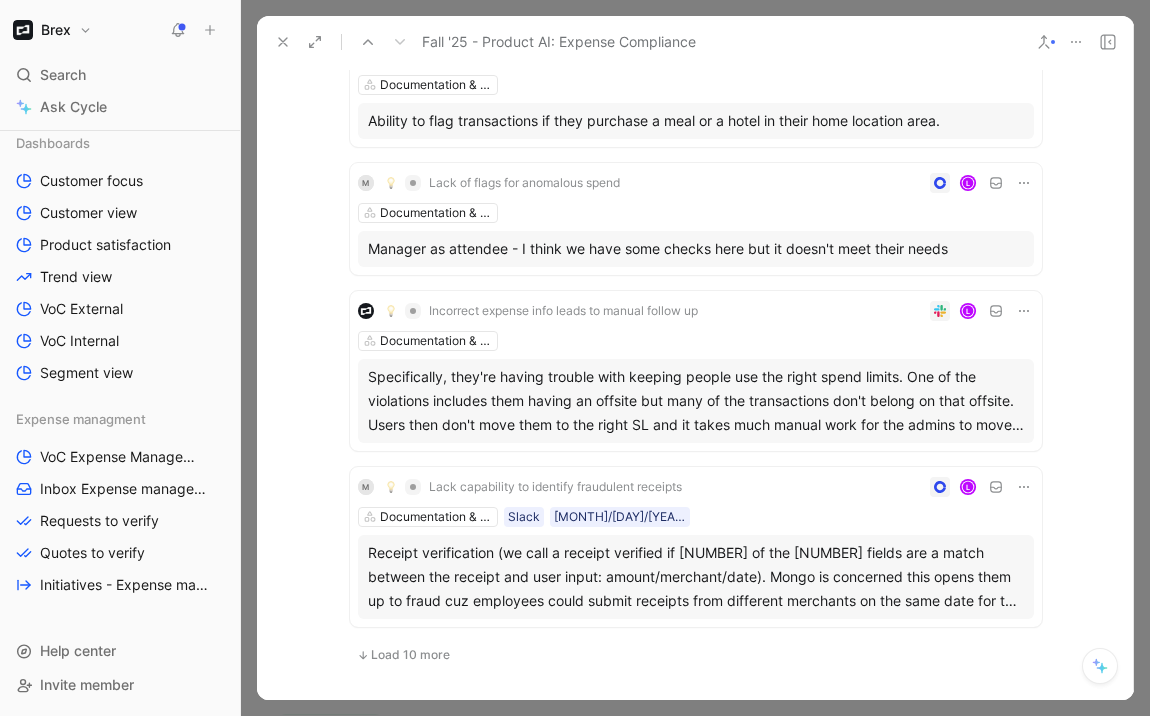 scroll, scrollTop: 3143, scrollLeft: 0, axis: vertical 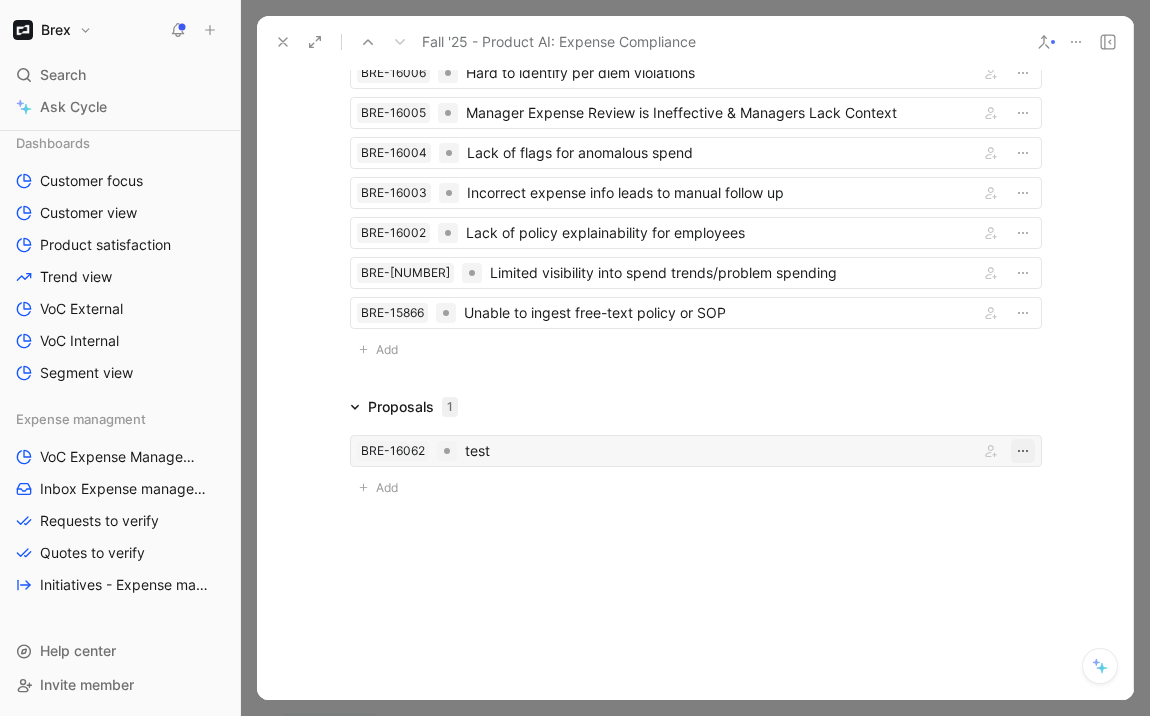 click 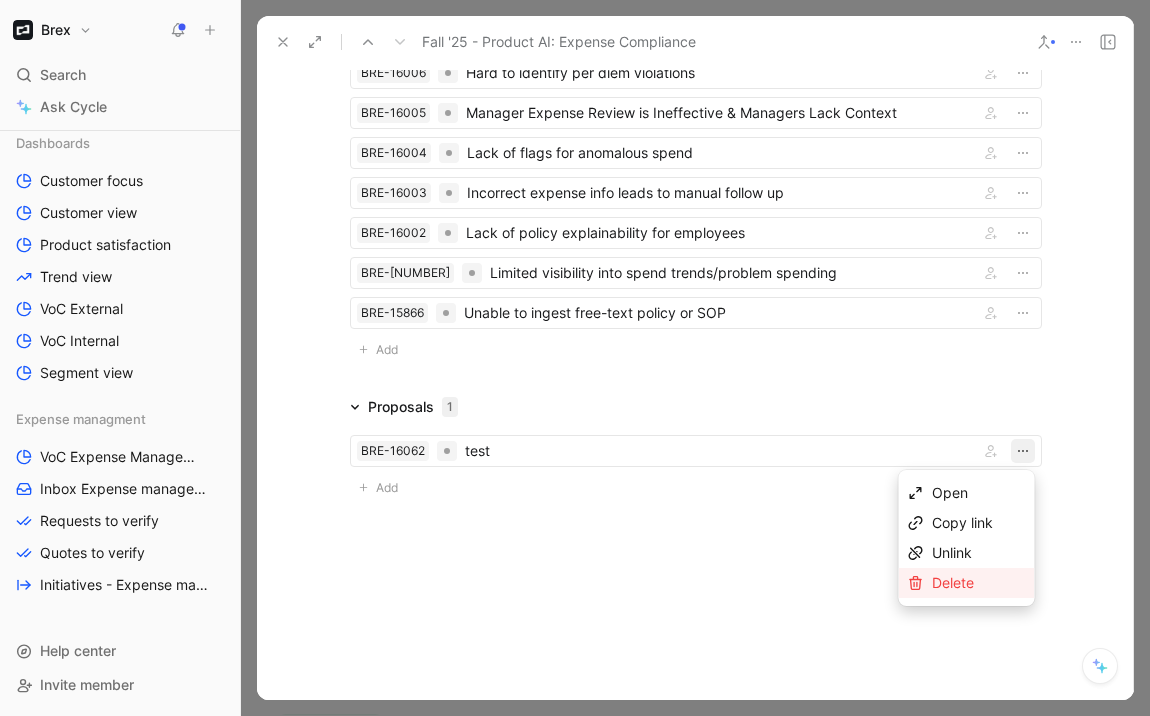 click on "Delete" at bounding box center (979, 583) 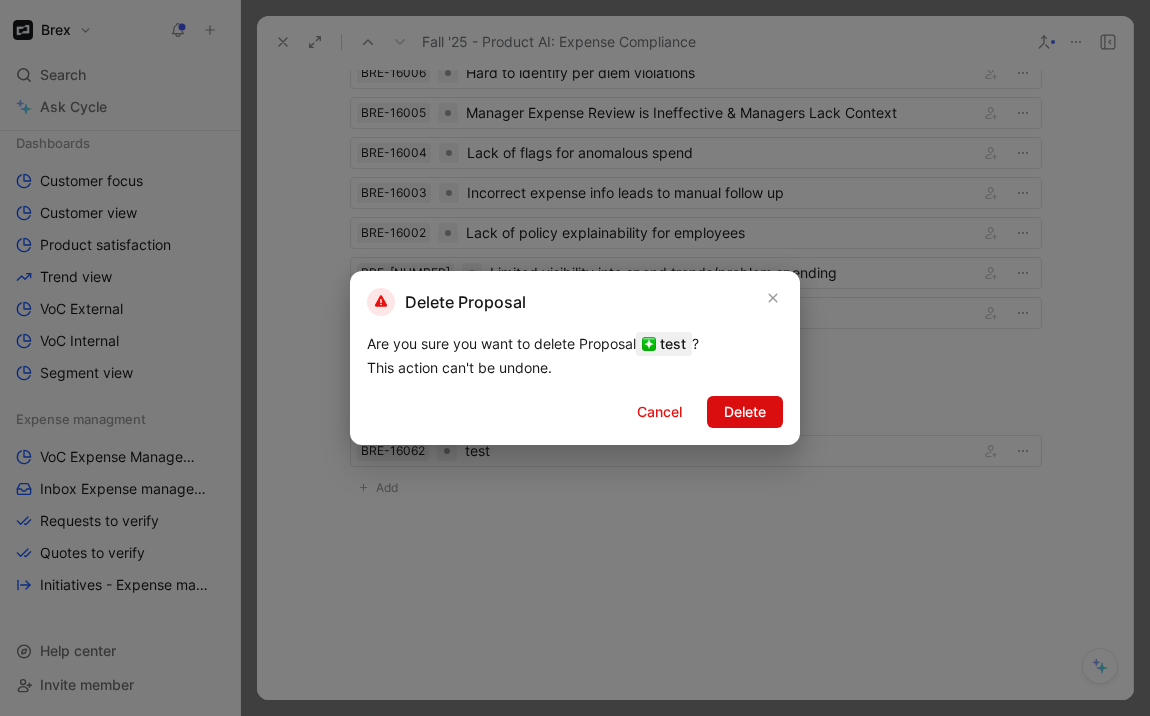 click on "Delete" at bounding box center [745, 412] 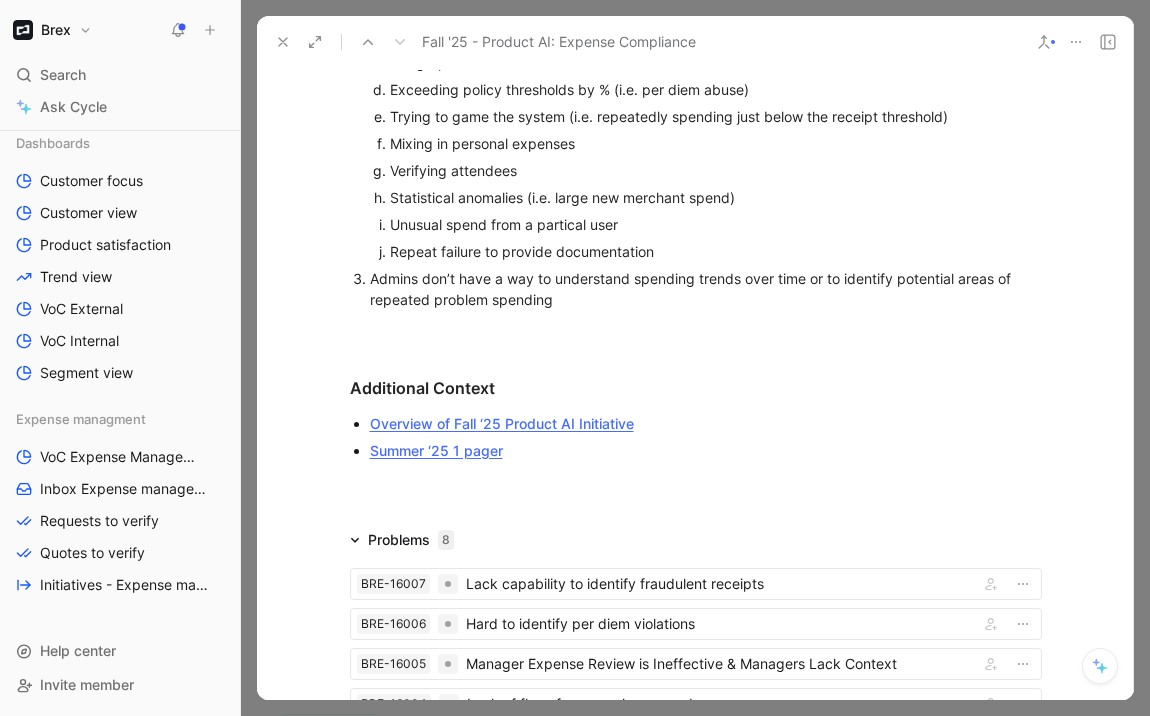 scroll, scrollTop: 1352, scrollLeft: 0, axis: vertical 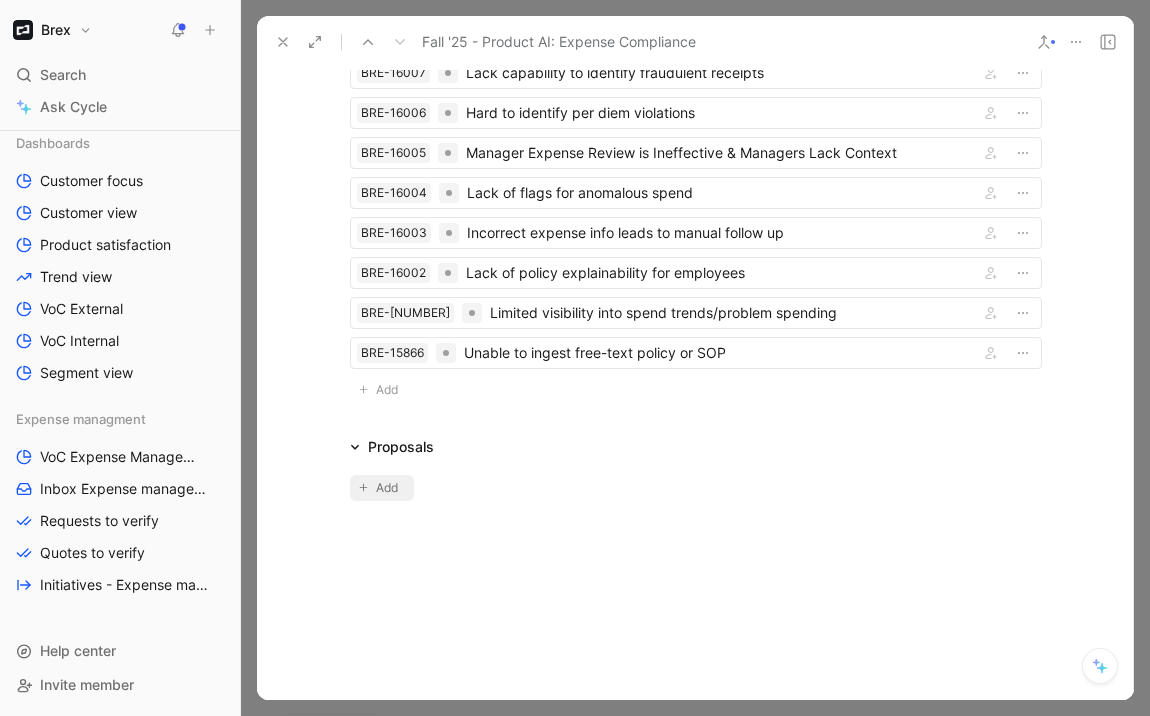 click on "Add" at bounding box center [390, 488] 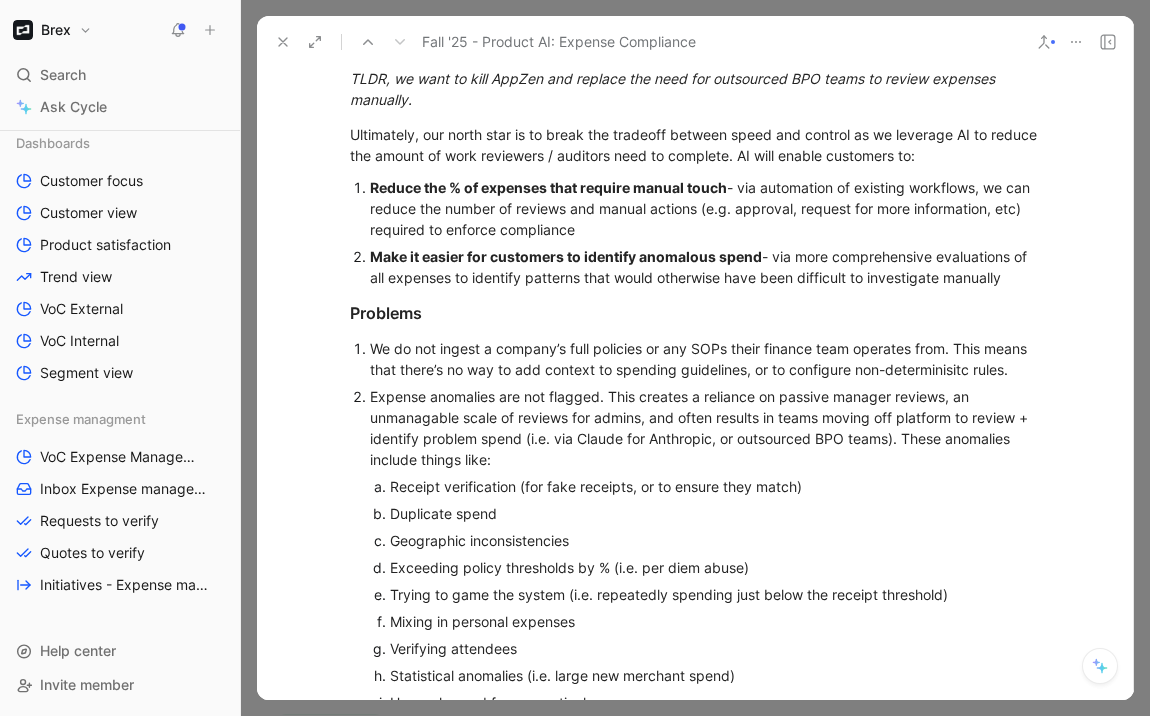 scroll, scrollTop: 0, scrollLeft: 0, axis: both 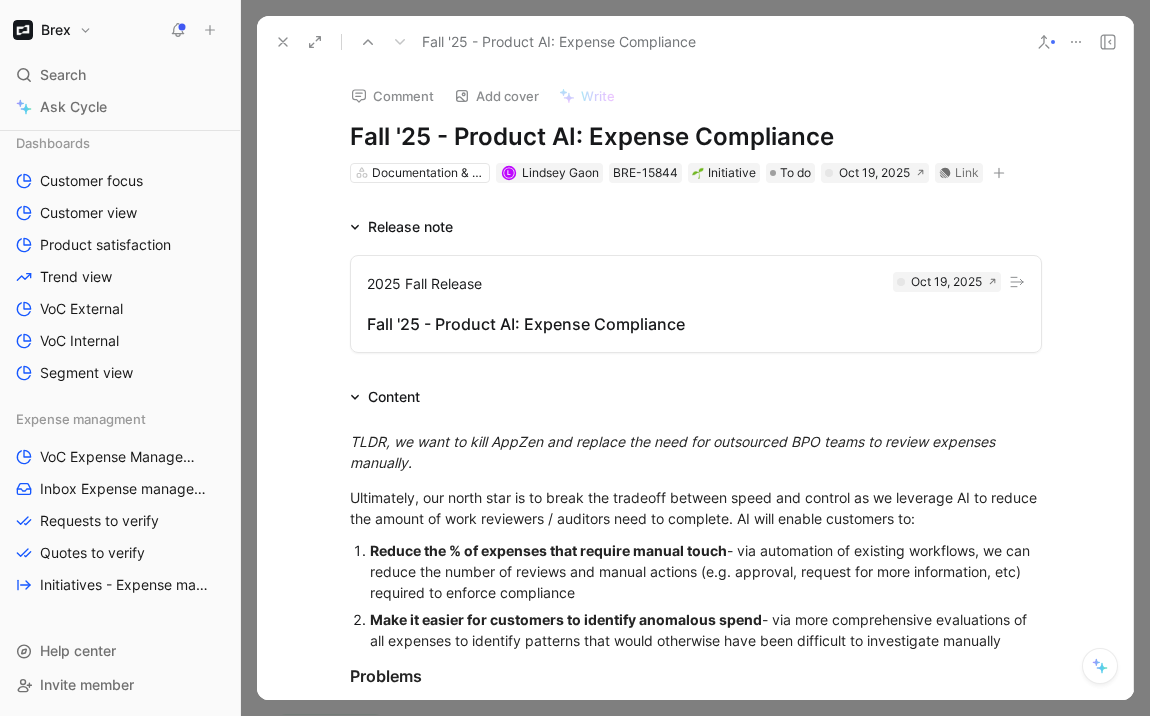 click 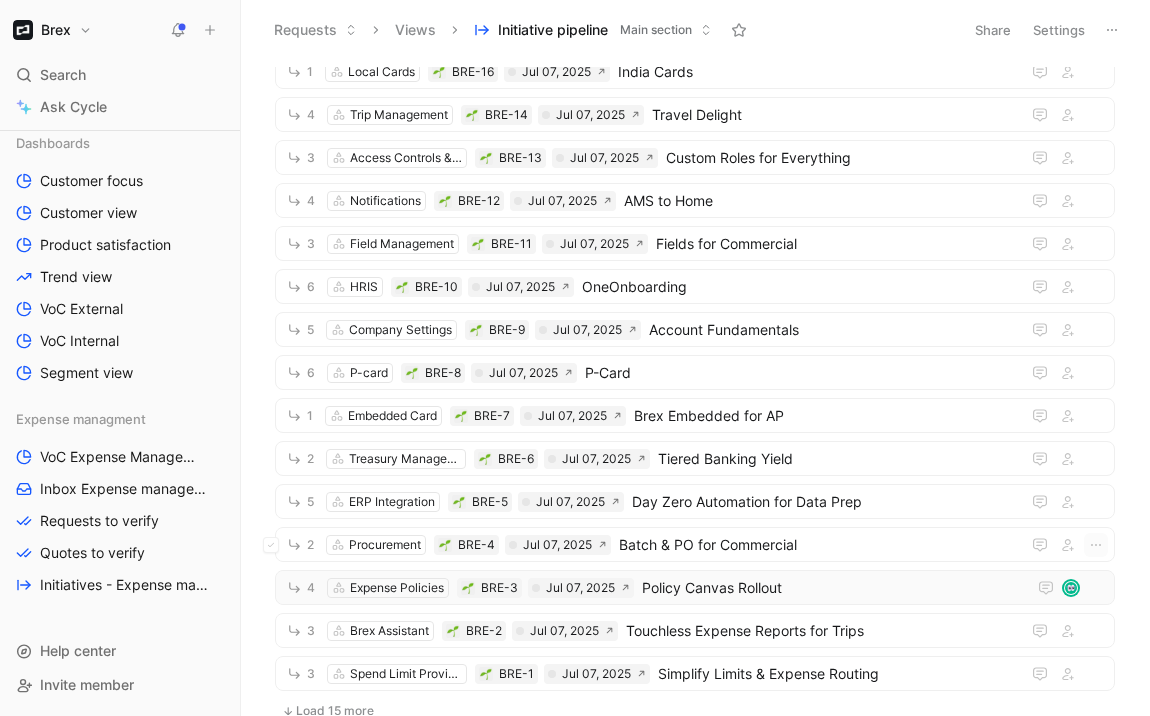scroll, scrollTop: 0, scrollLeft: 0, axis: both 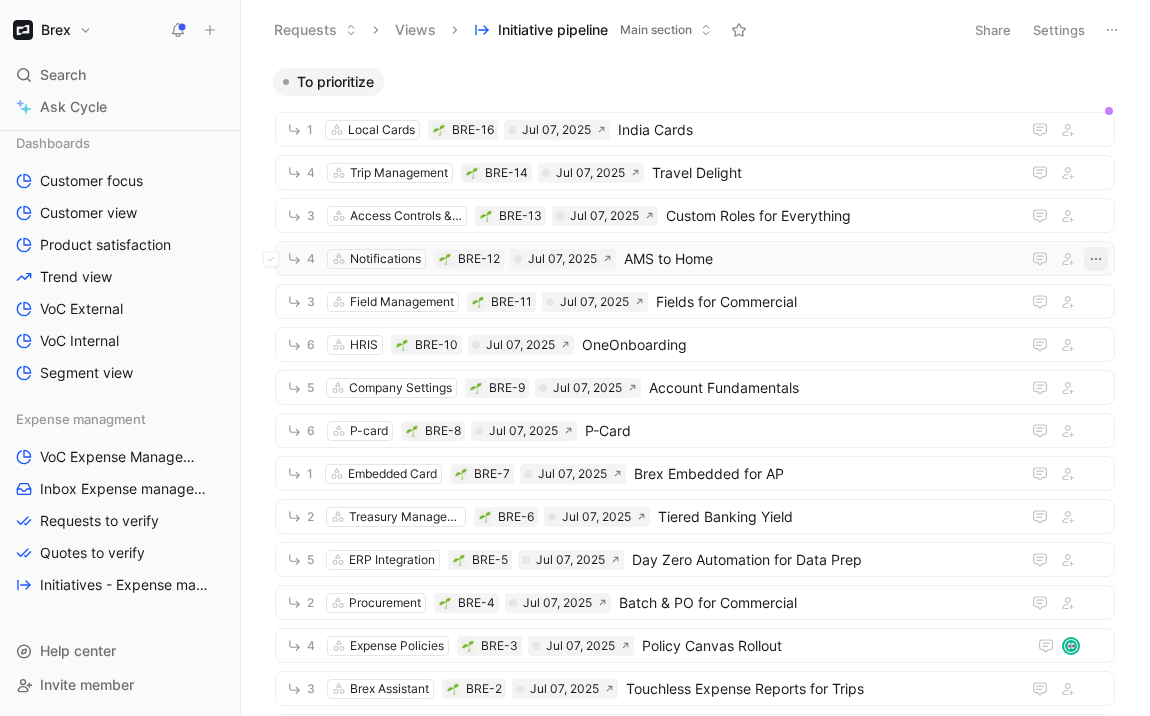 click 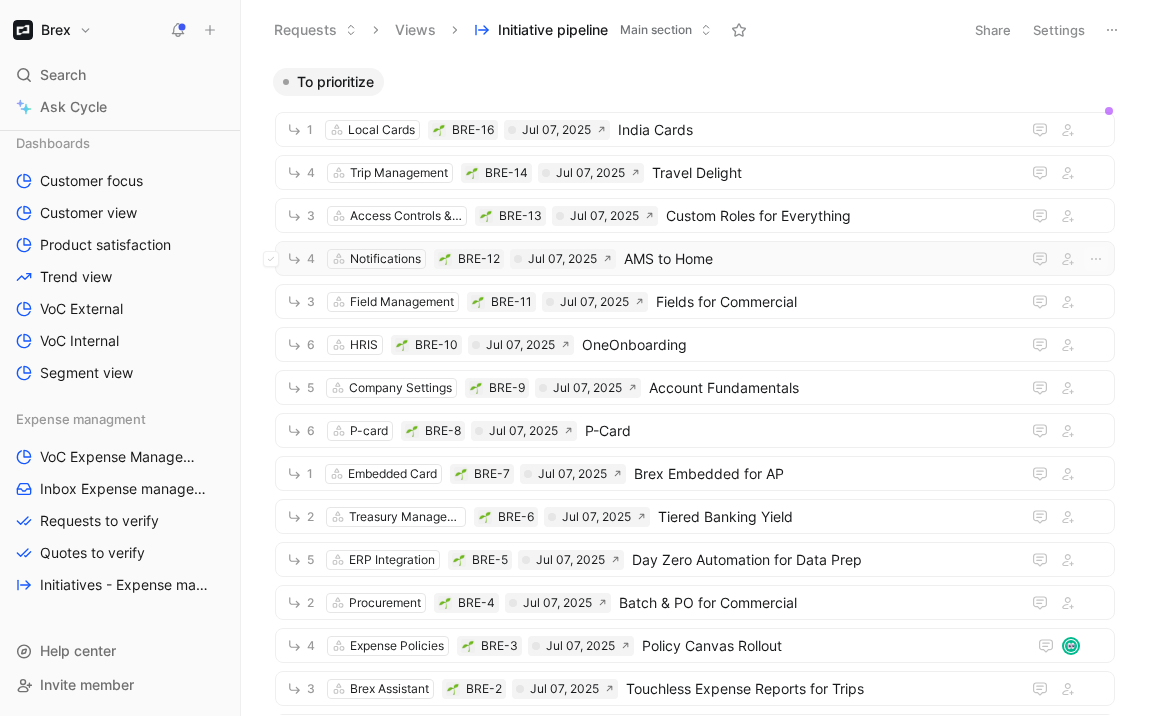 click on "AMS to Home" at bounding box center (818, 259) 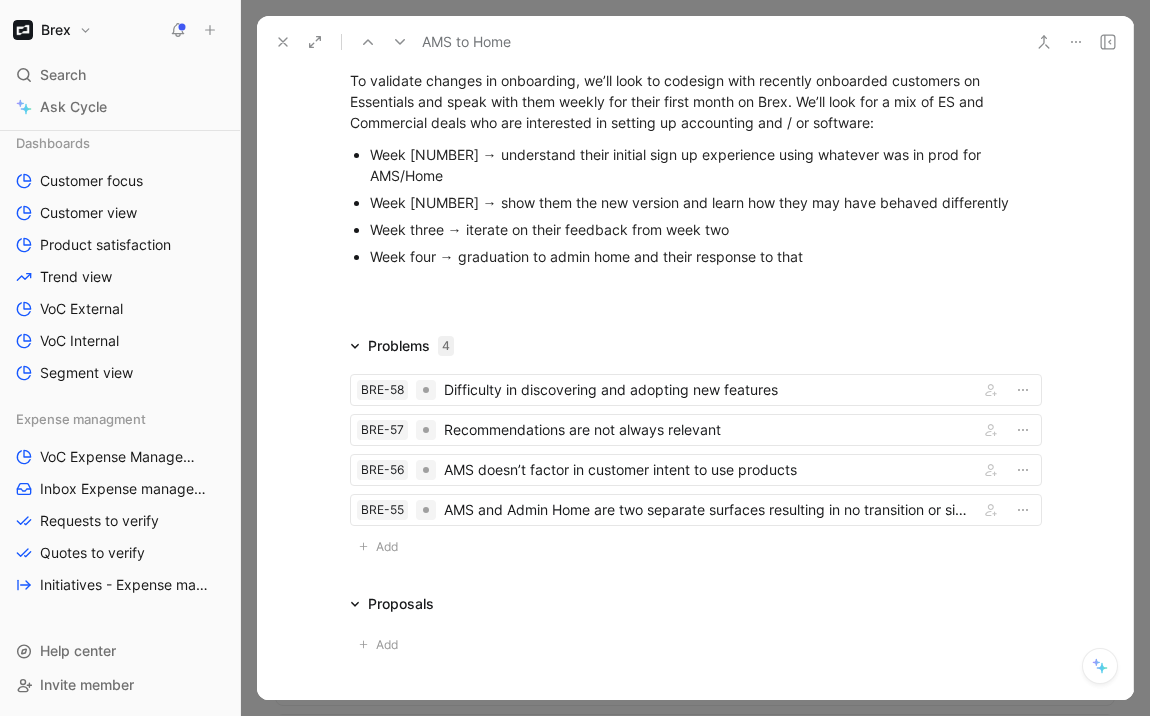 scroll, scrollTop: 2024, scrollLeft: 0, axis: vertical 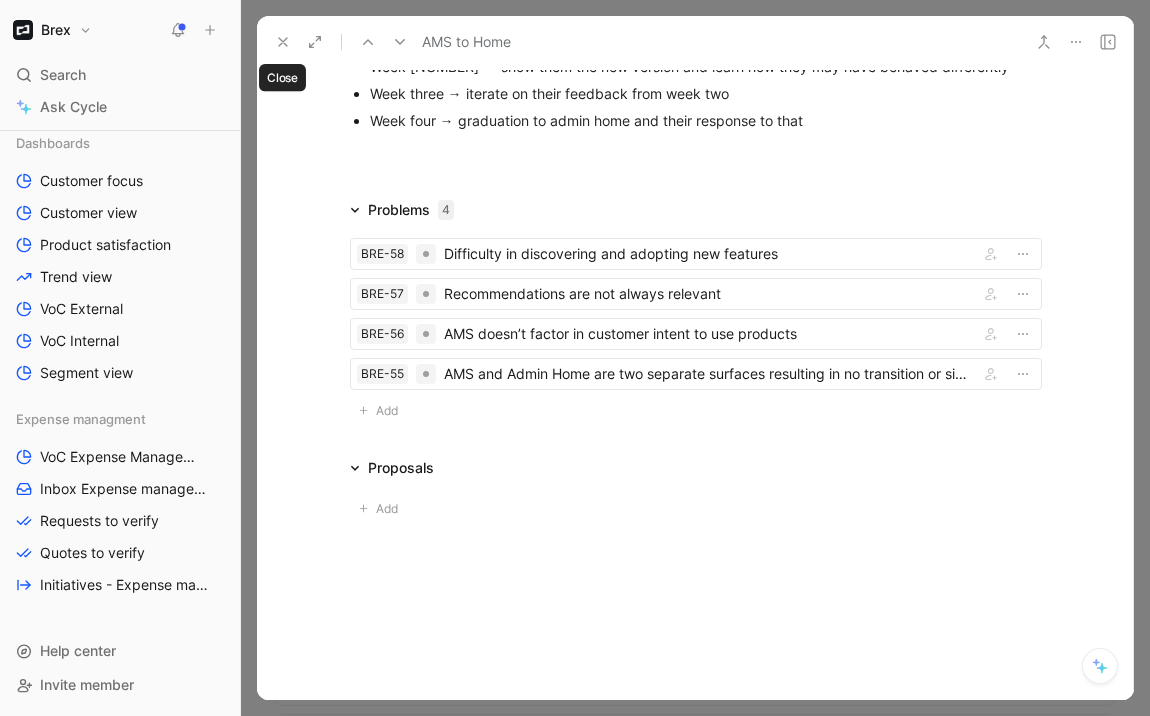 click 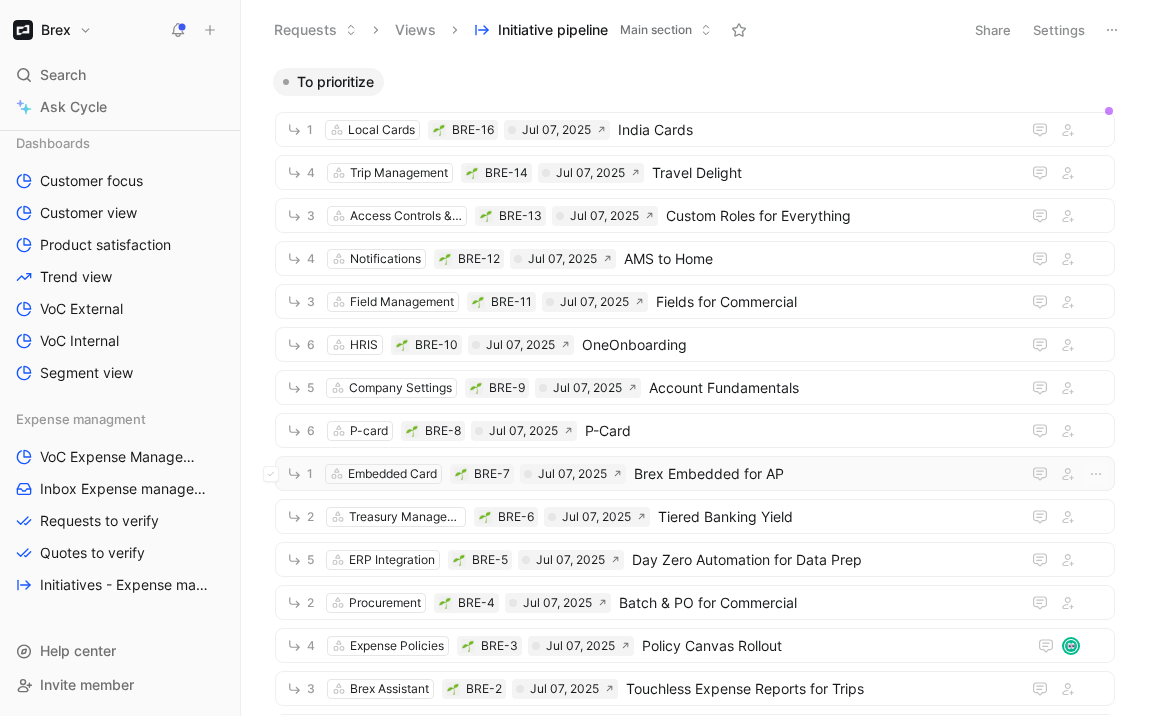 scroll, scrollTop: 1010, scrollLeft: 0, axis: vertical 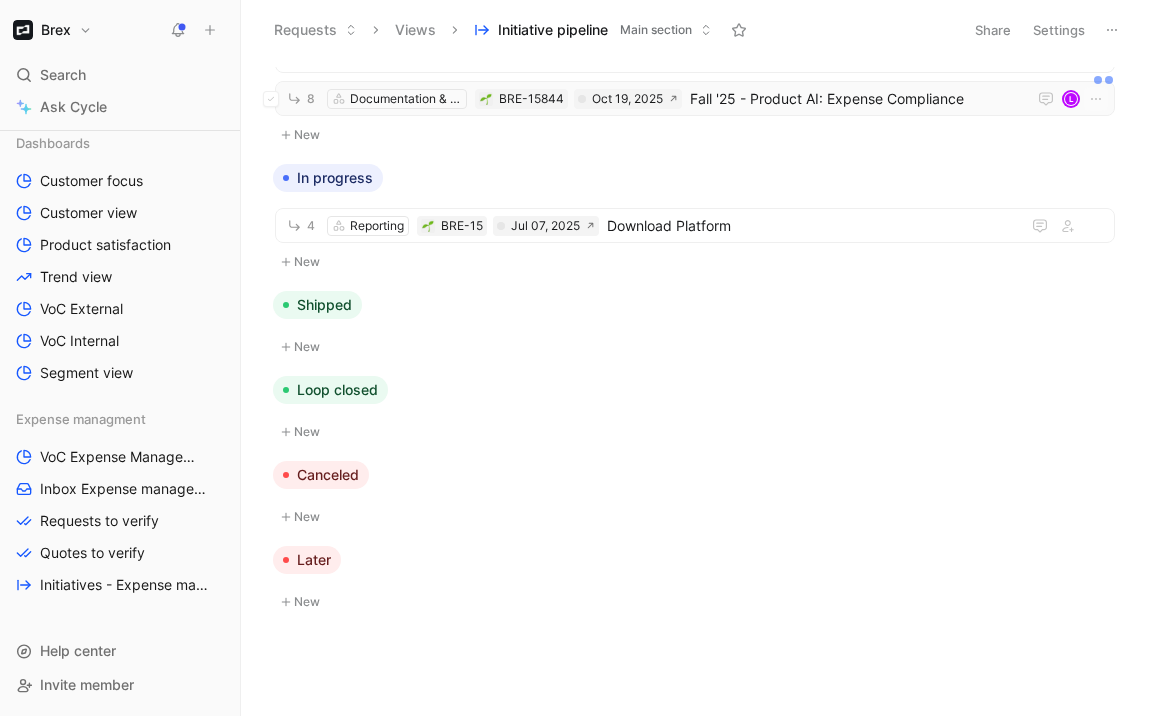 click on "Fall '25 - Product AI: Expense Compliance" at bounding box center (854, 99) 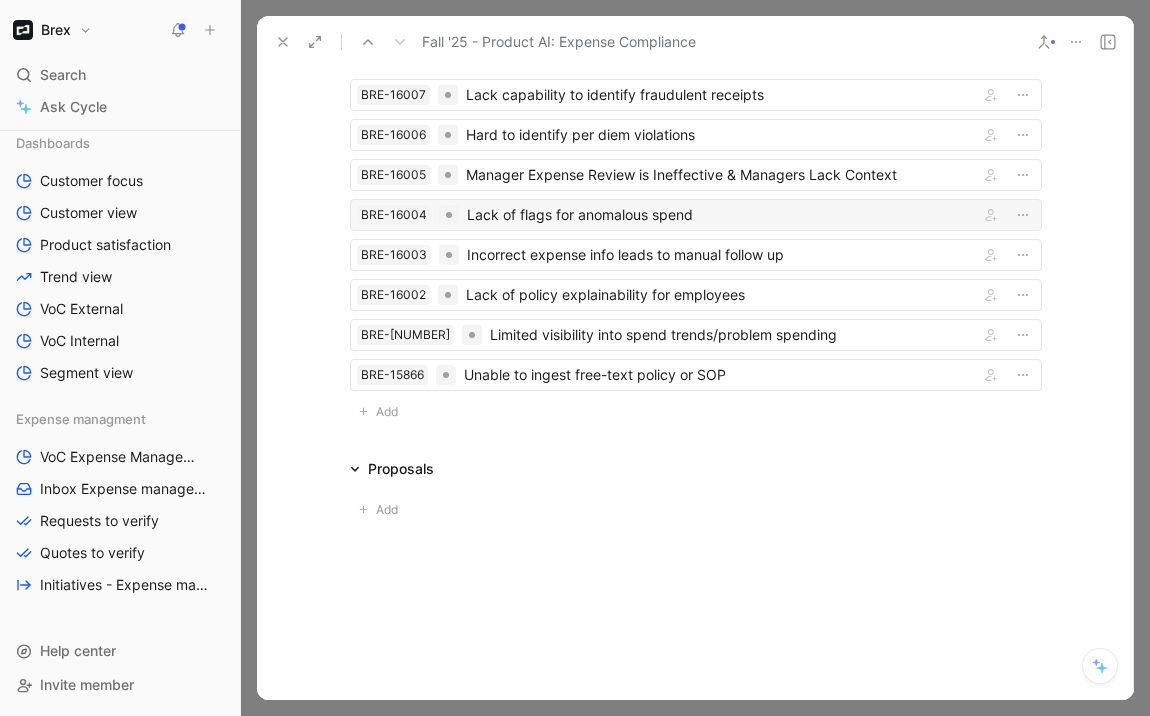 scroll, scrollTop: 1323, scrollLeft: 0, axis: vertical 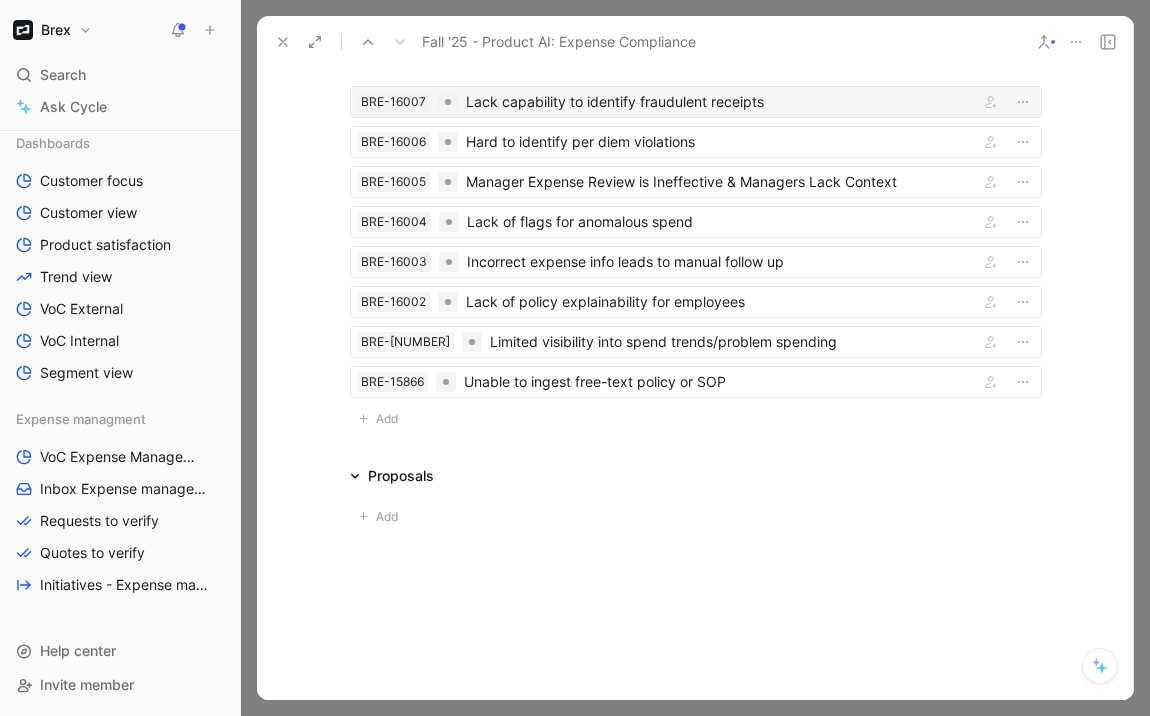 click on "Lack capability to identify fraudulent receipts" at bounding box center [718, 102] 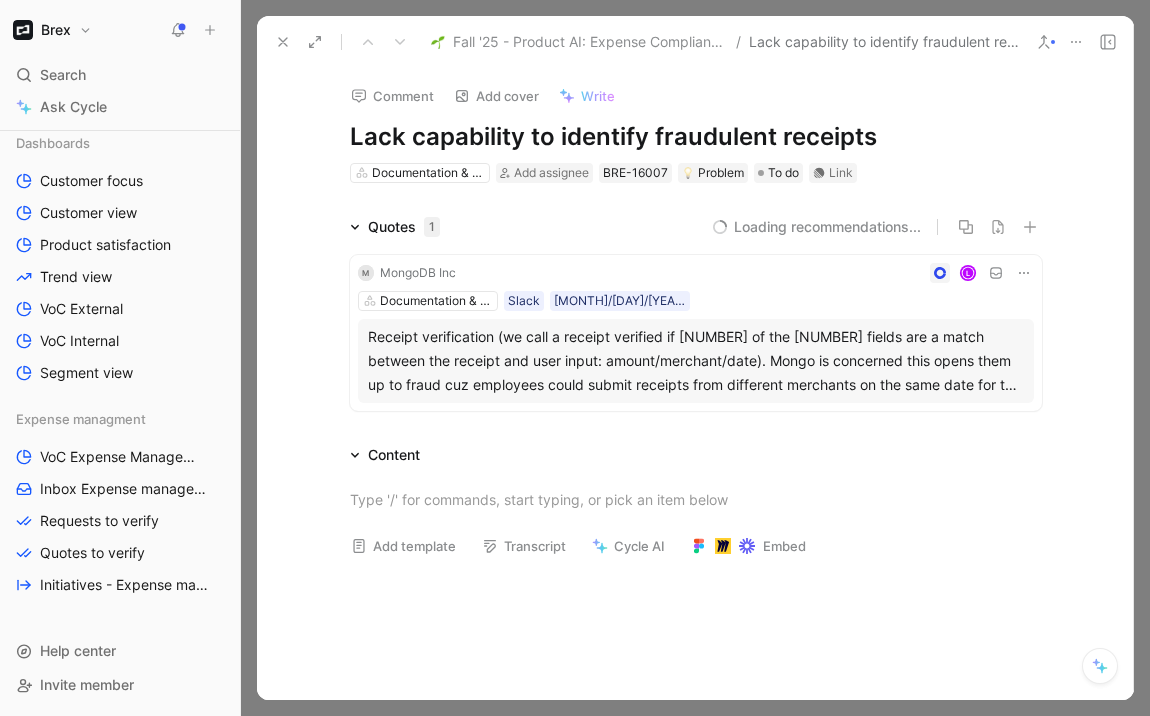 scroll, scrollTop: 20, scrollLeft: 0, axis: vertical 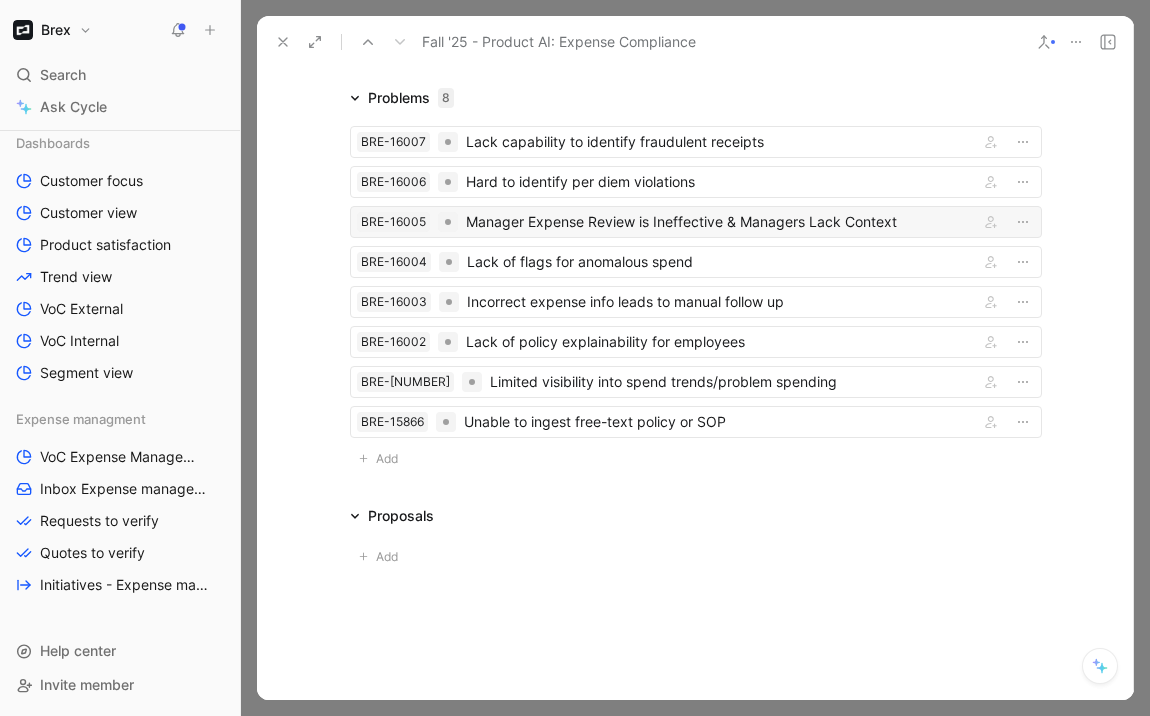 click on "Manager Expense Review is Ineffective & Managers Lack Context" at bounding box center (718, 222) 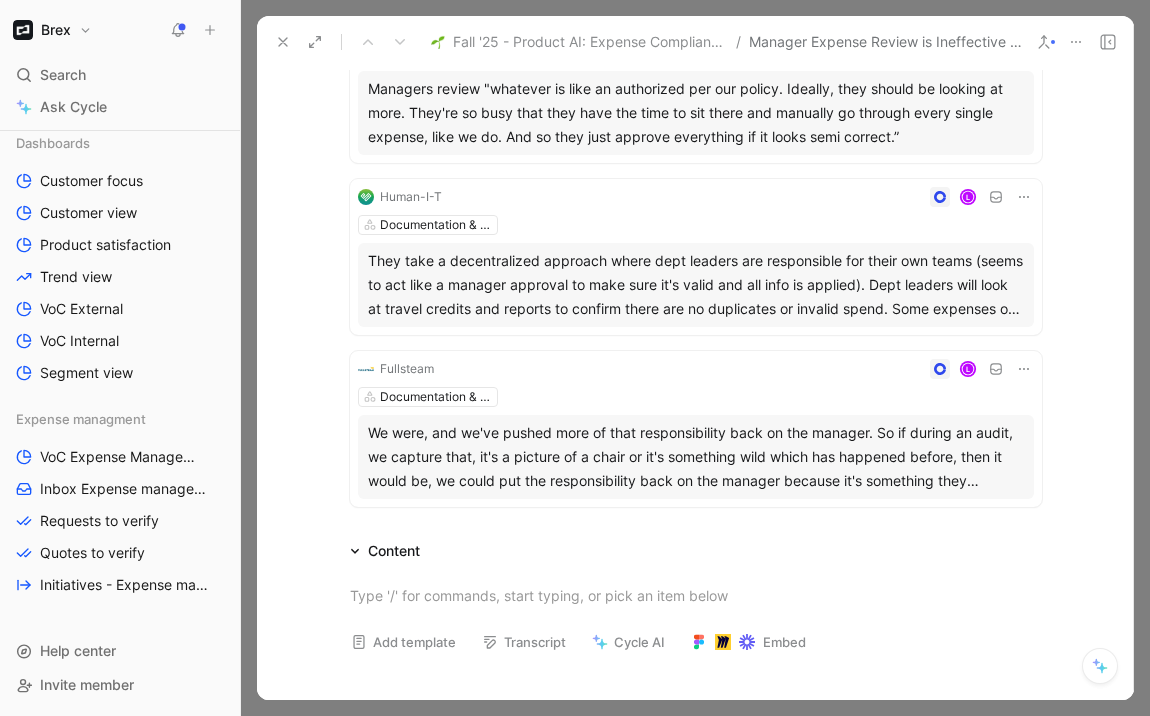 scroll, scrollTop: 1147, scrollLeft: 0, axis: vertical 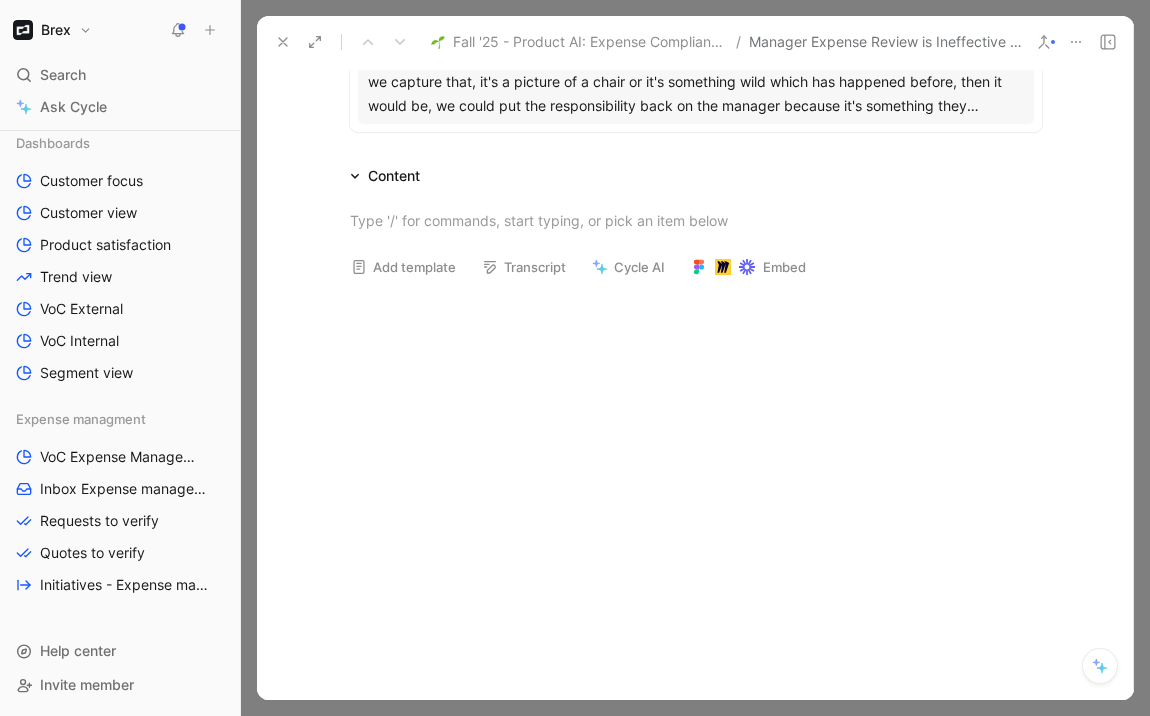 click at bounding box center [695, 401] 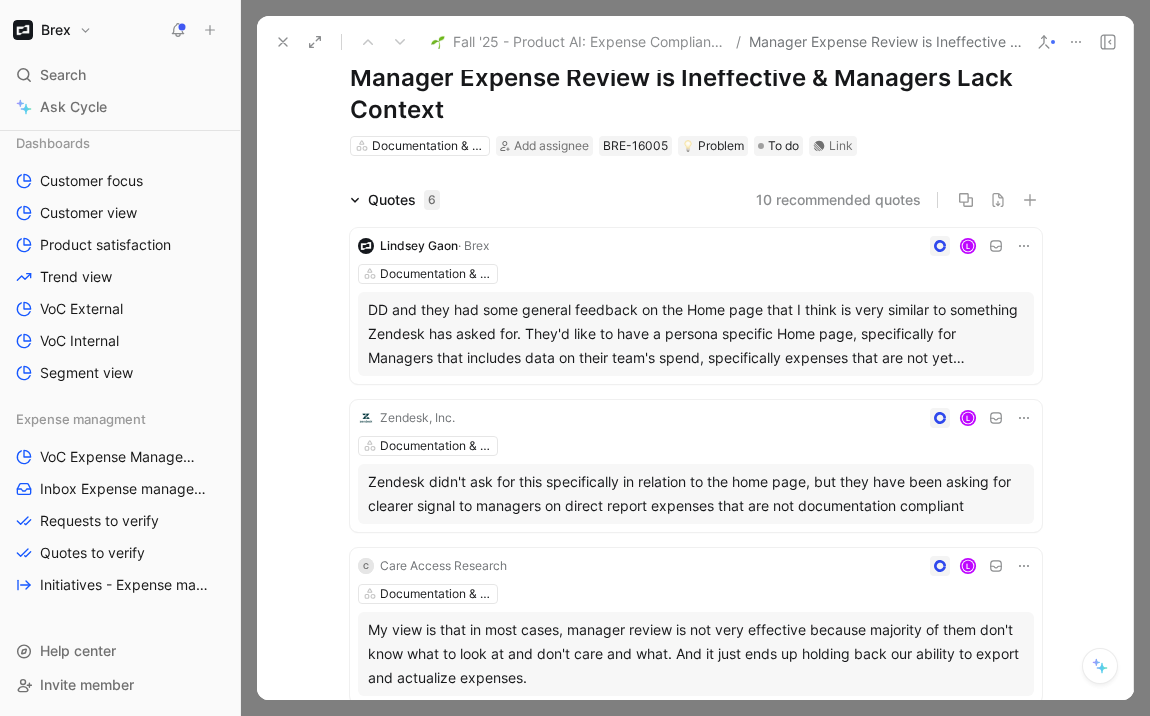 scroll, scrollTop: 0, scrollLeft: 0, axis: both 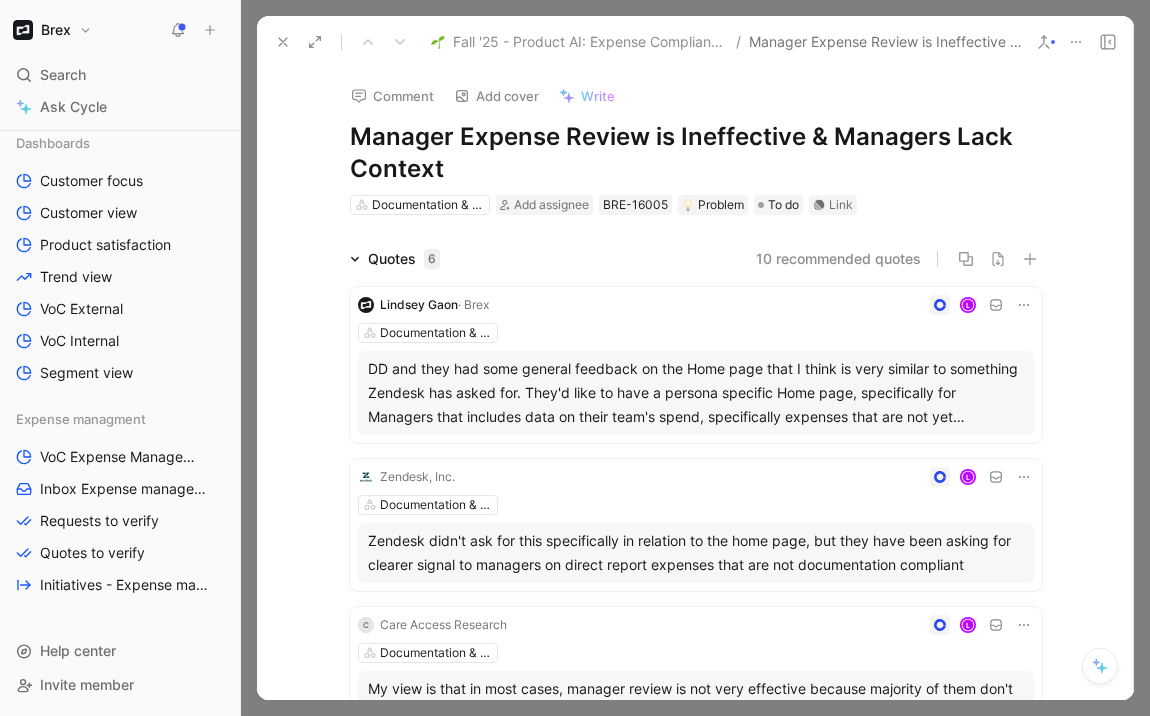 click at bounding box center (283, 42) 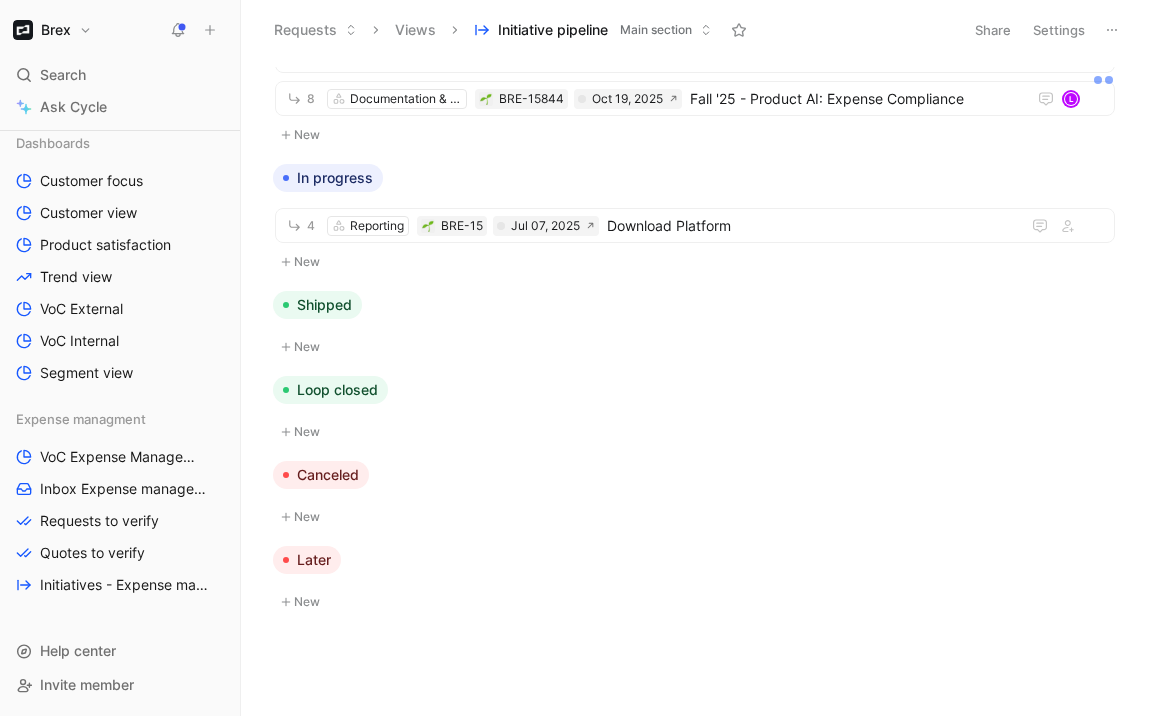 scroll, scrollTop: 984, scrollLeft: 0, axis: vertical 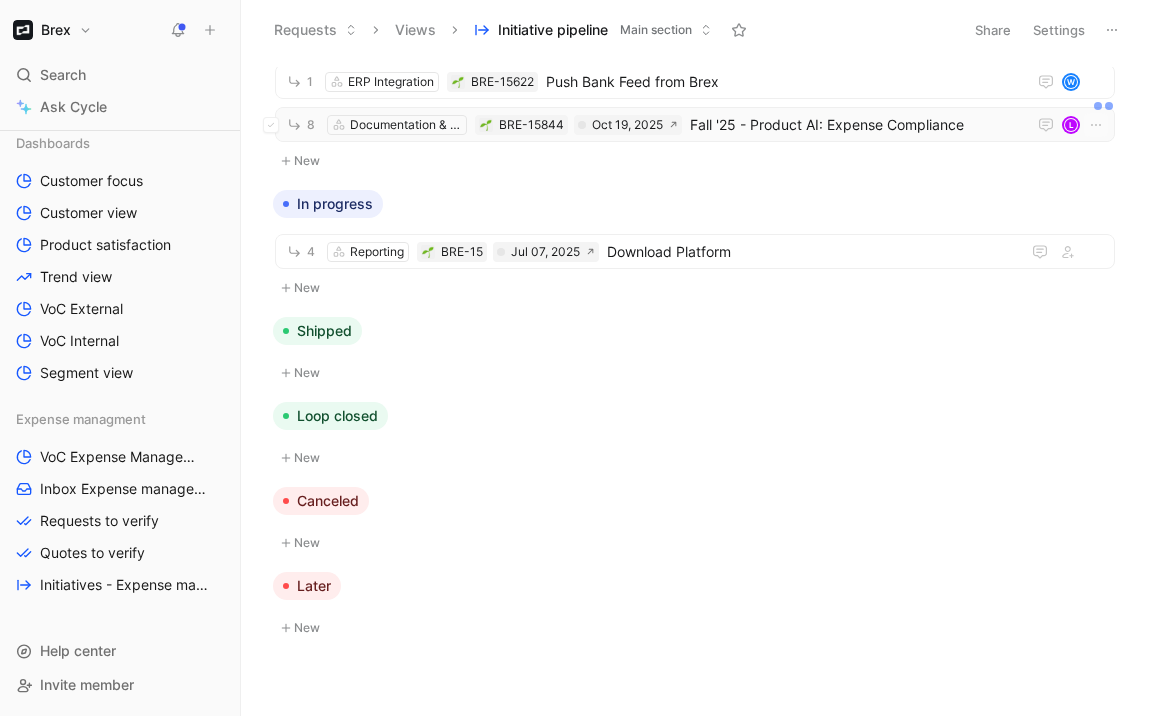click on "Fall '25 - Product AI: Expense Compliance" at bounding box center (854, 125) 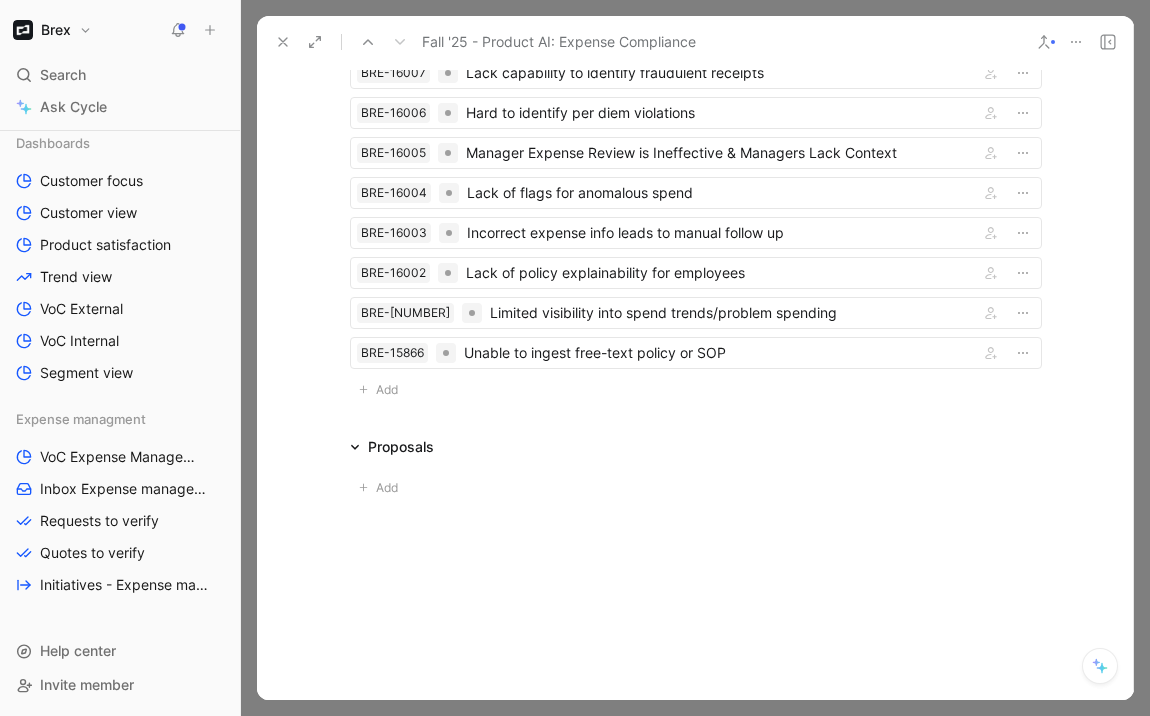 scroll, scrollTop: 1352, scrollLeft: 0, axis: vertical 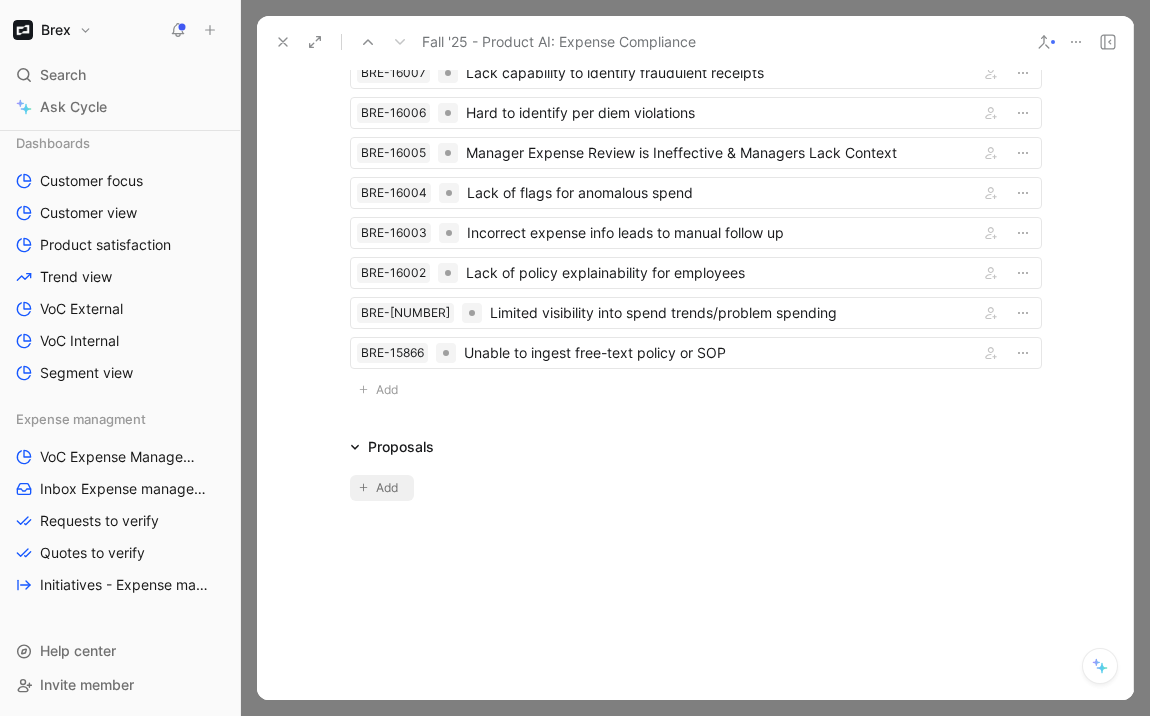 click on "Add" at bounding box center (390, 488) 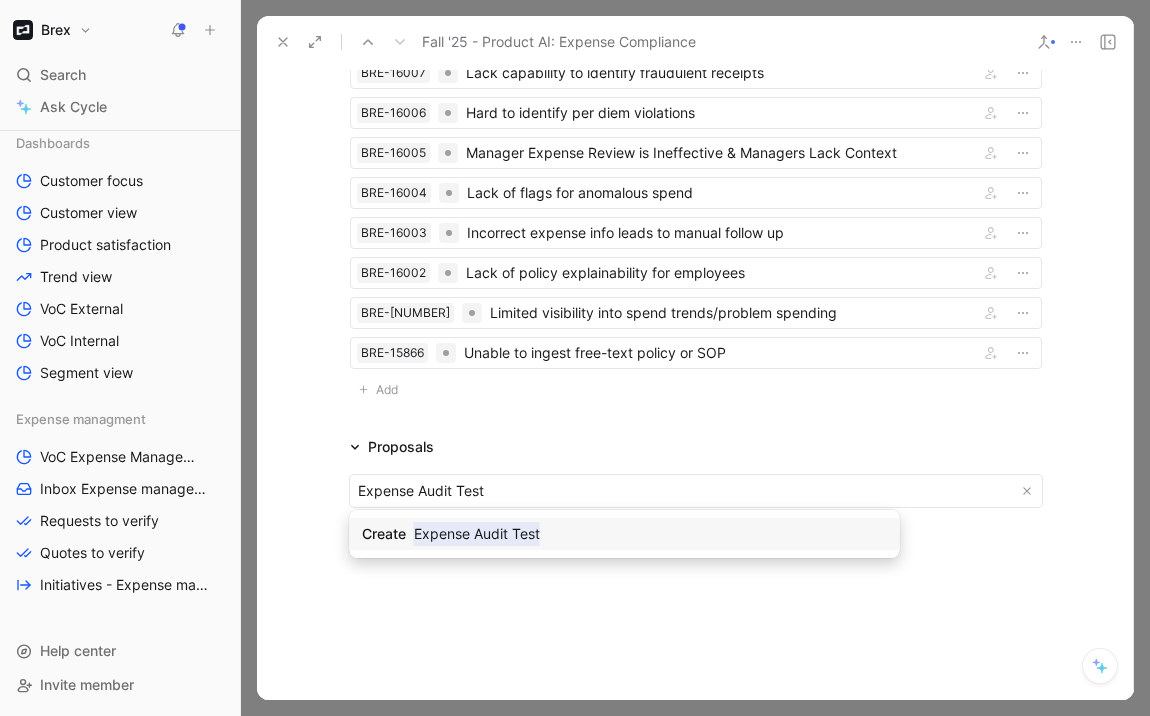 type on "Expense Audit Test" 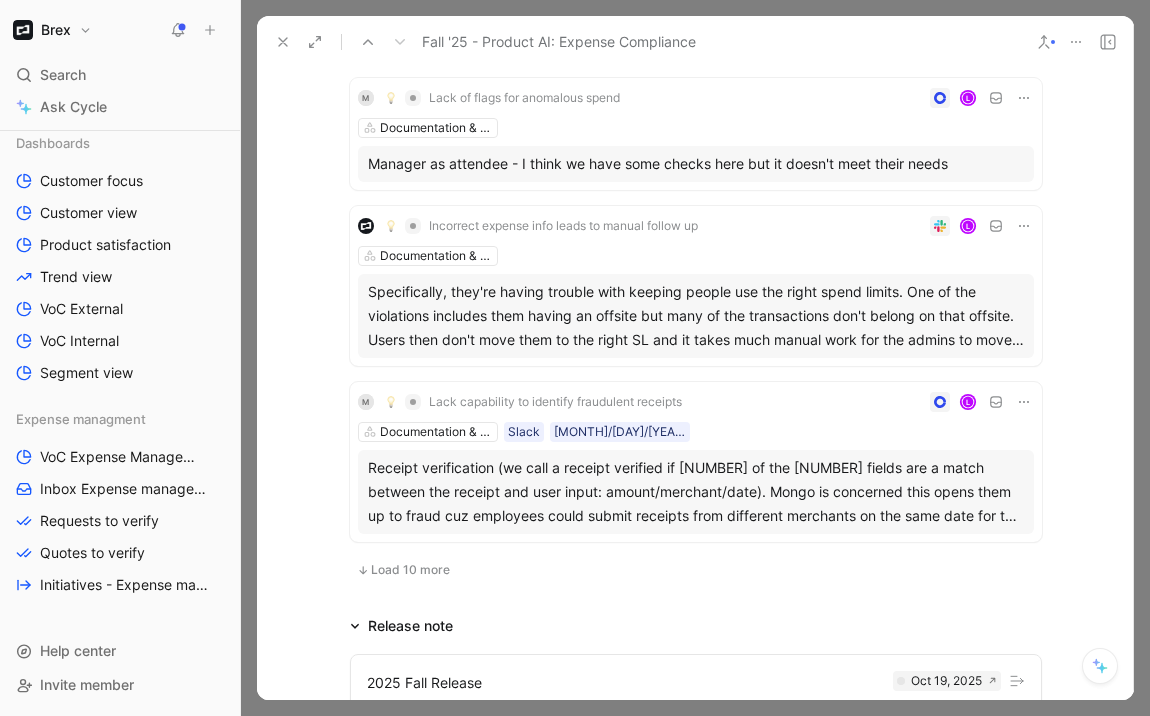 scroll, scrollTop: 3103, scrollLeft: 0, axis: vertical 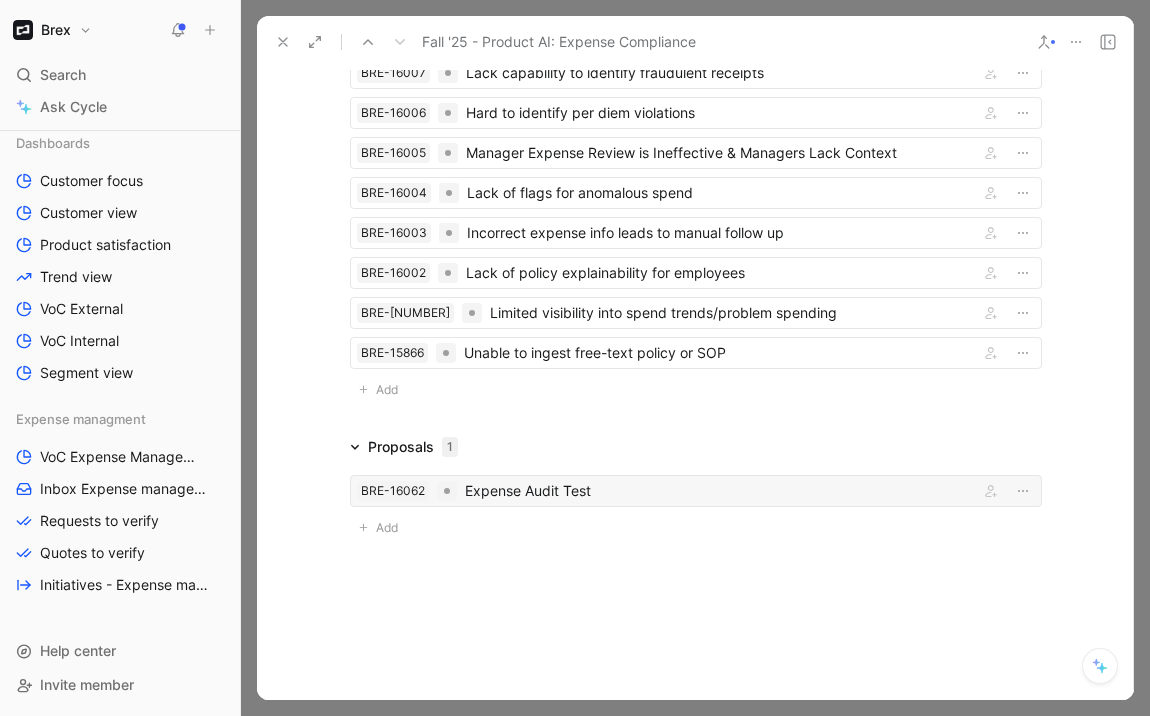 click on "Expense Audit Test" at bounding box center (718, 491) 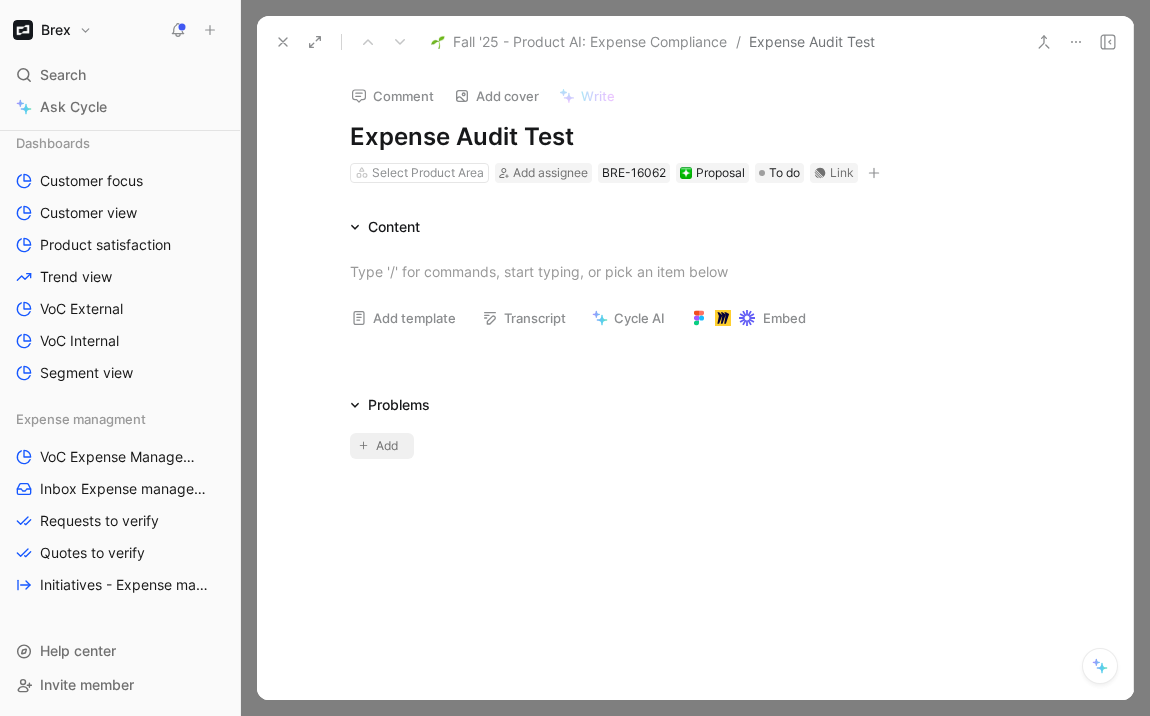 click on "Add" at bounding box center [390, 446] 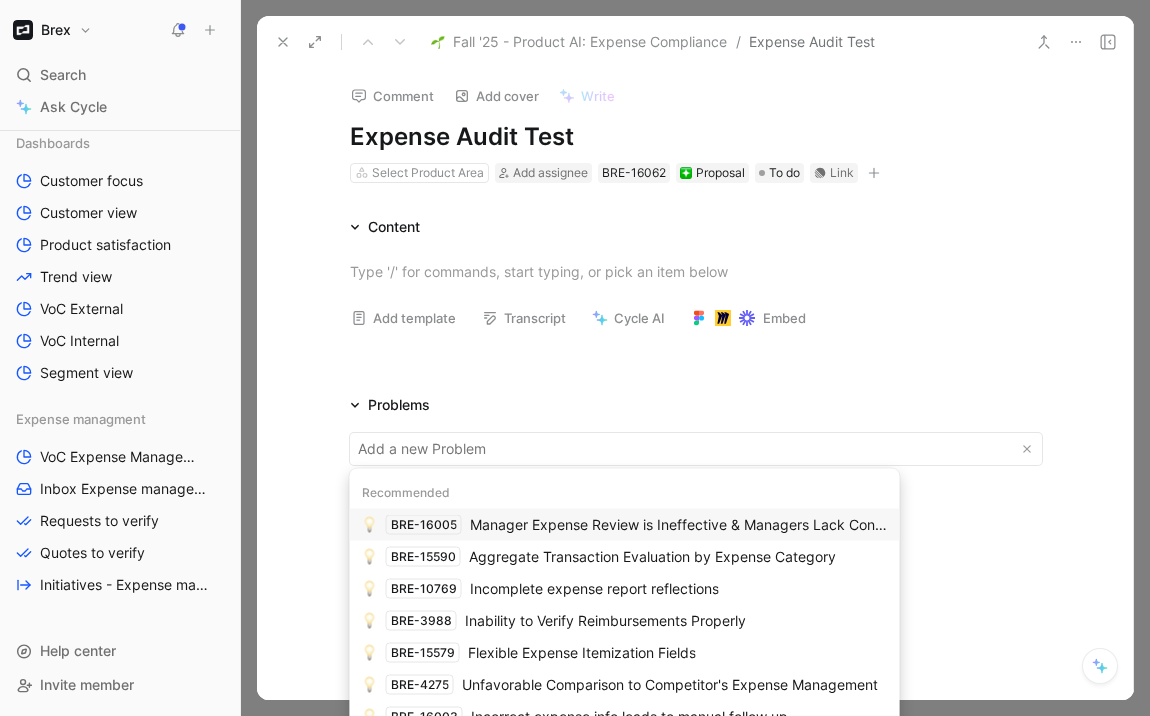 click on "Manager Expense Review is Ineffective & Managers Lack Context" at bounding box center [679, 525] 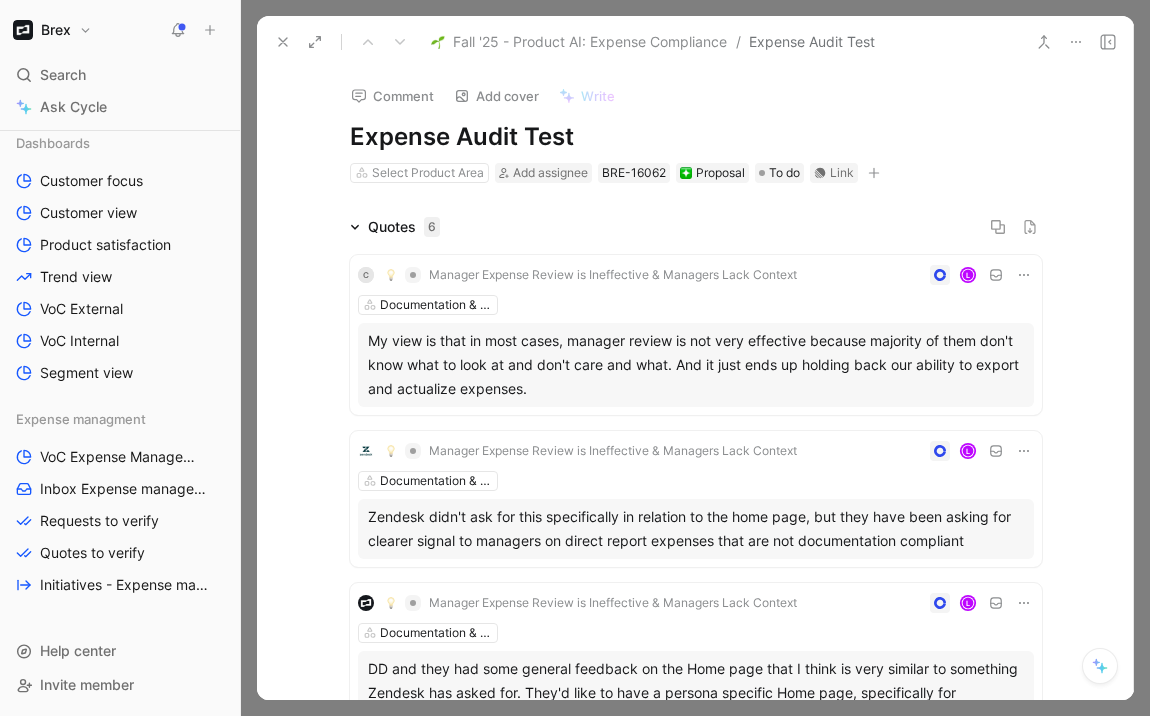 click 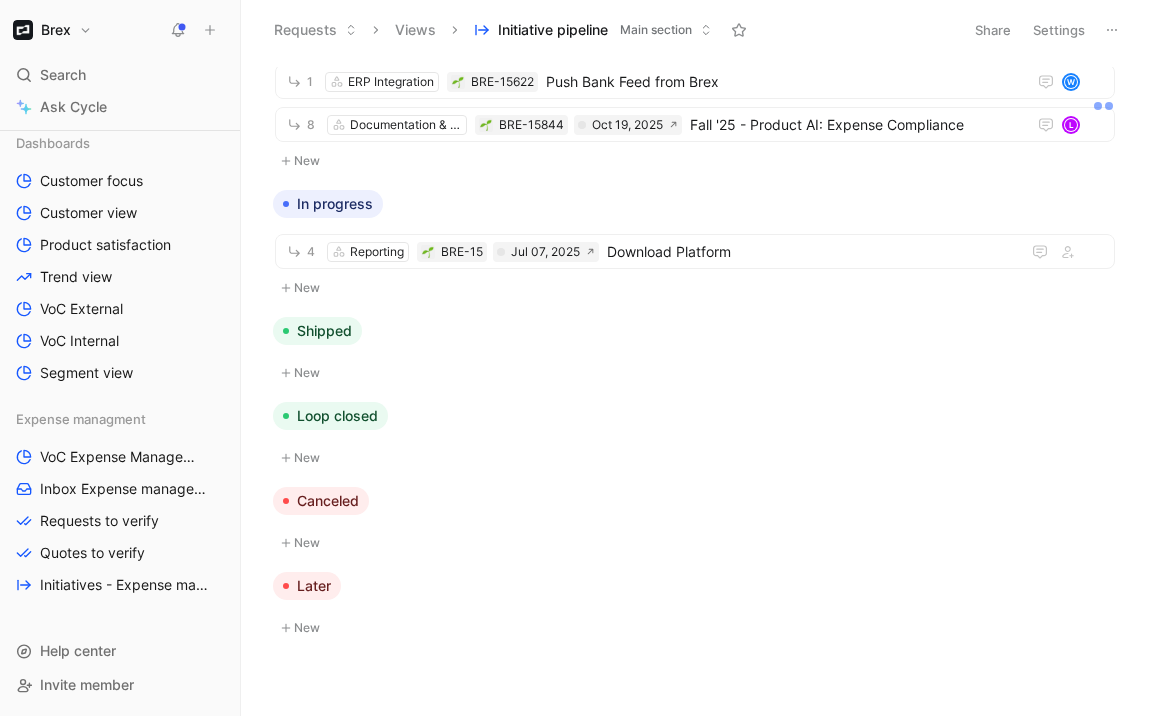 scroll, scrollTop: 967, scrollLeft: 0, axis: vertical 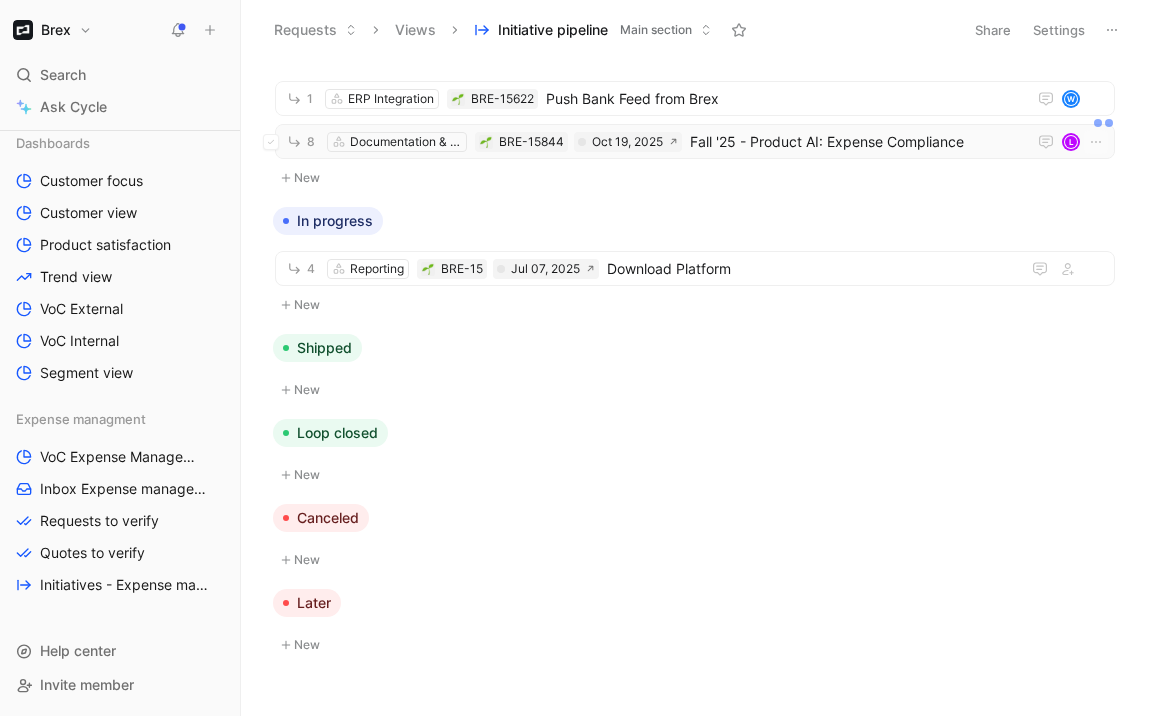 click on "Fall '25 - Product AI: Expense Compliance" at bounding box center [854, 142] 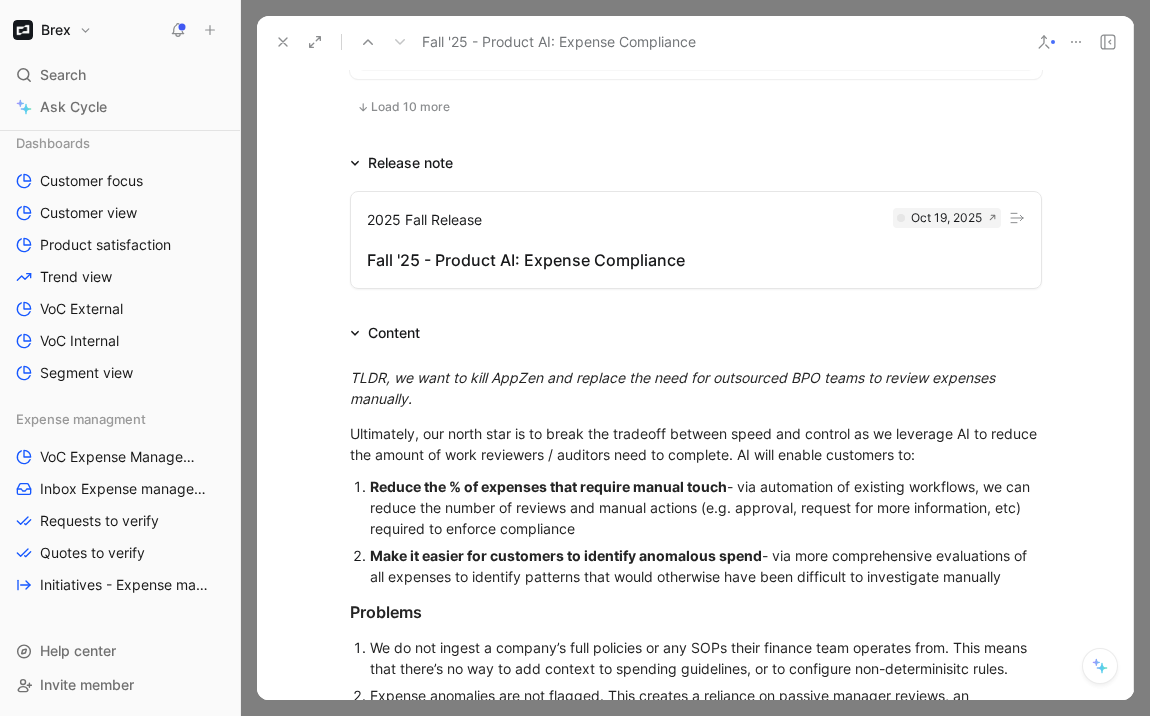 scroll, scrollTop: 1816, scrollLeft: 0, axis: vertical 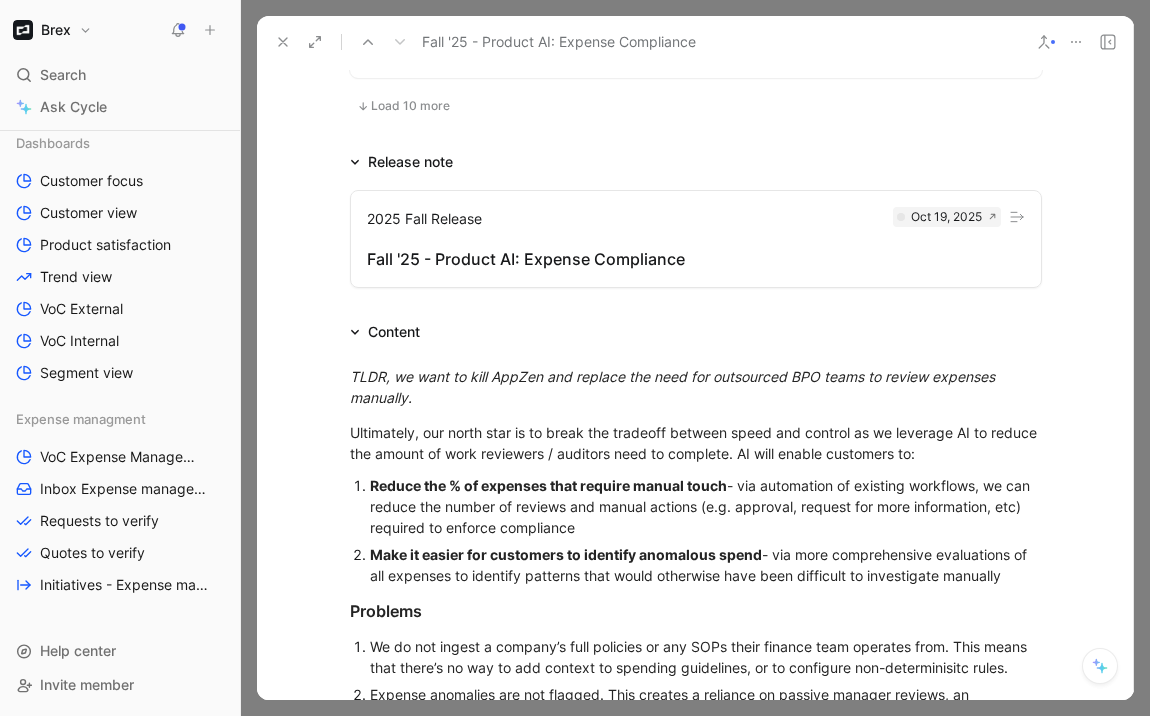 click on "Fall '25 - Product AI: Expense Compliance" at bounding box center [696, 259] 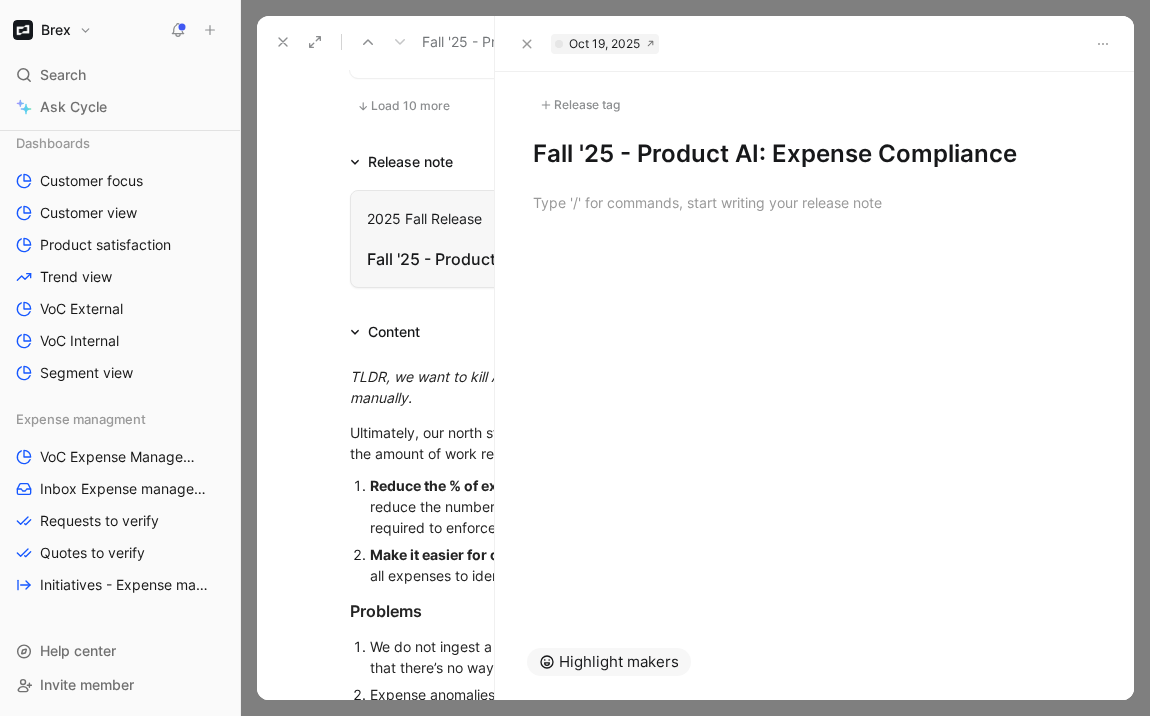 click on "Quotes [NUMBER] Lack of policy explainability for employees L Documentation & Compliance C Lack of policy explainability for employees L Documentation & Compliance Unable to ingest free-text policy or SOP L Documentation & Compliance Yeah. And that's exactly it. So I'm curious at how I… would add in those particular like contexts within maybe certain sections or maybe certain lines that, you know, if I gave, if we both read our policy today, our roblox policy, we could have a session where I'll just kind of explain to you. Hey the policy says this, but this is how we would infer or this is how we would apply that sort of, you know, like that free thought into it or like the actual guidelines. And so how would I enter the additional context in this? Incorrect expense info leads to manual follow up L Documentation & Compliance C Incorrect expense info leads to manual follow up L Documentation & Compliance Incorrect expense info leads to manual follow up L Documentation & Compliance Lack of flags for anomalous spend" at bounding box center (695, 97) 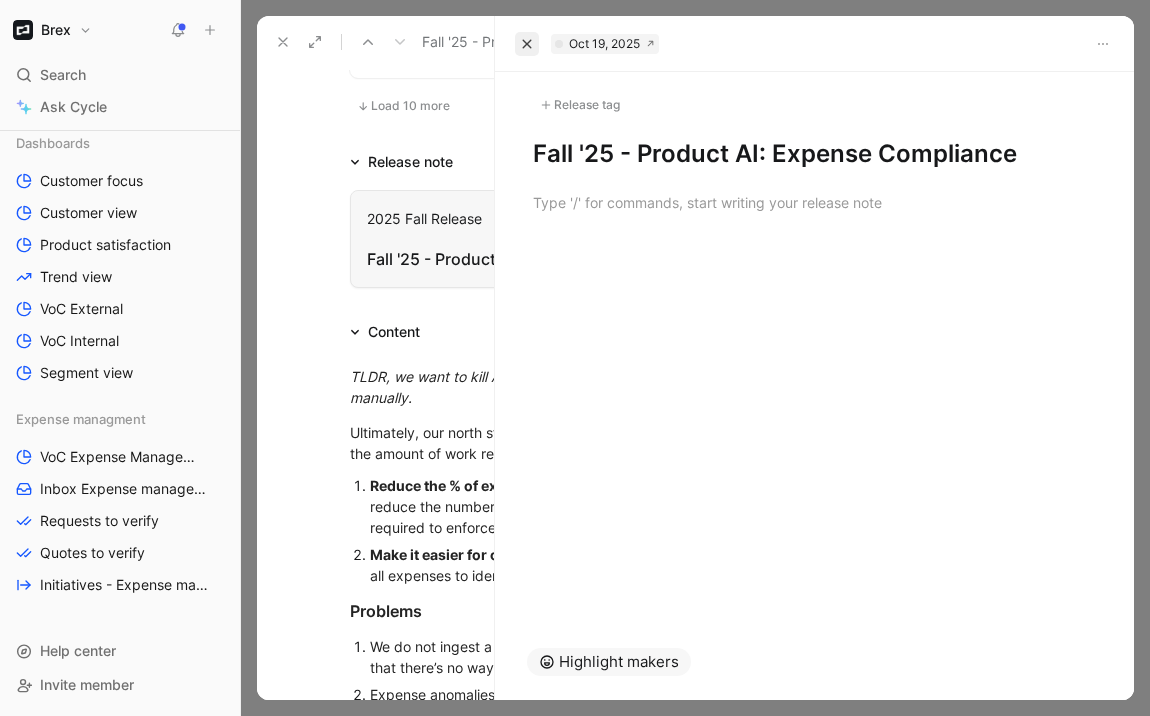 click 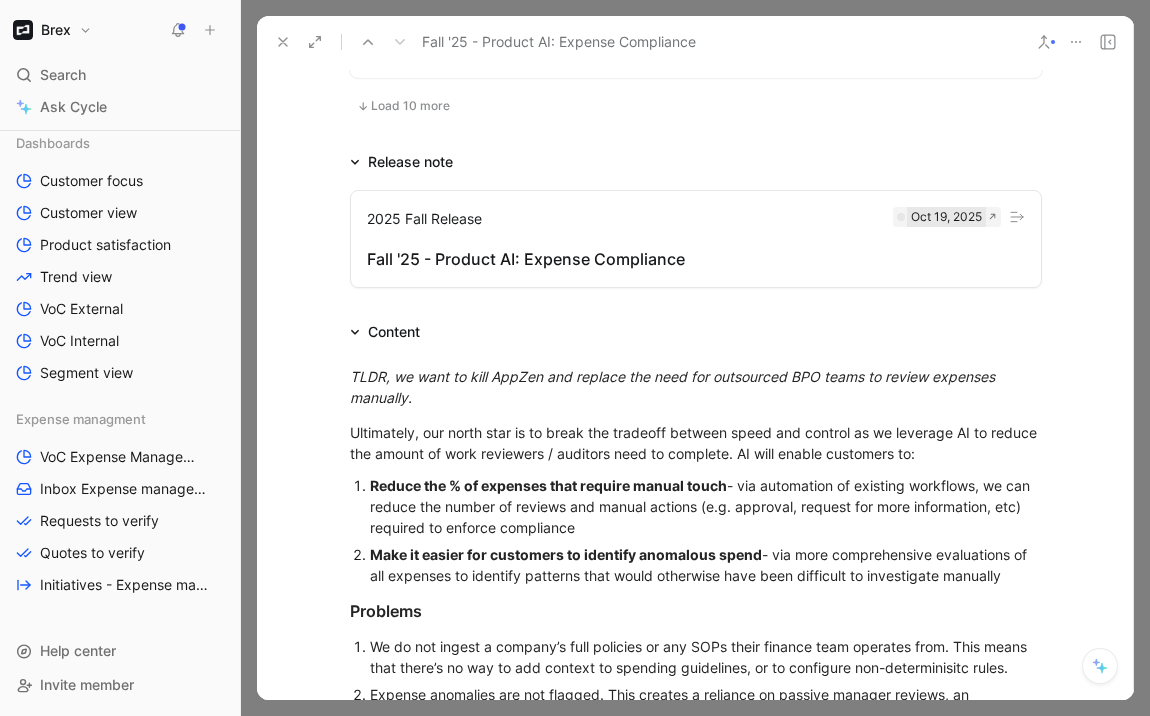 click on "Oct 19, 2025" at bounding box center [946, 217] 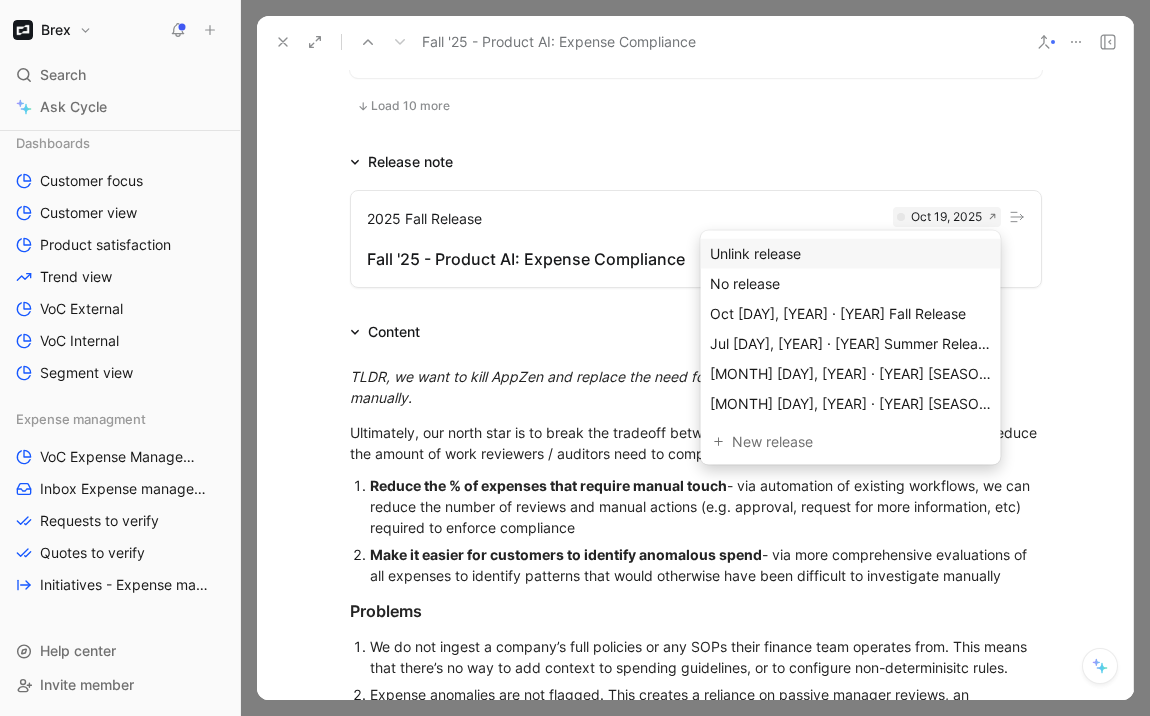 click on "Unlink release" at bounding box center (851, 254) 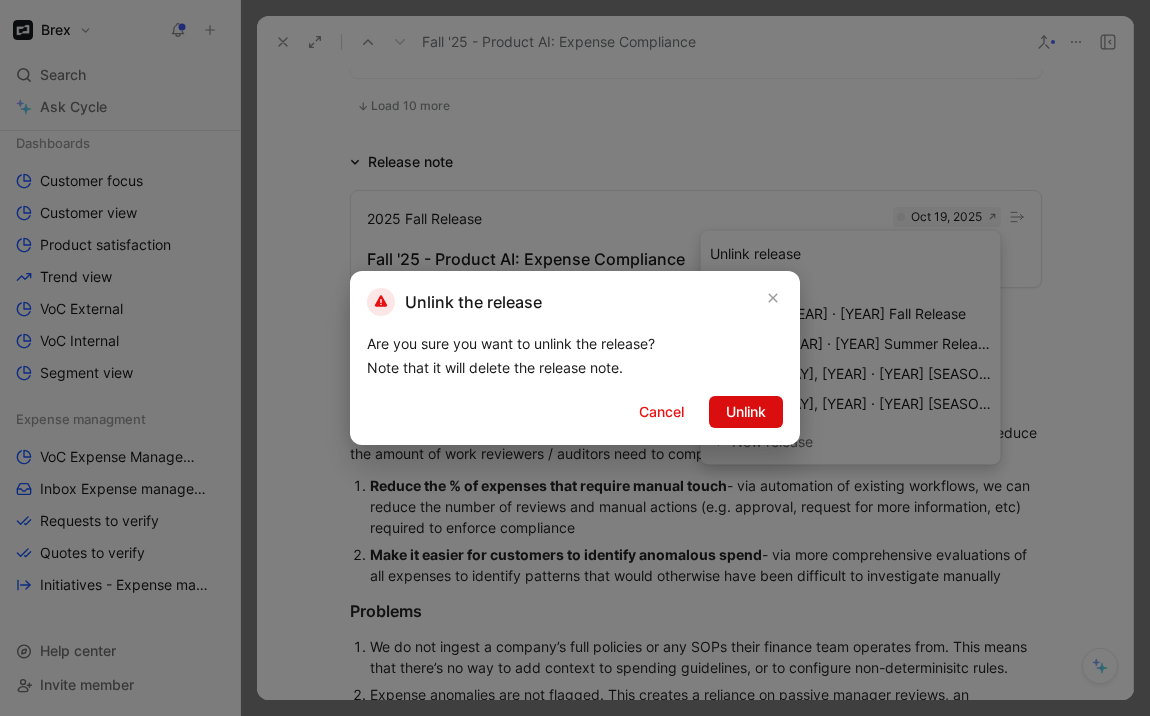 click on "Unlink" at bounding box center (746, 412) 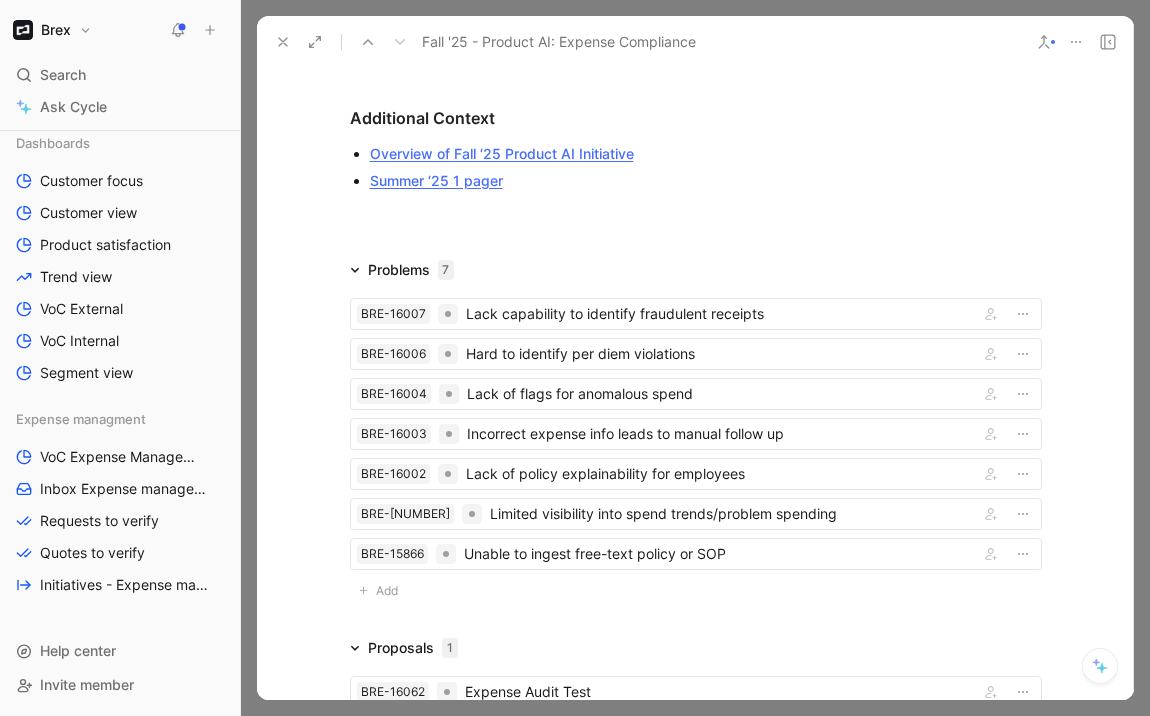scroll, scrollTop: 2933, scrollLeft: 0, axis: vertical 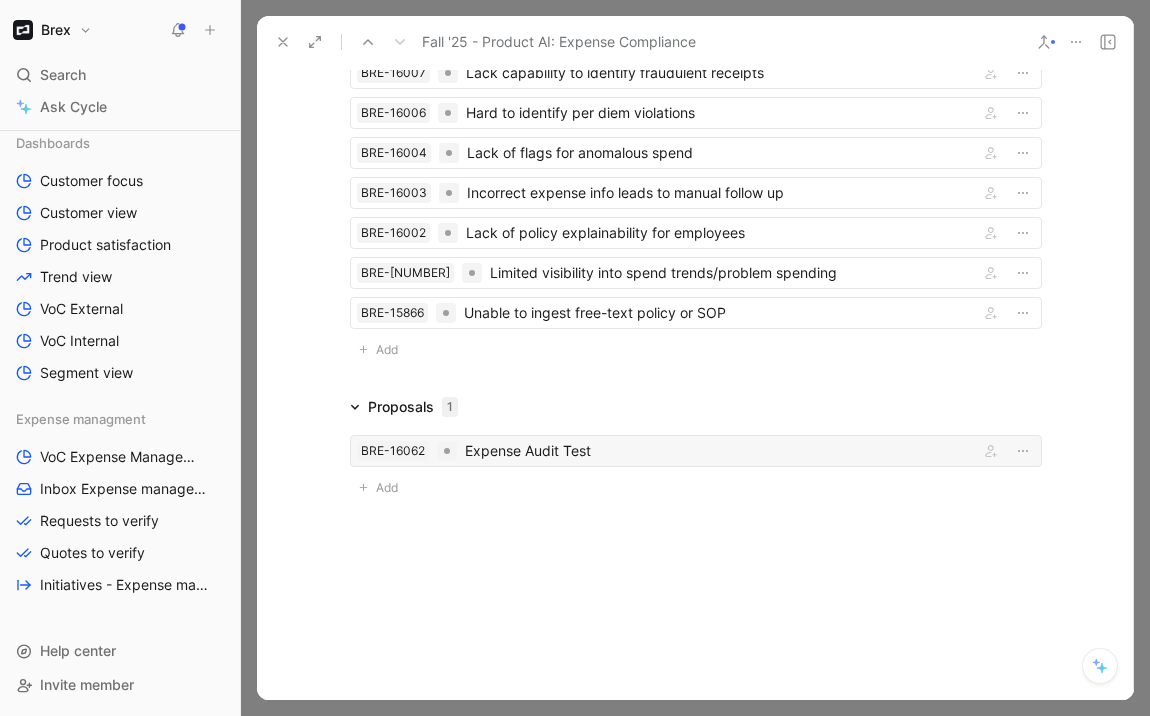 click on "Expense Audit Test" at bounding box center (718, 451) 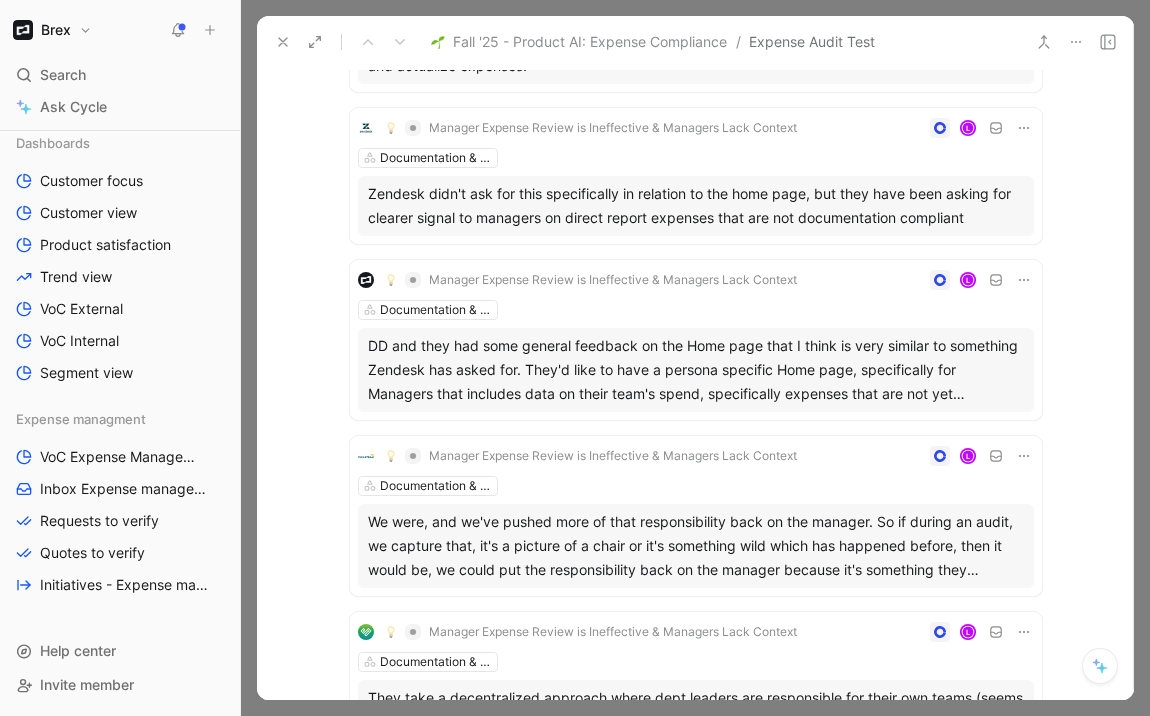 scroll, scrollTop: 0, scrollLeft: 0, axis: both 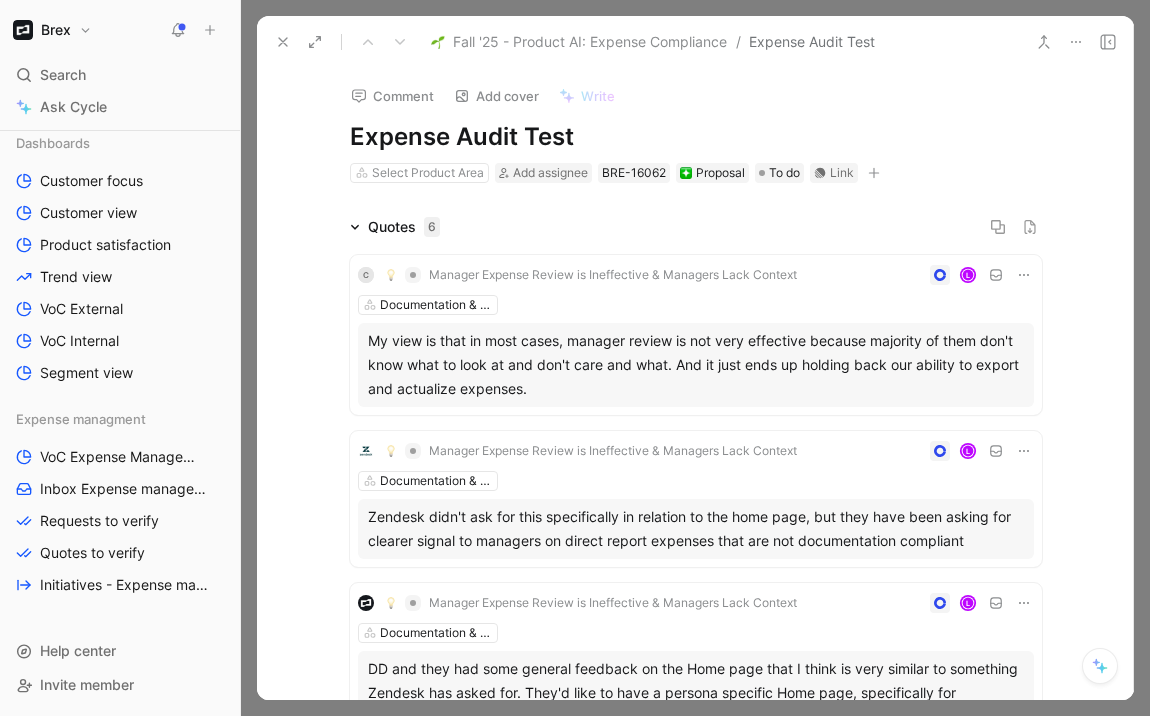 click at bounding box center (283, 42) 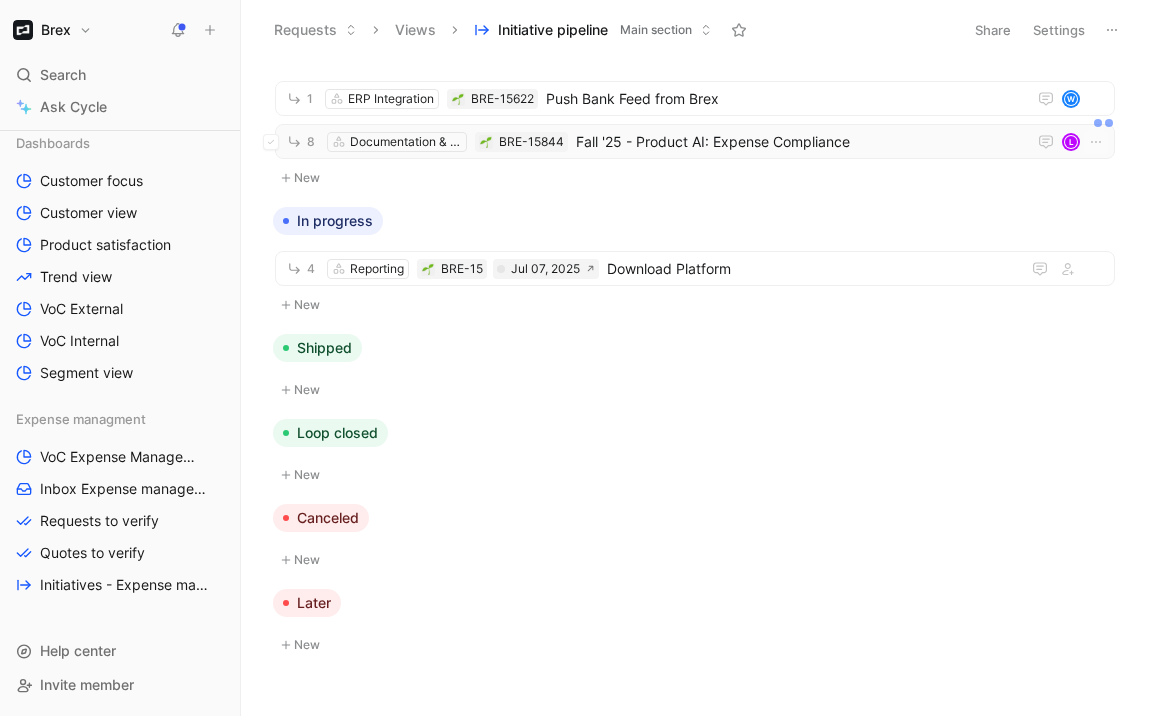 click on "Fall '25 - Product AI: Expense Compliance" at bounding box center (797, 142) 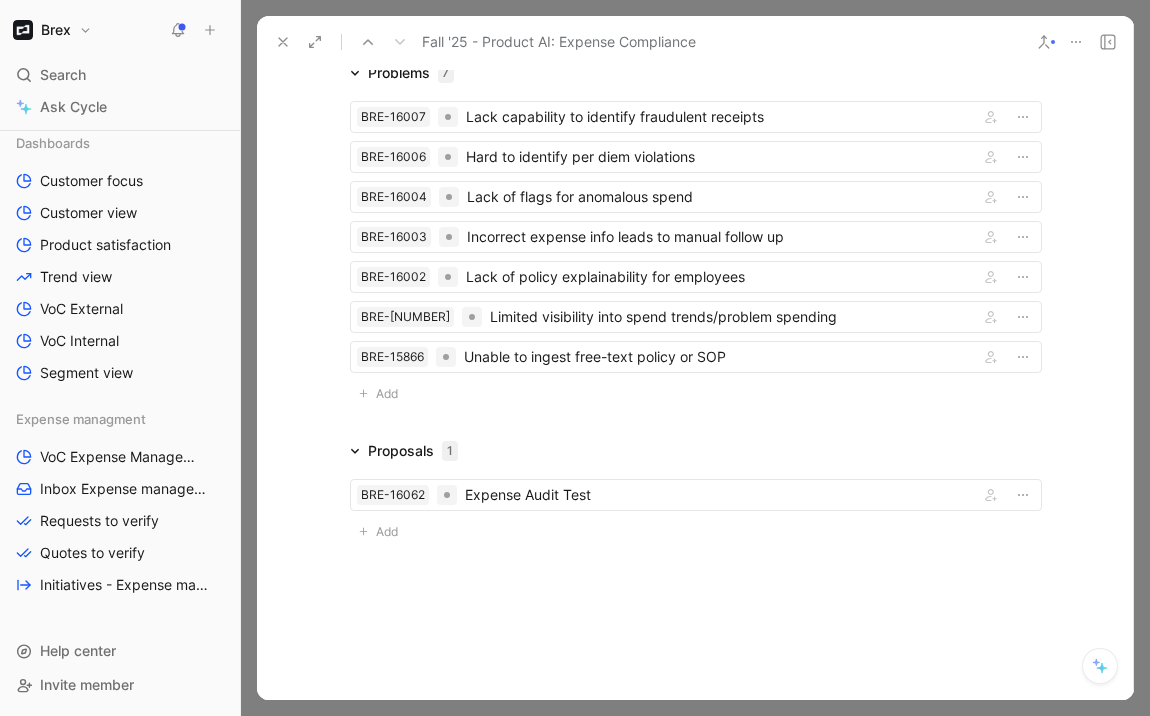 scroll, scrollTop: 2933, scrollLeft: 0, axis: vertical 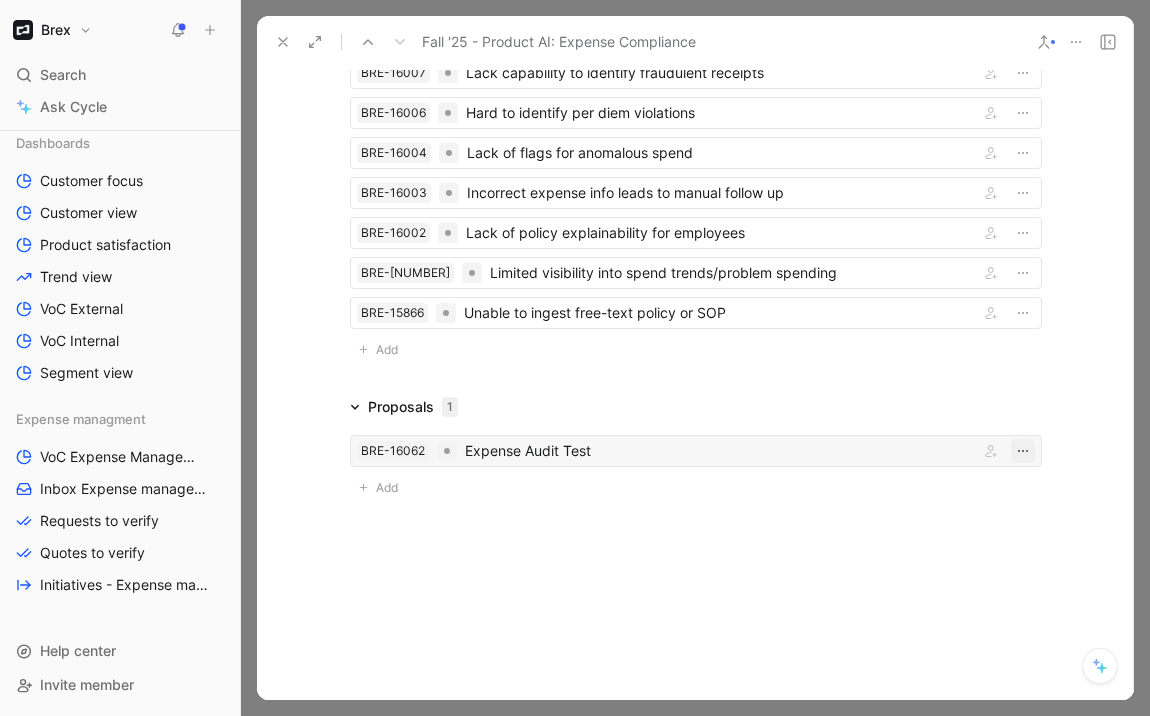 click 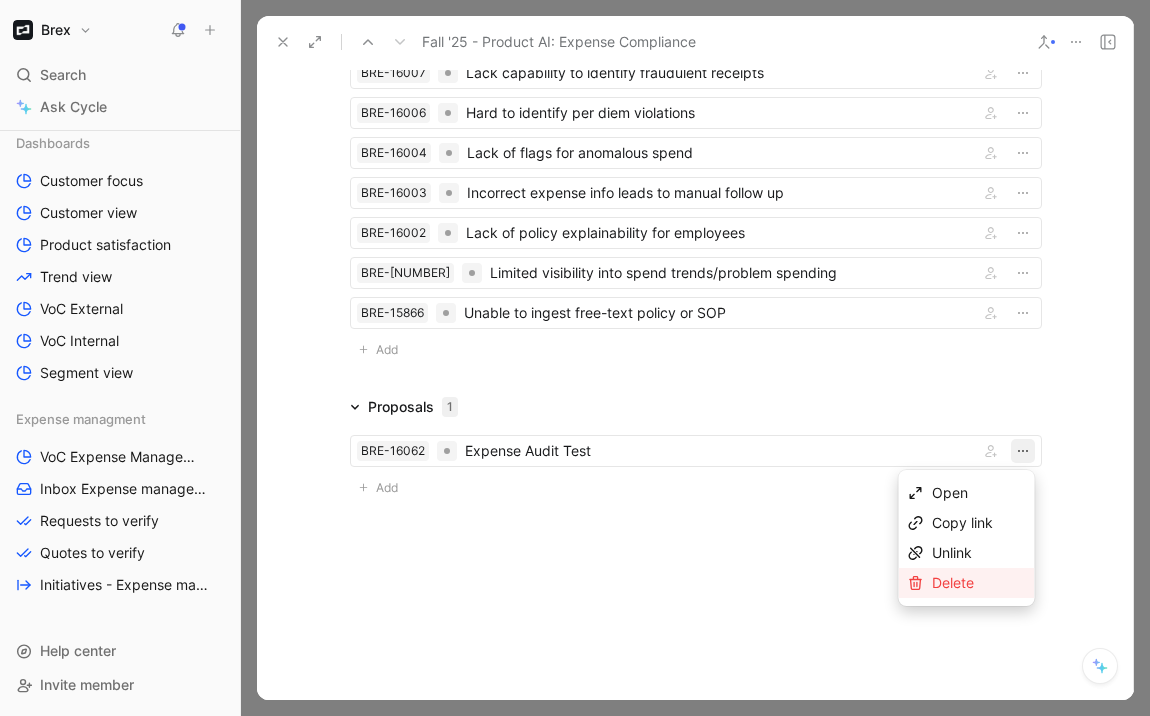 click on "Delete" at bounding box center [979, 583] 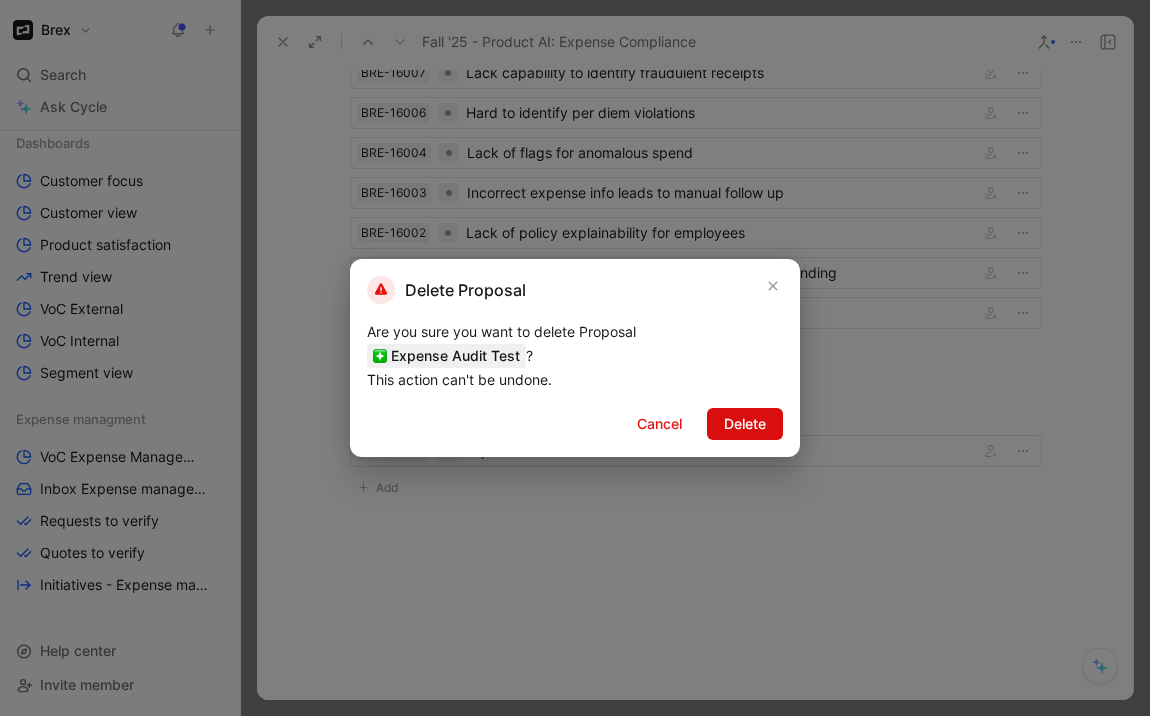 click on "Delete" at bounding box center (745, 424) 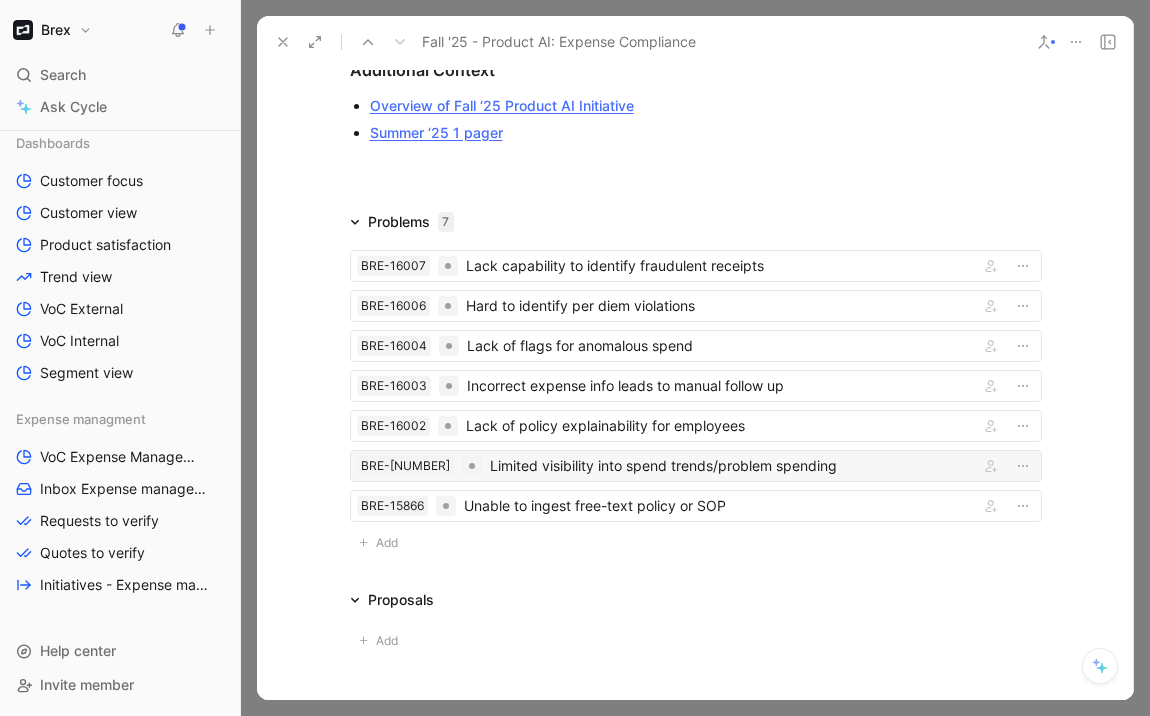 scroll, scrollTop: 957, scrollLeft: 0, axis: vertical 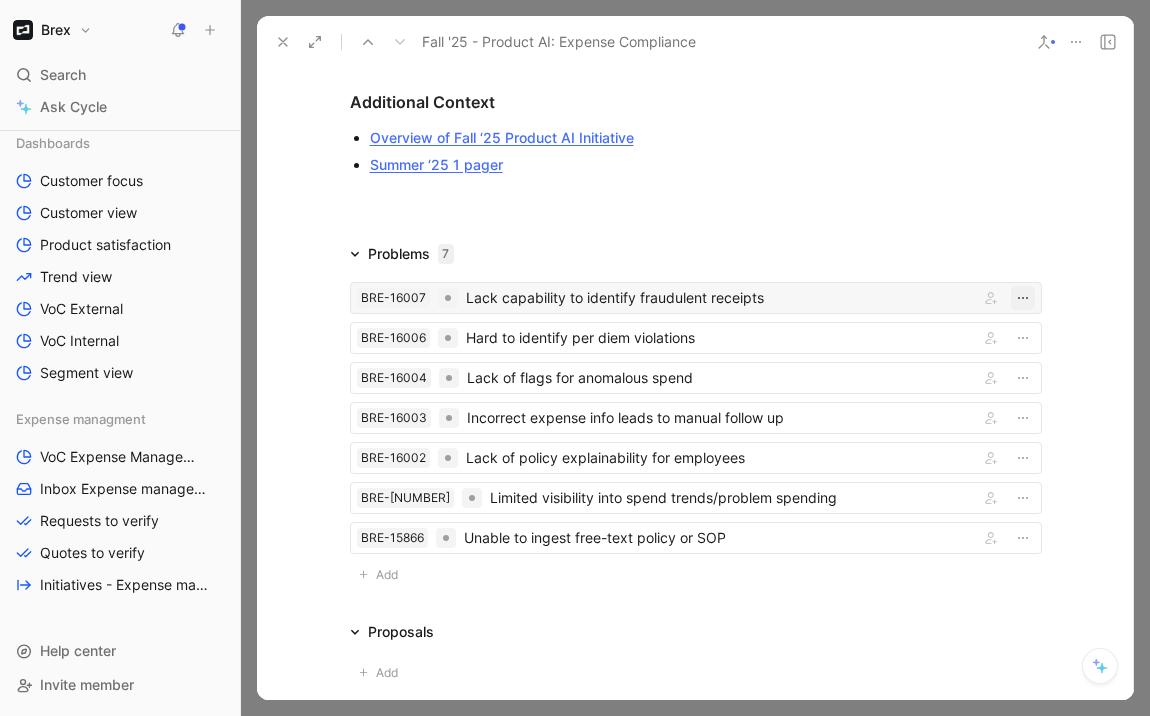 click 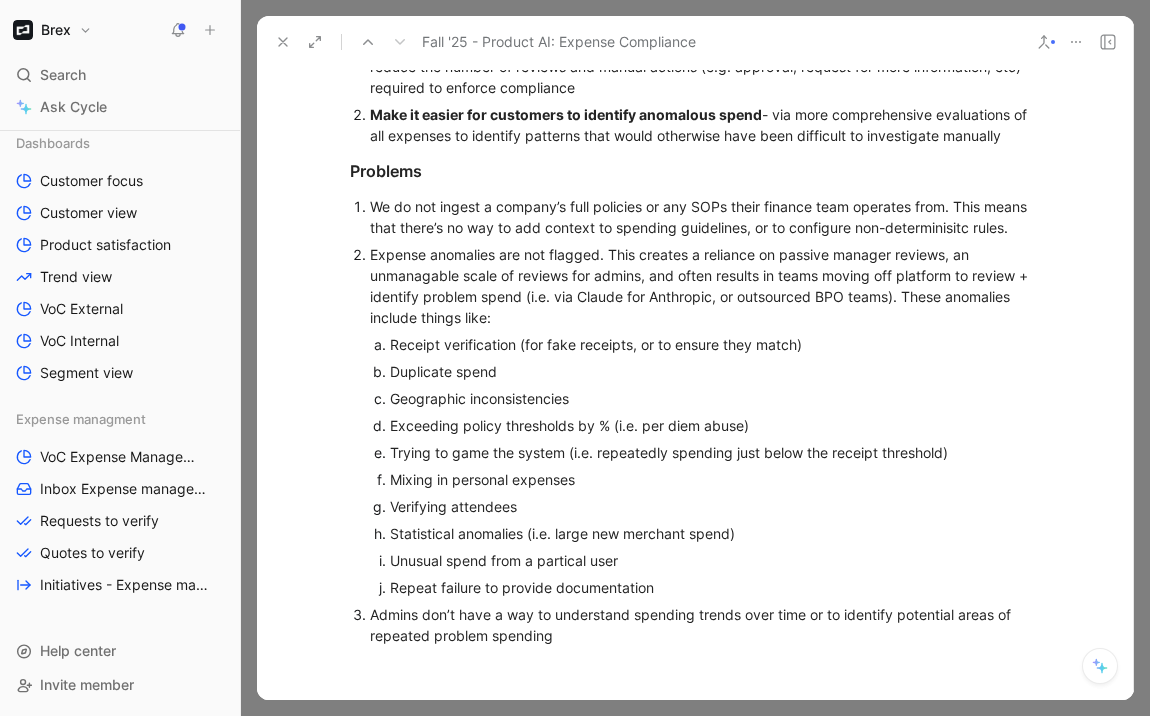 scroll, scrollTop: 0, scrollLeft: 0, axis: both 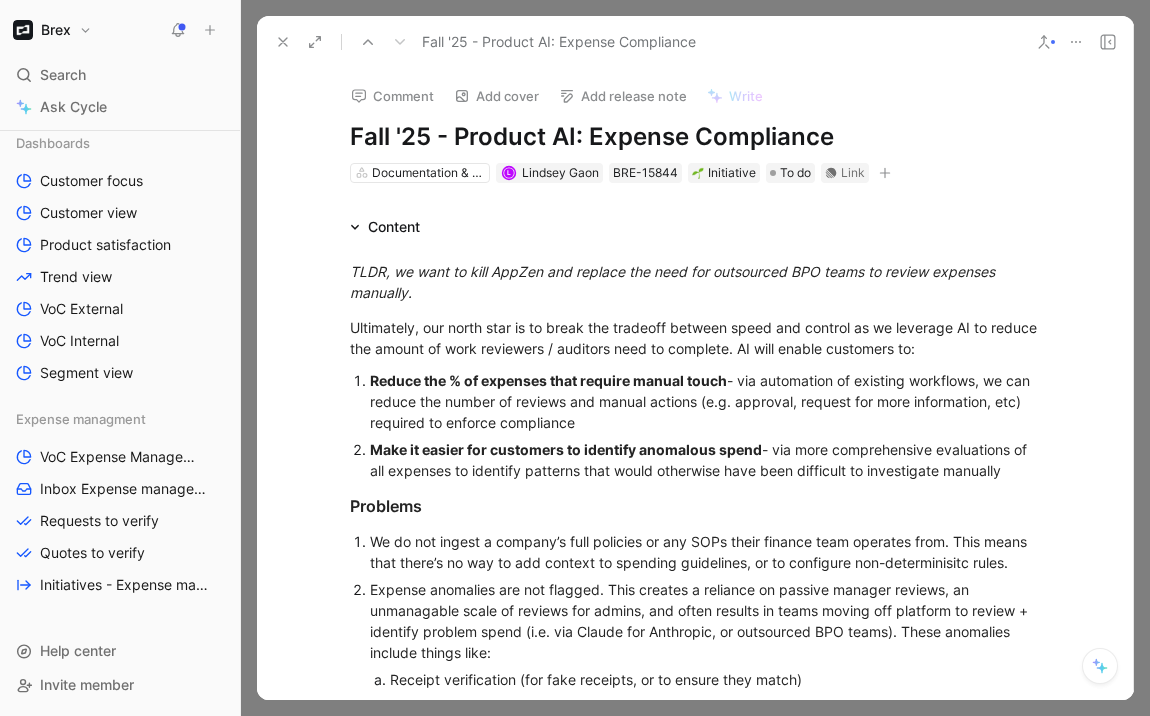 click 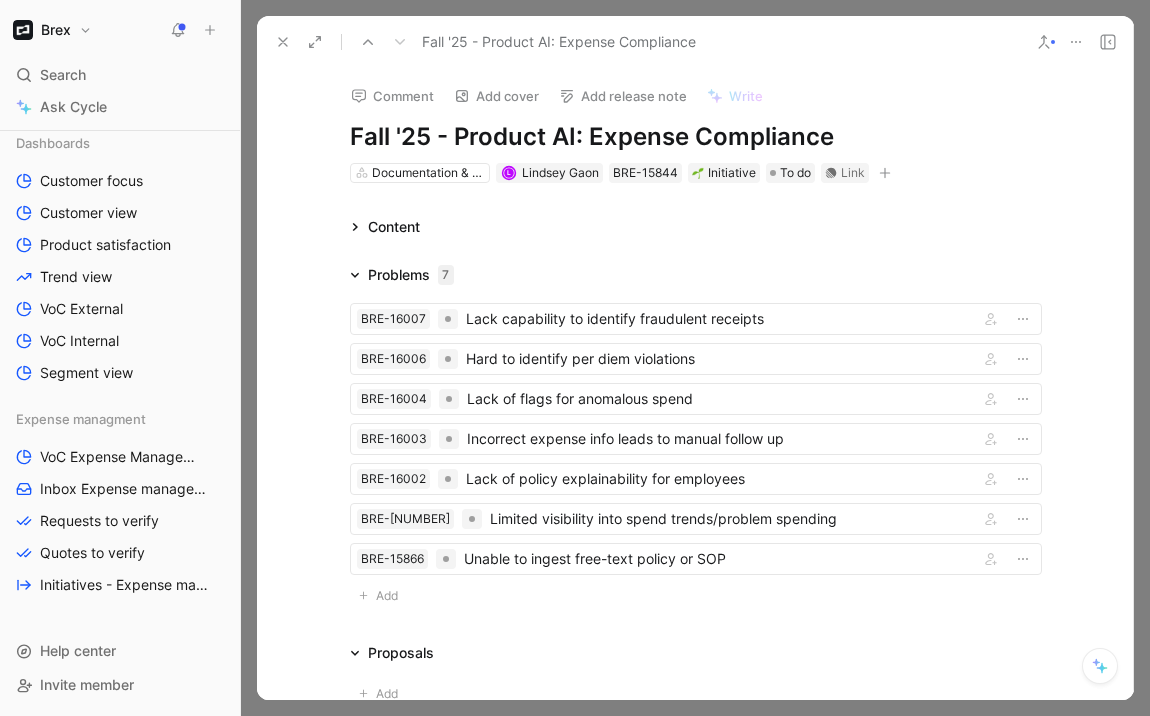 click on "Content" at bounding box center [385, 227] 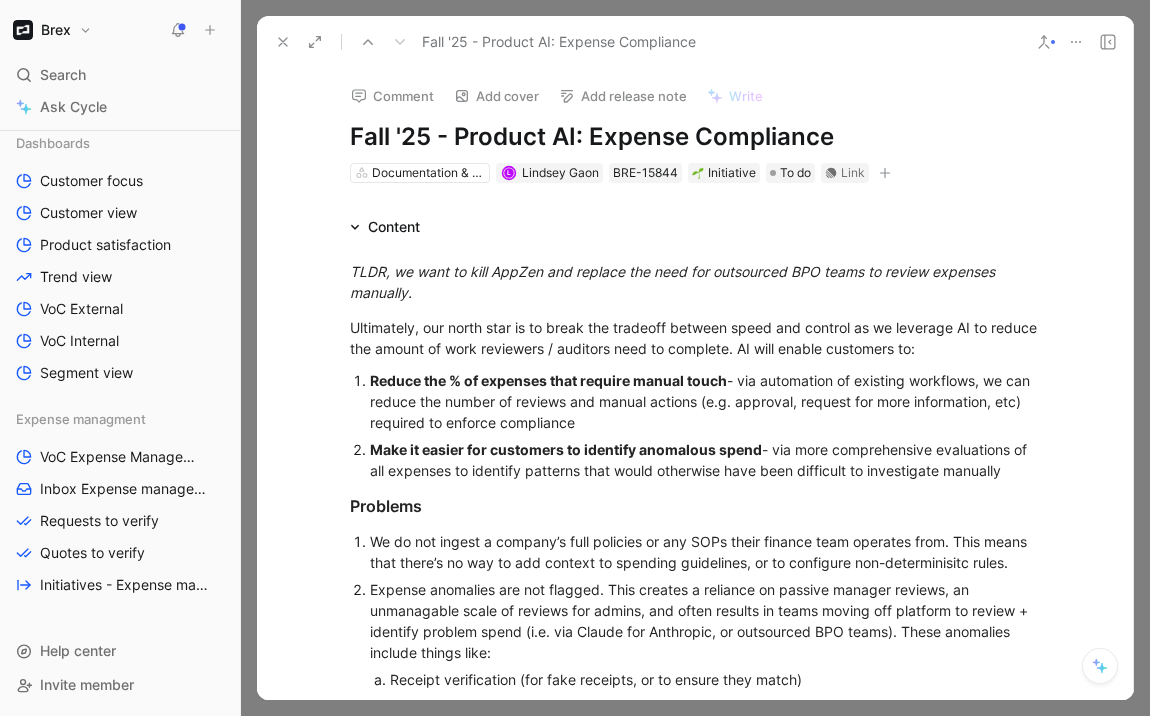 click at bounding box center [283, 42] 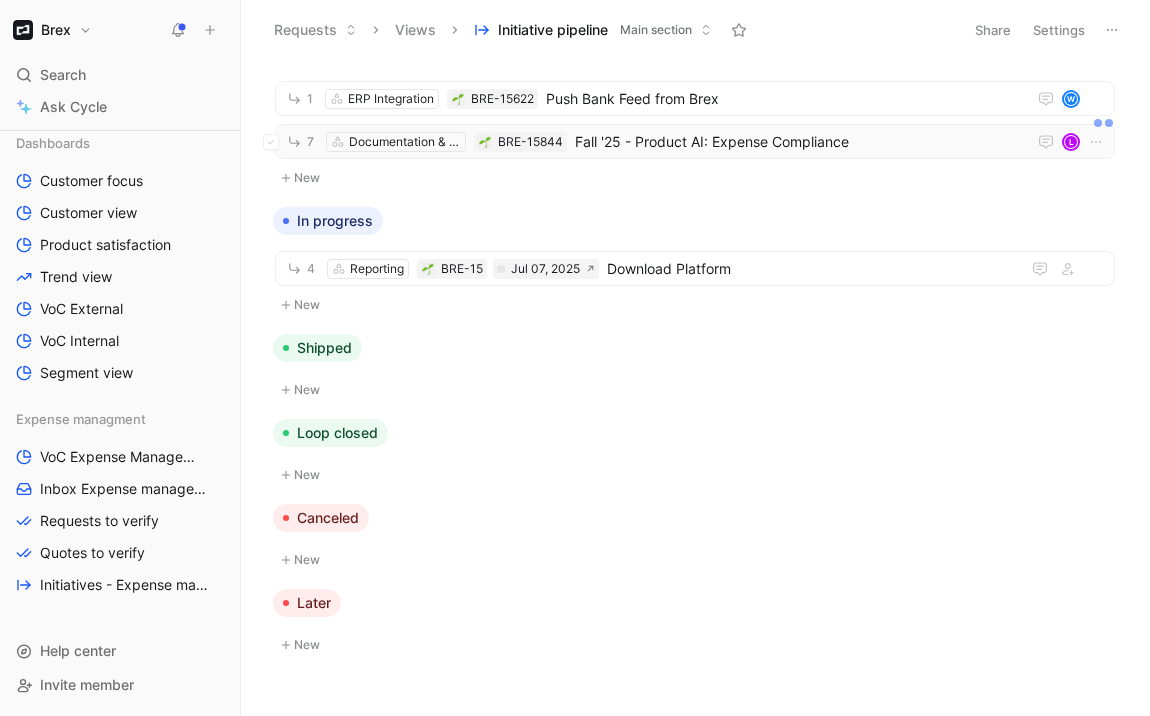 click on "Fall '25 - Product AI: Expense Compliance" at bounding box center [796, 142] 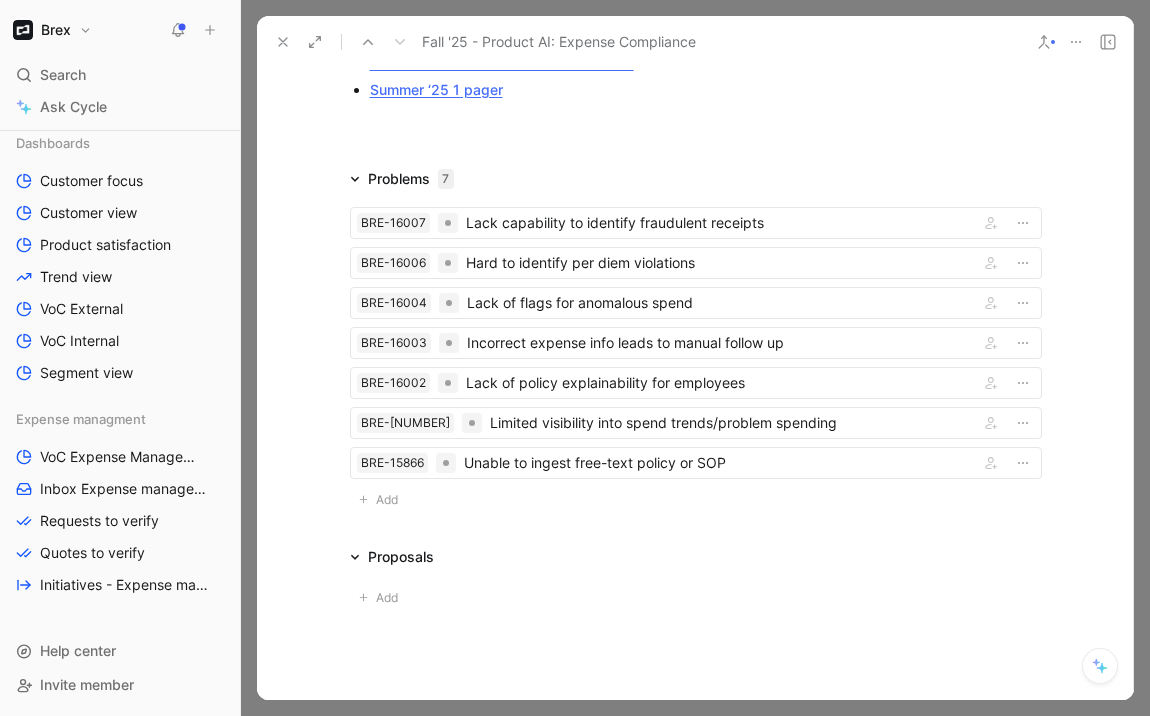 scroll, scrollTop: 946, scrollLeft: 0, axis: vertical 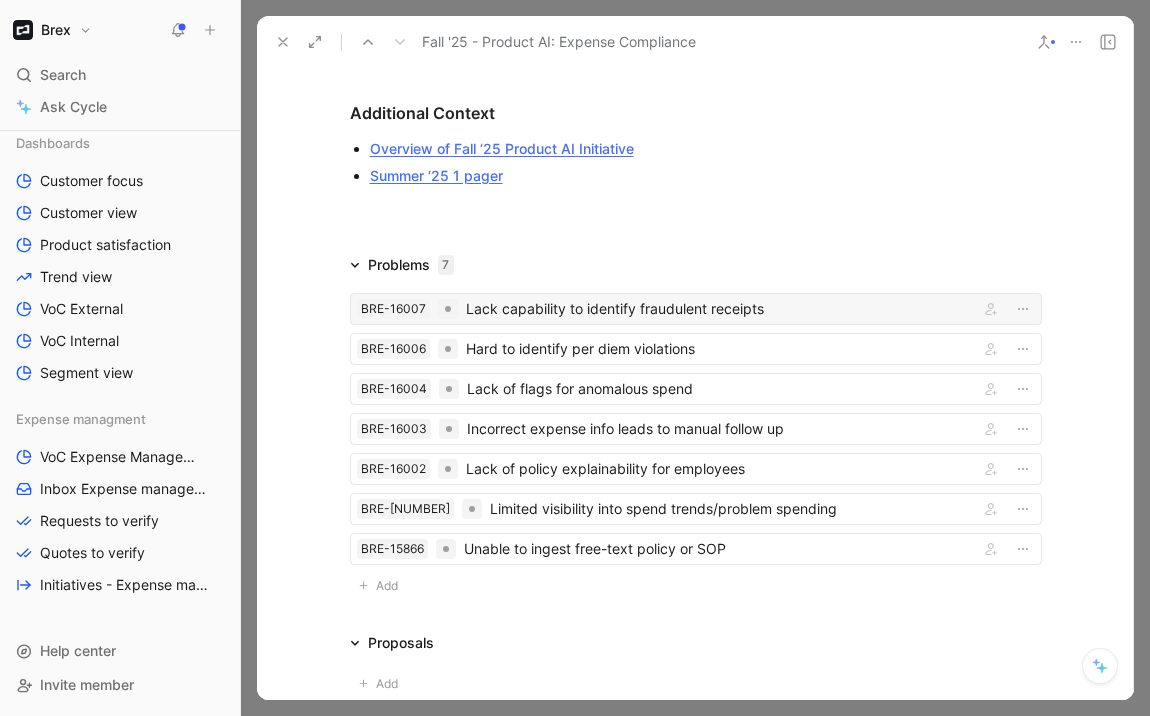 click on "Lack capability to identify fraudulent receipts" at bounding box center (718, 309) 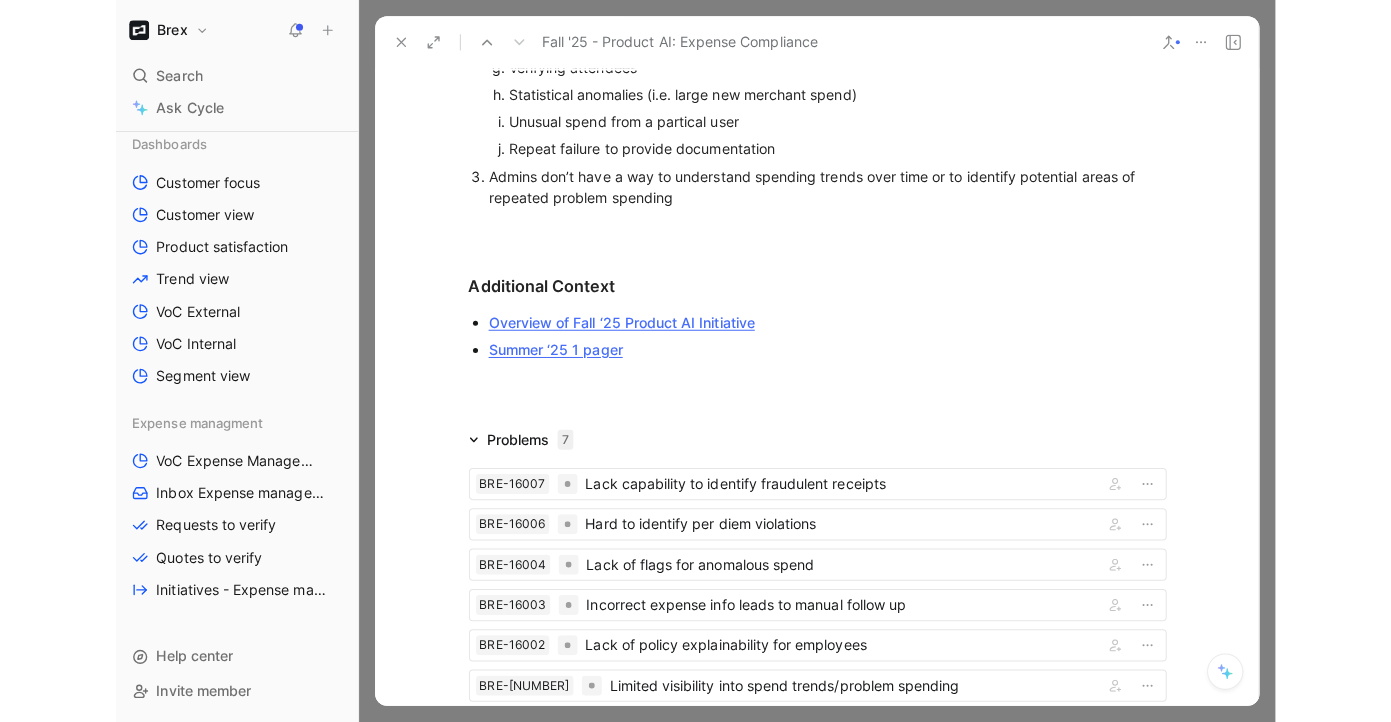 scroll, scrollTop: 1142, scrollLeft: 0, axis: vertical 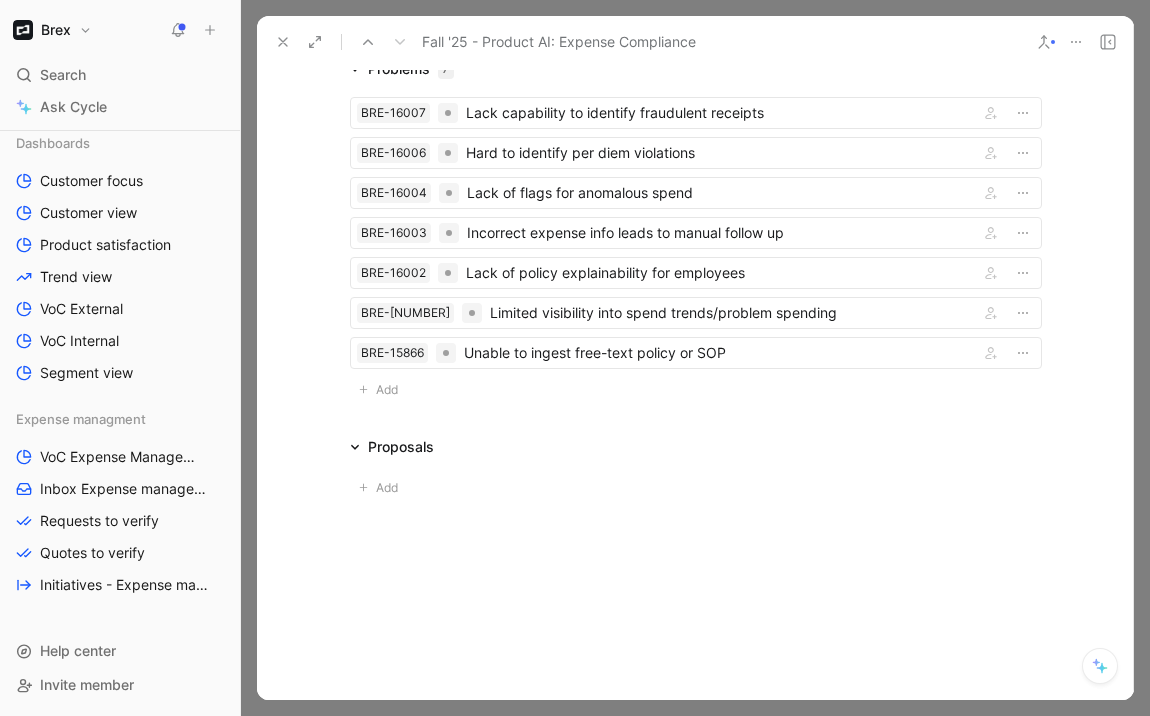 click on "Proposals" at bounding box center (696, 447) 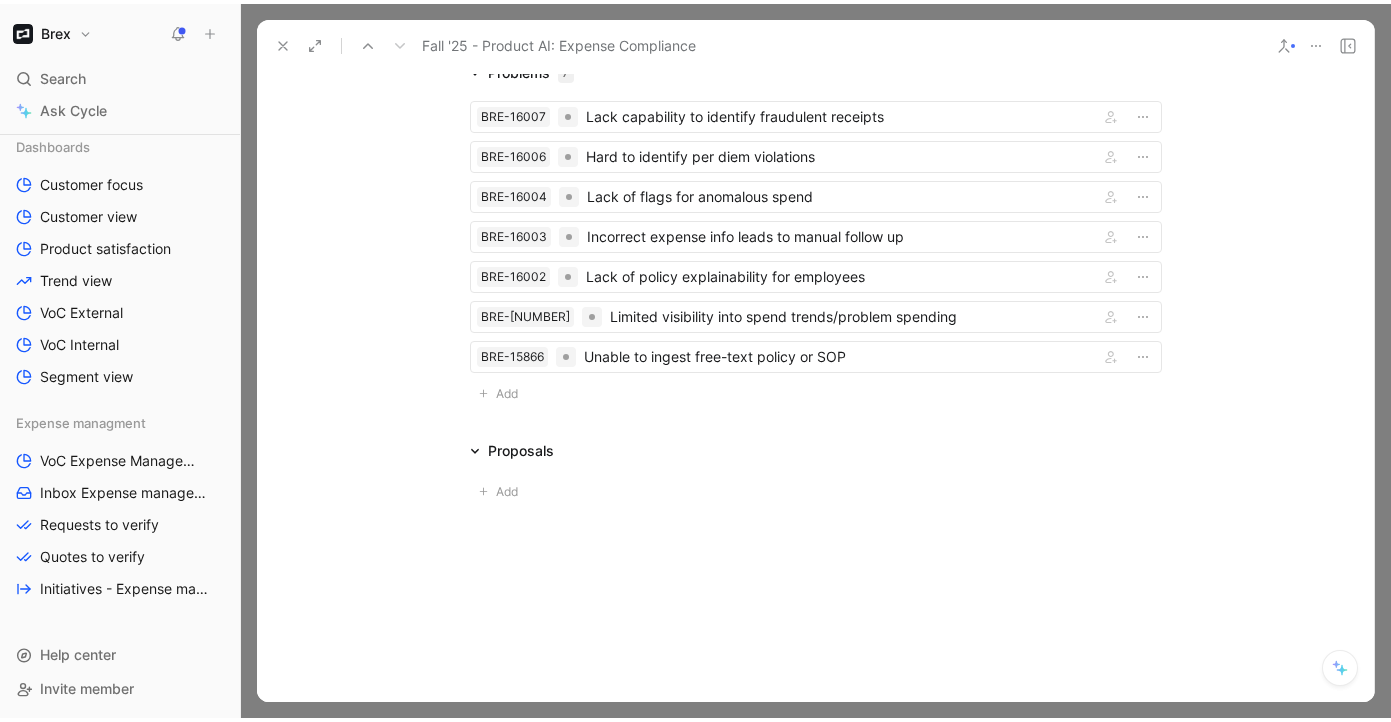 scroll, scrollTop: 615, scrollLeft: 0, axis: vertical 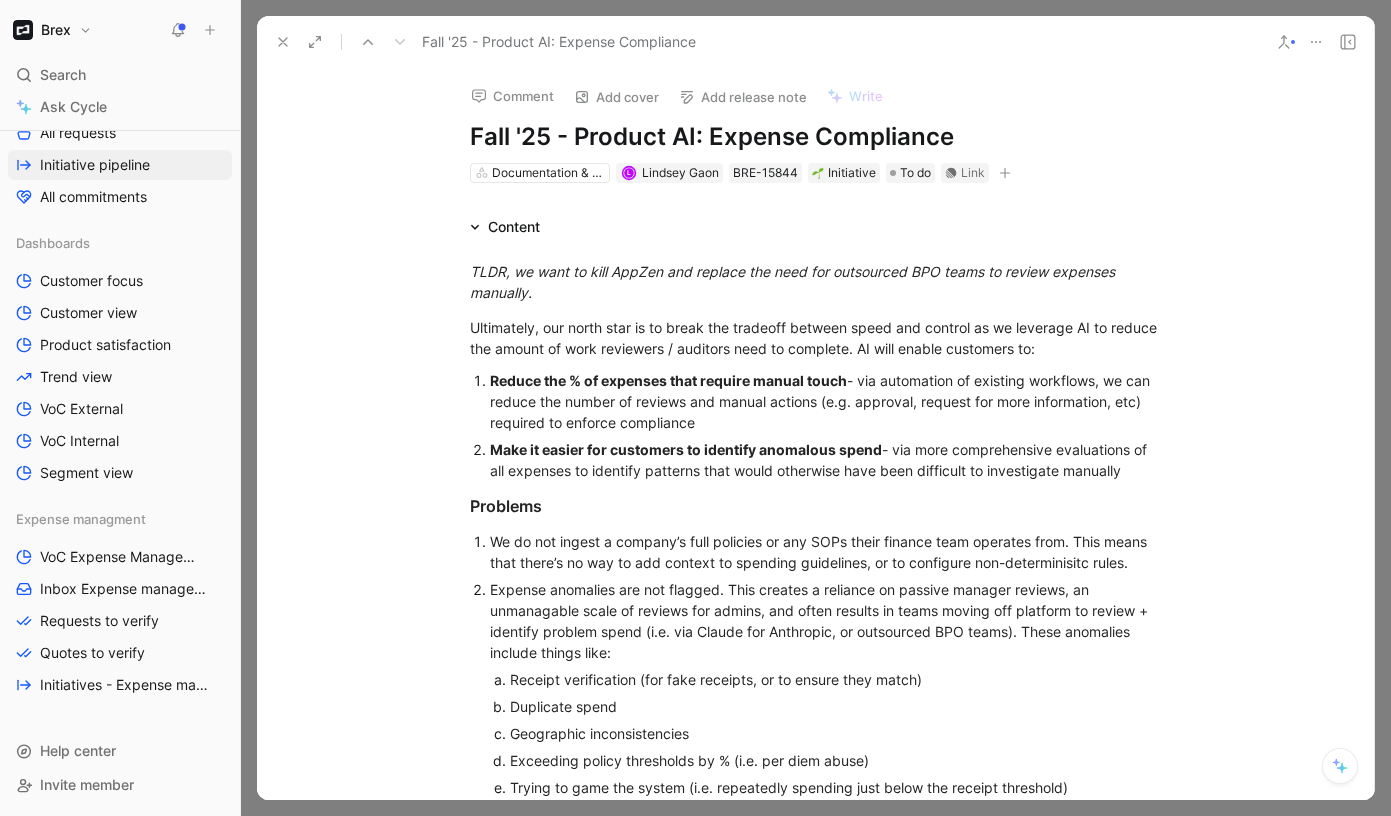 click at bounding box center (283, 42) 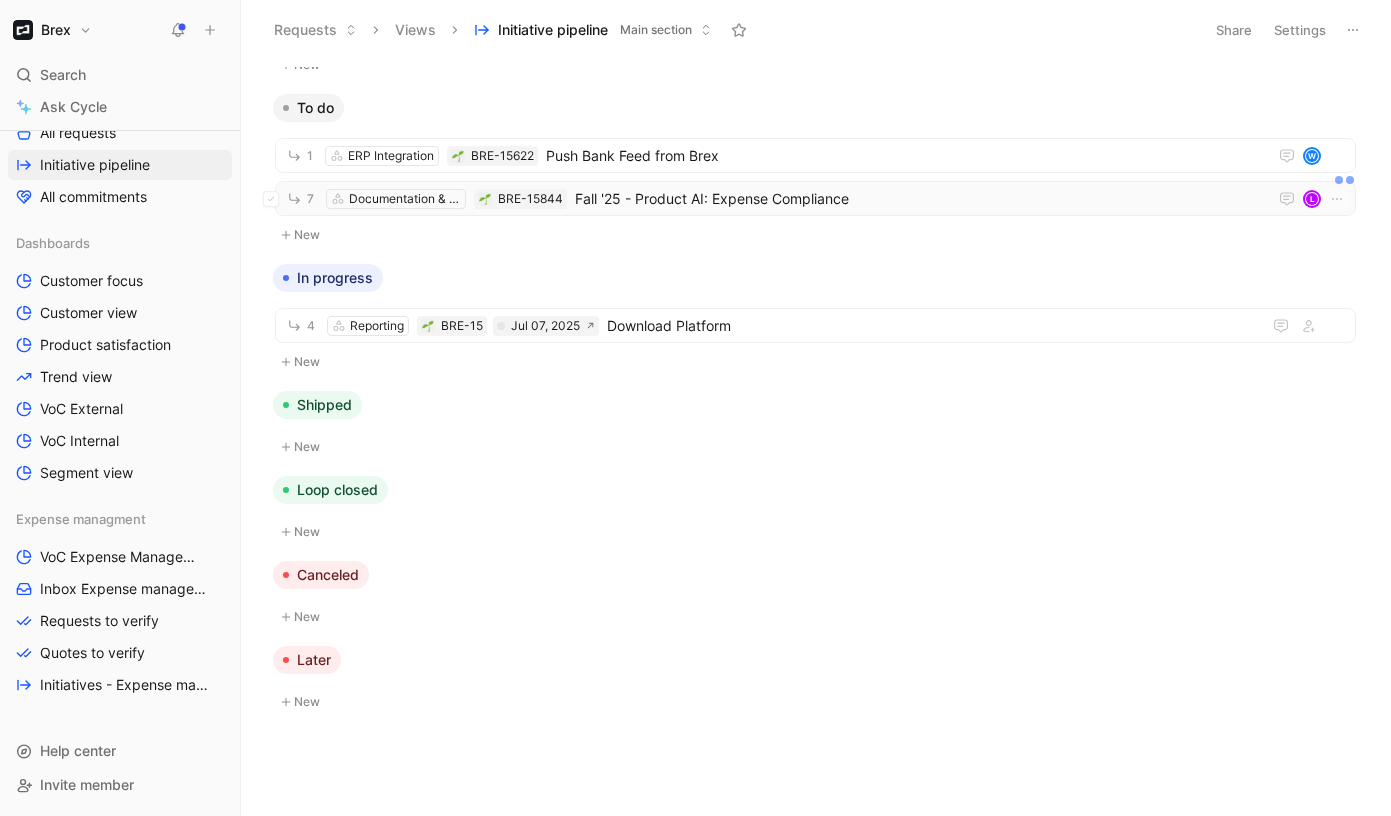 click on "Fall '25 - Product AI: Expense Compliance" at bounding box center [917, 199] 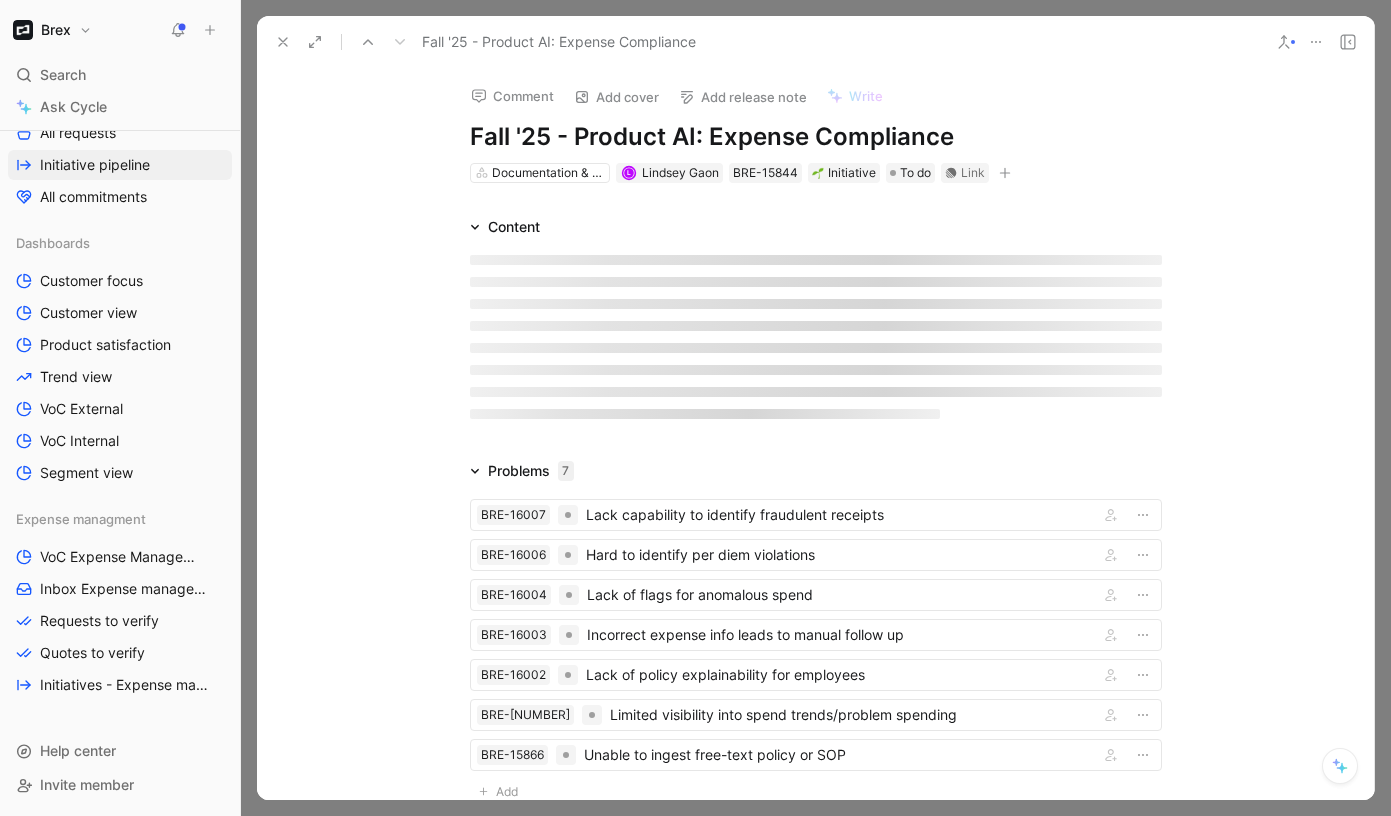 click 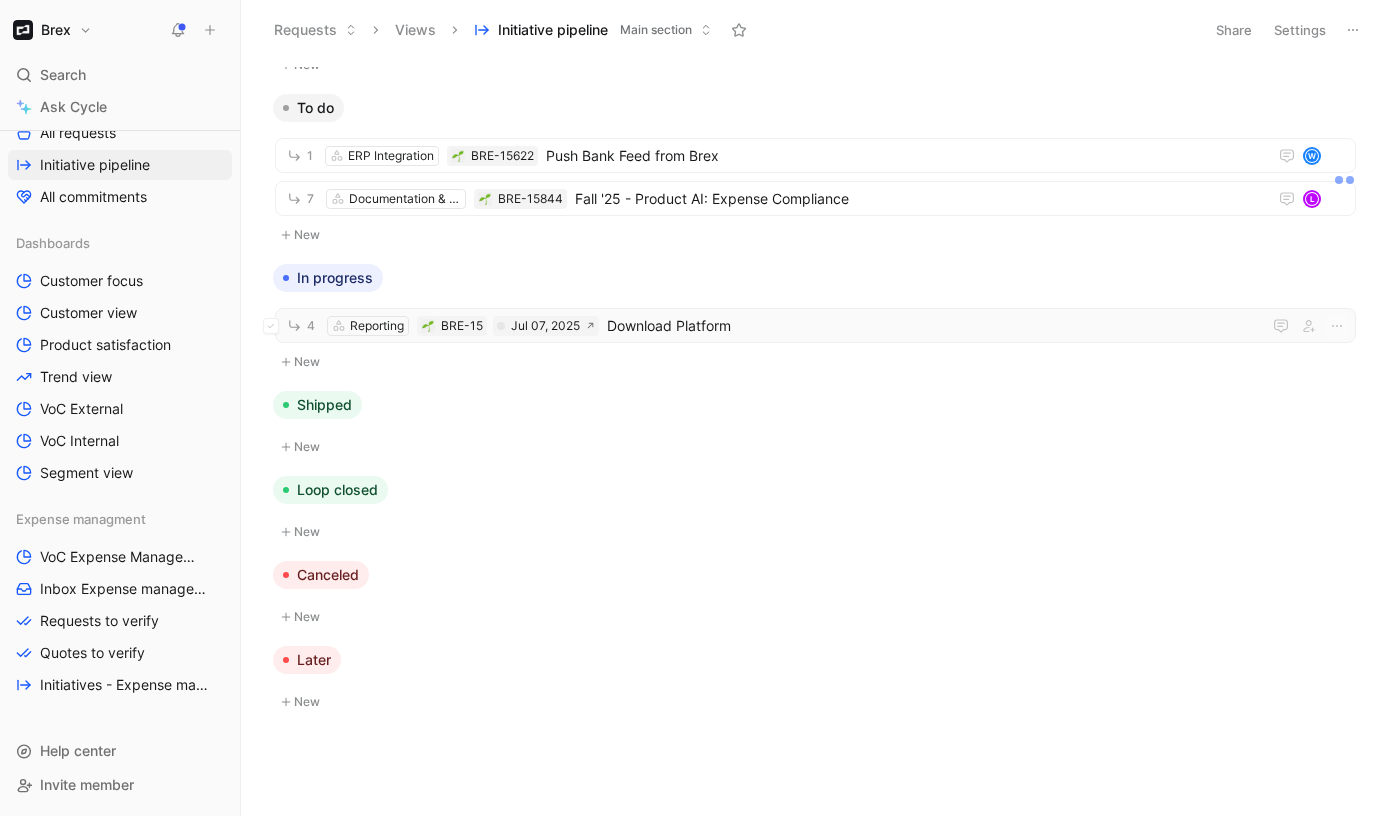 click on "Download Platform" at bounding box center [930, 326] 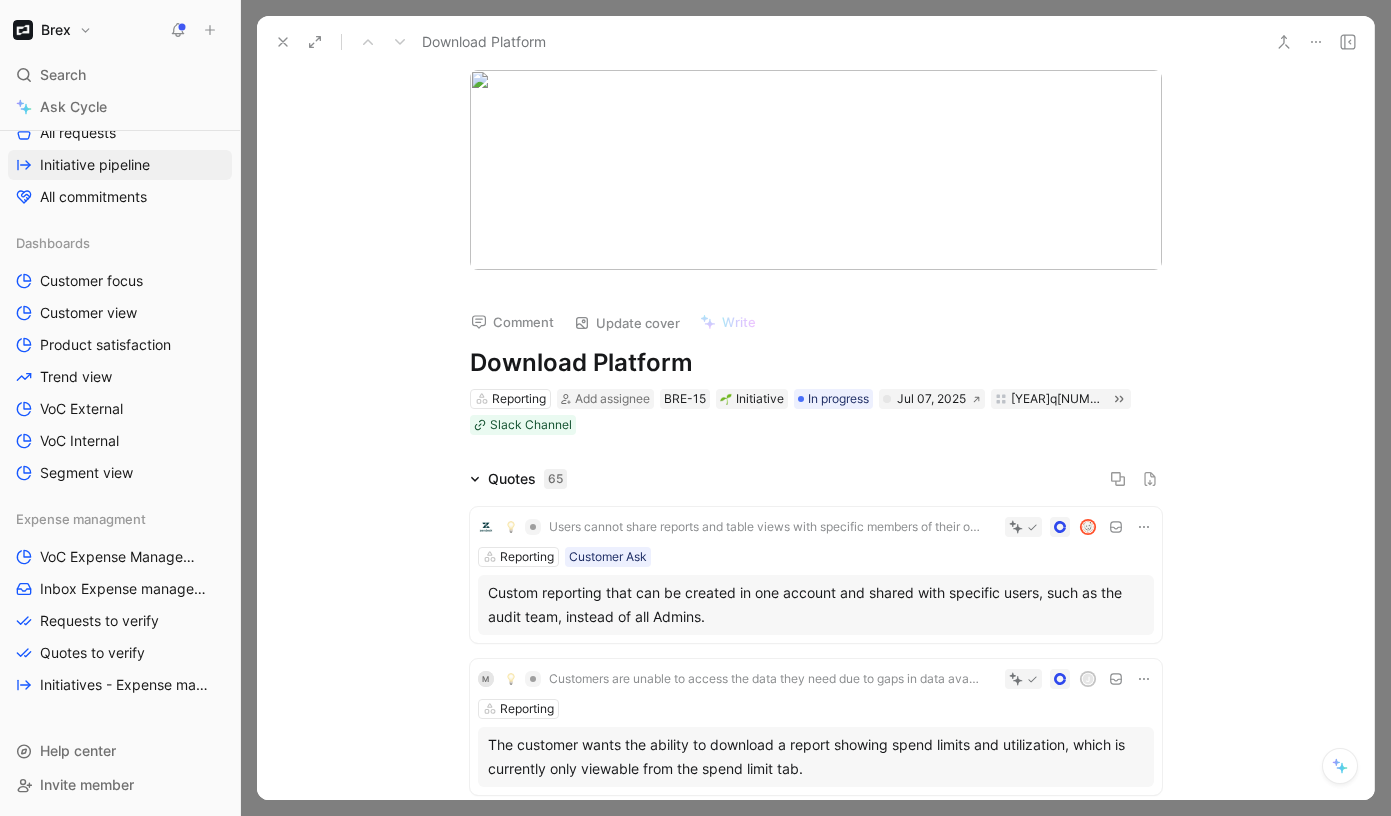 scroll, scrollTop: 27, scrollLeft: 0, axis: vertical 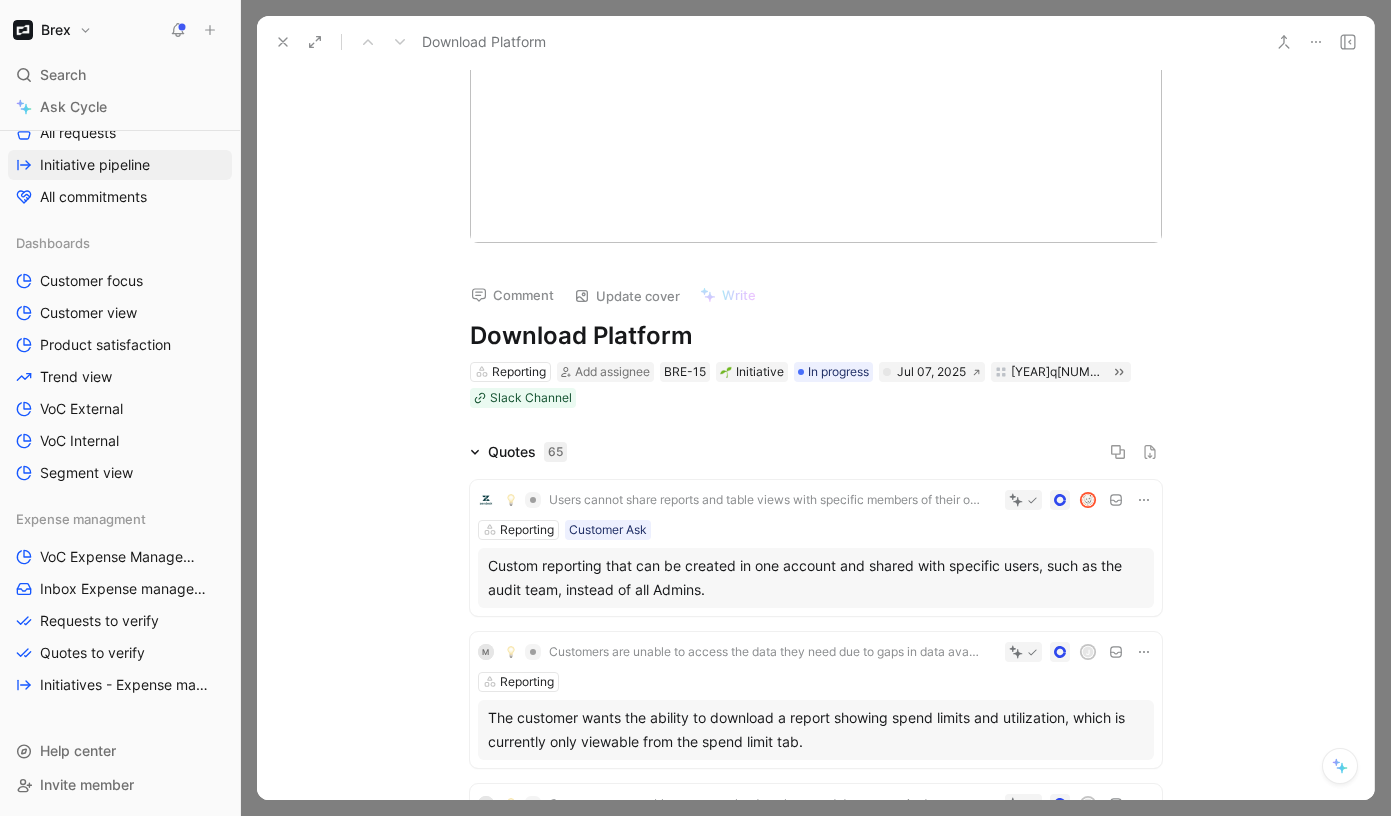 click 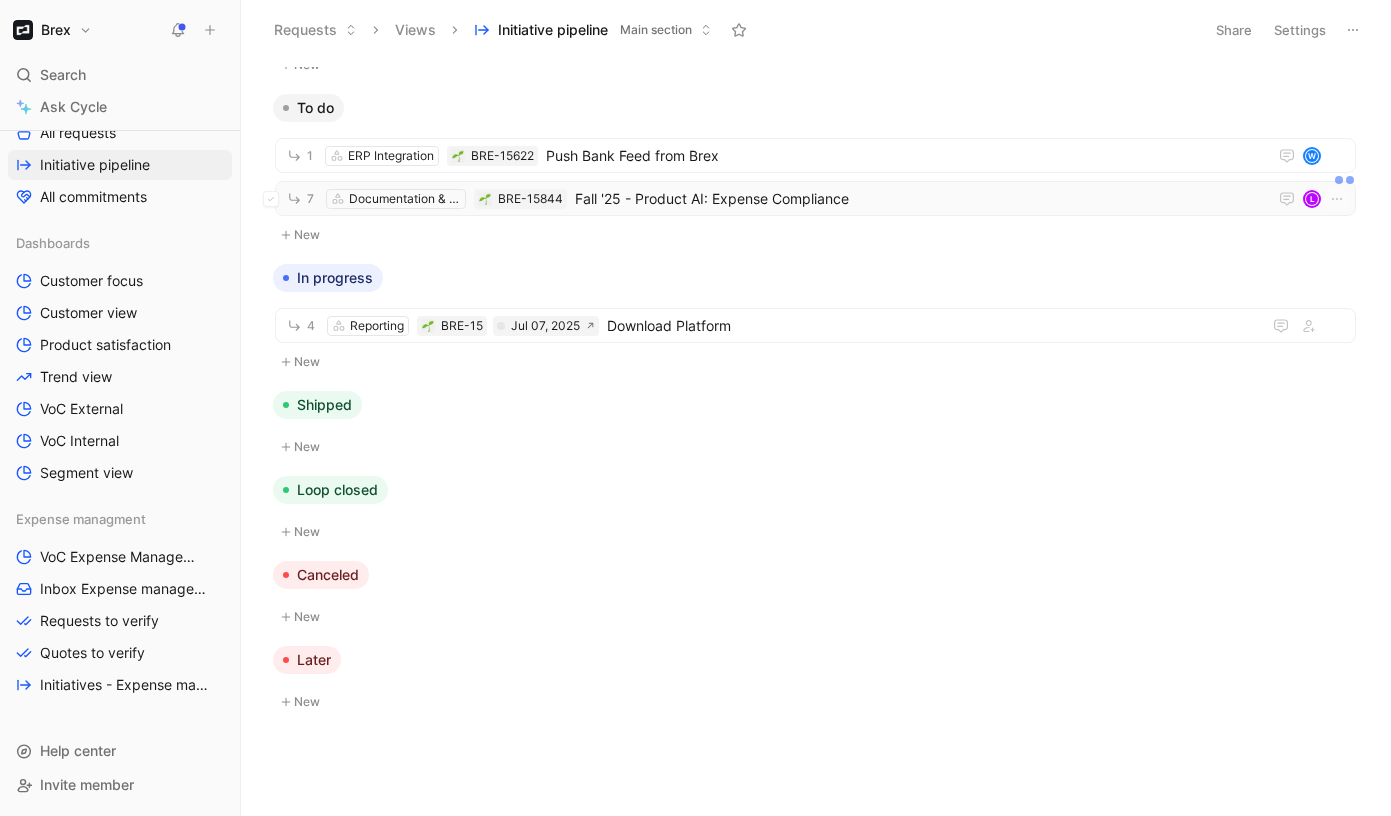 click on "Fall '25 - Product AI: Expense Compliance" at bounding box center (917, 199) 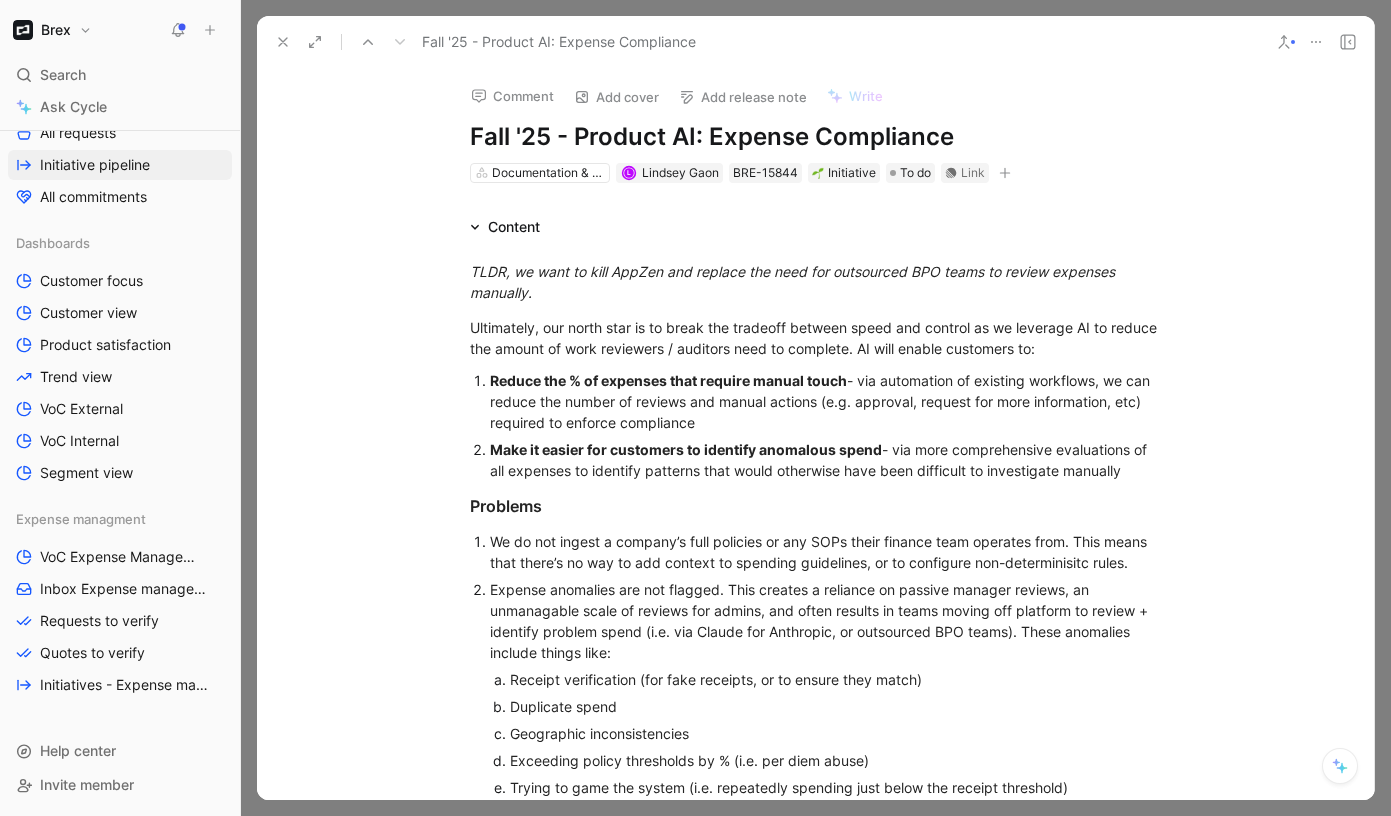 click 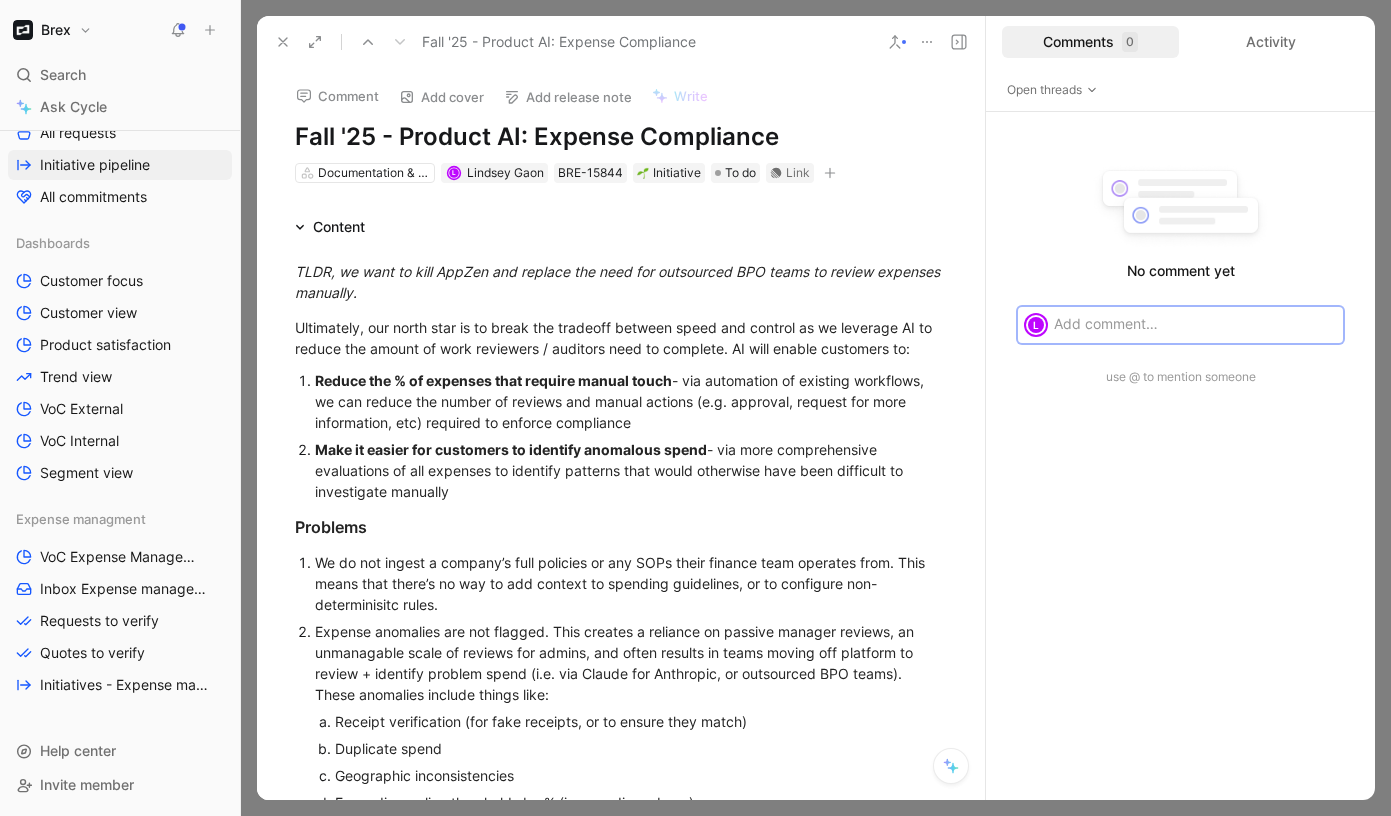 click 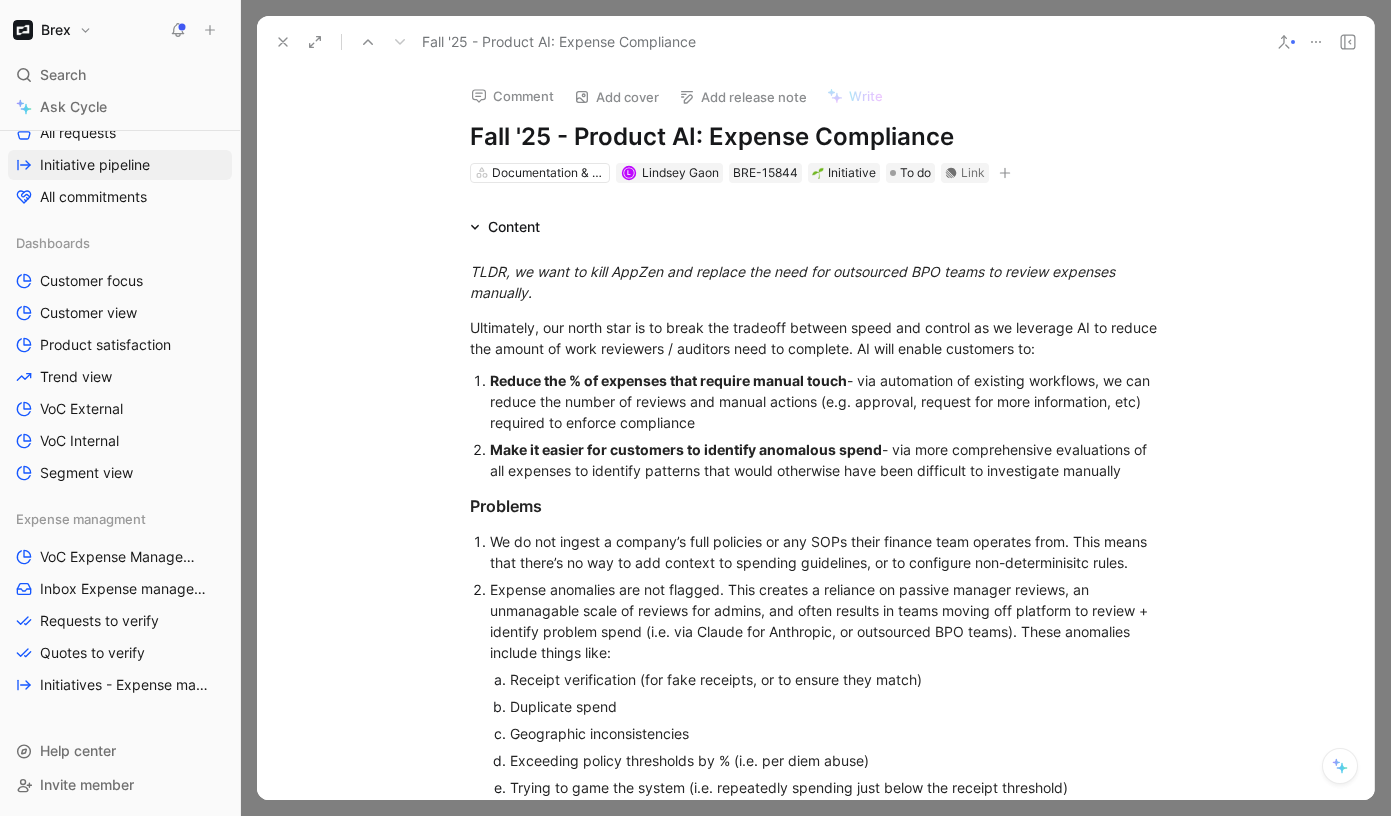 click 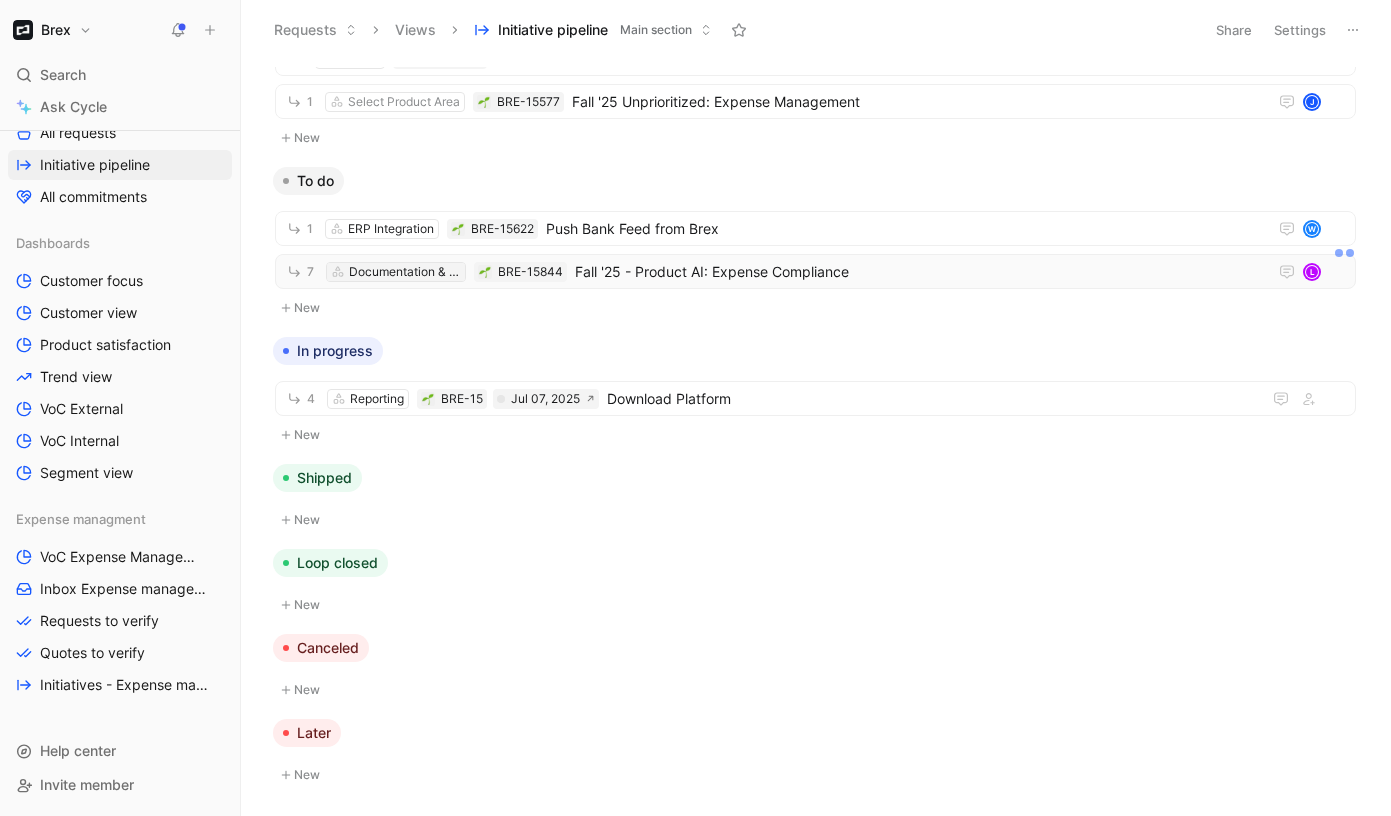 scroll, scrollTop: 678, scrollLeft: 0, axis: vertical 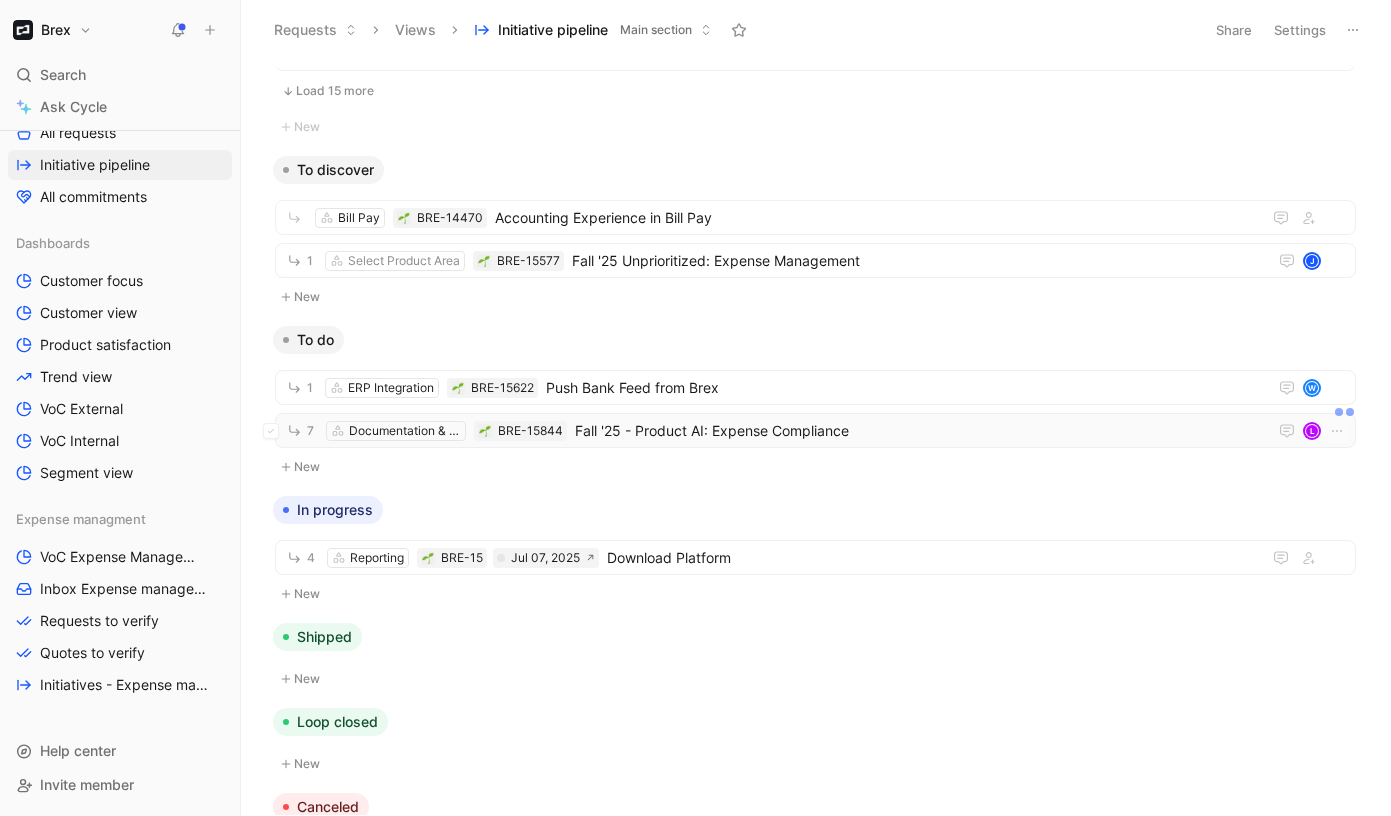 click on "Fall '25 - Product AI: Expense Compliance" at bounding box center (917, 431) 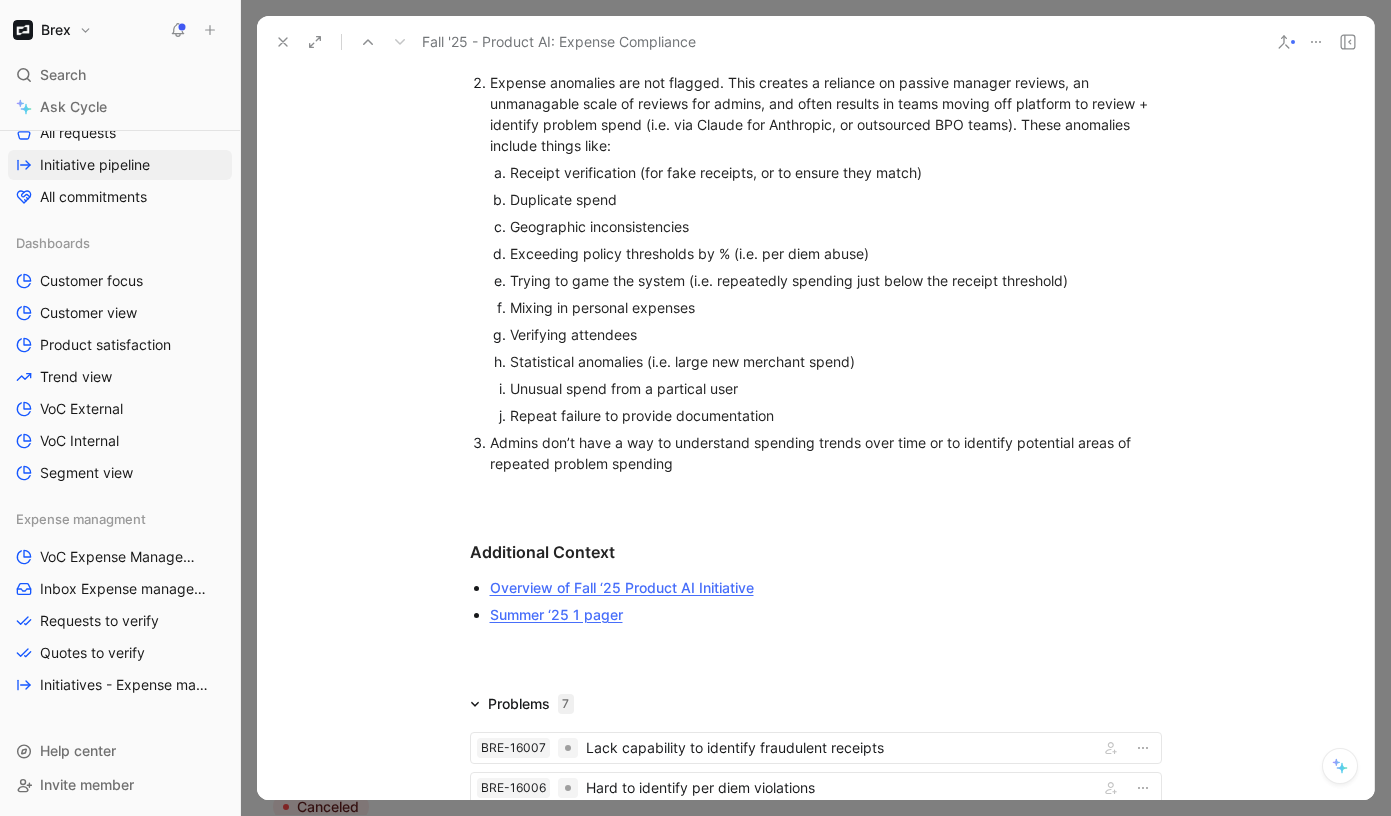 scroll, scrollTop: 0, scrollLeft: 0, axis: both 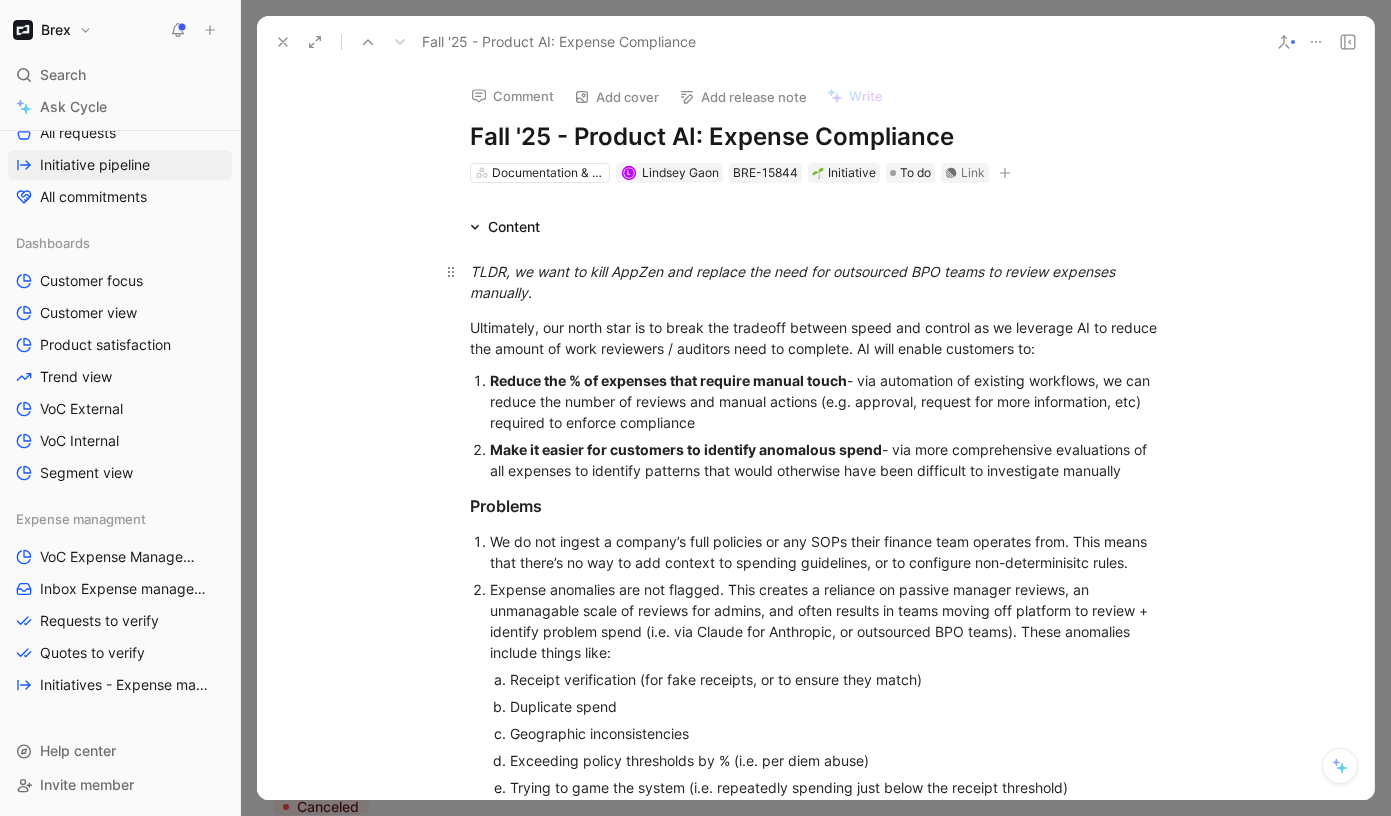drag, startPoint x: 480, startPoint y: 230, endPoint x: 484, endPoint y: 269, distance: 39.20459 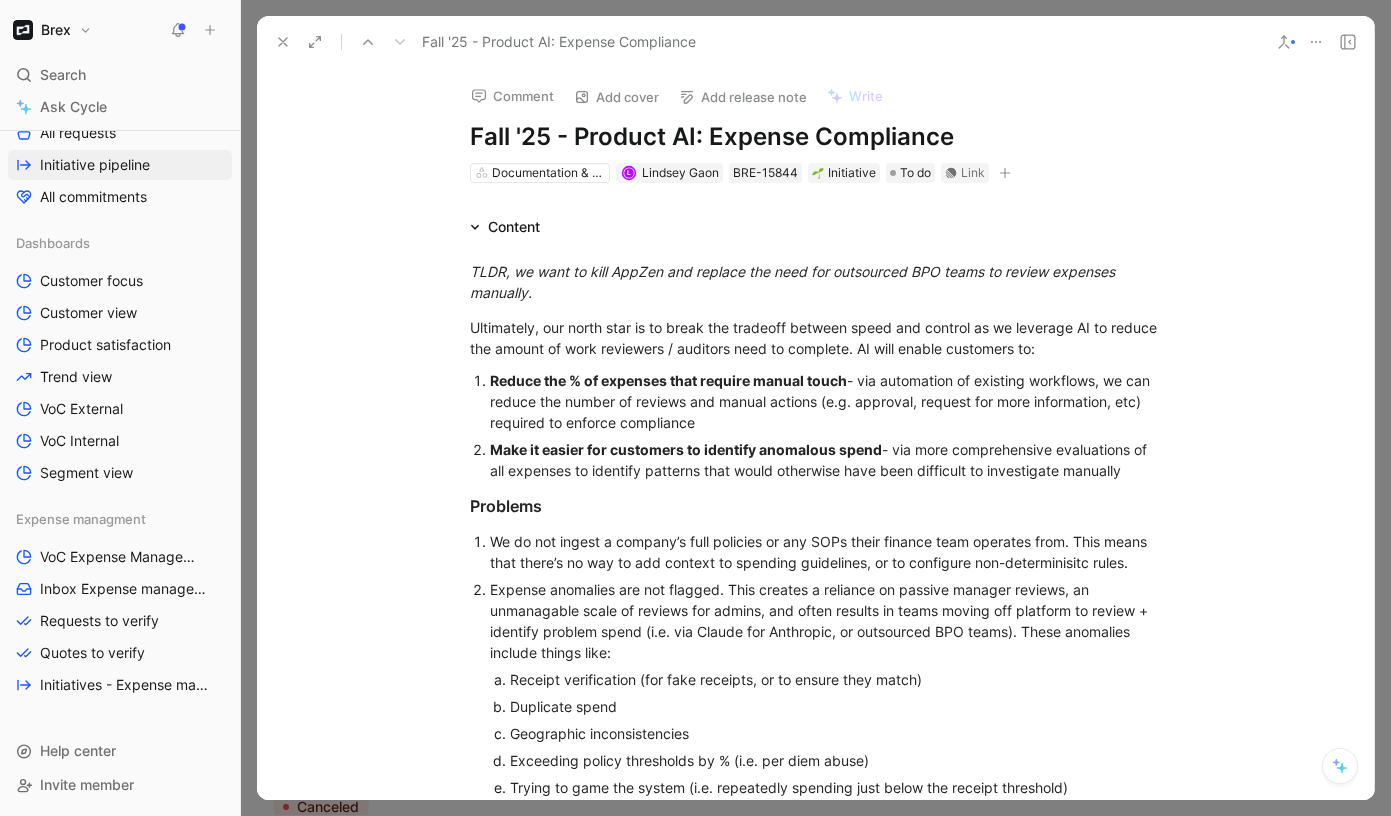 click 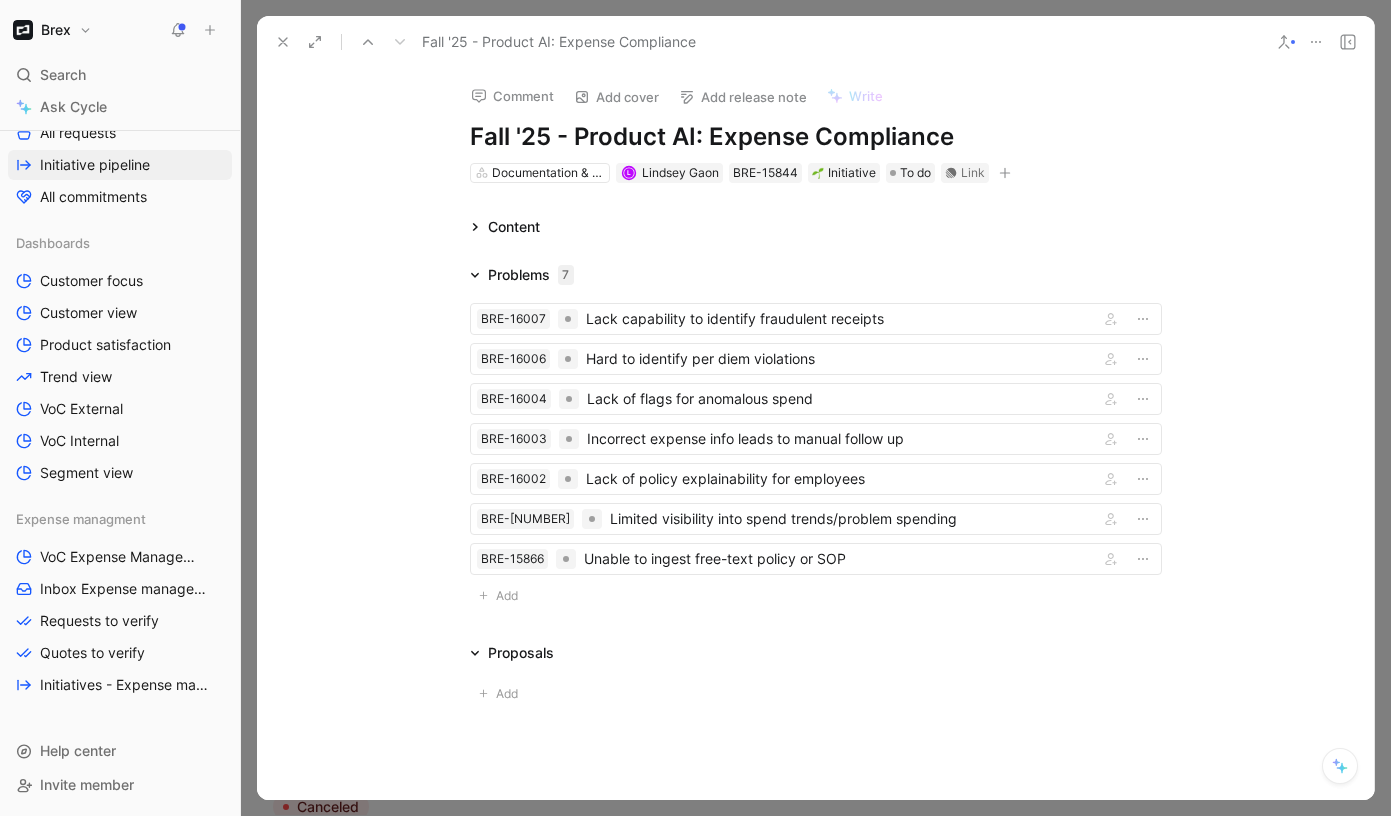 click on "Problems 7" at bounding box center (522, 275) 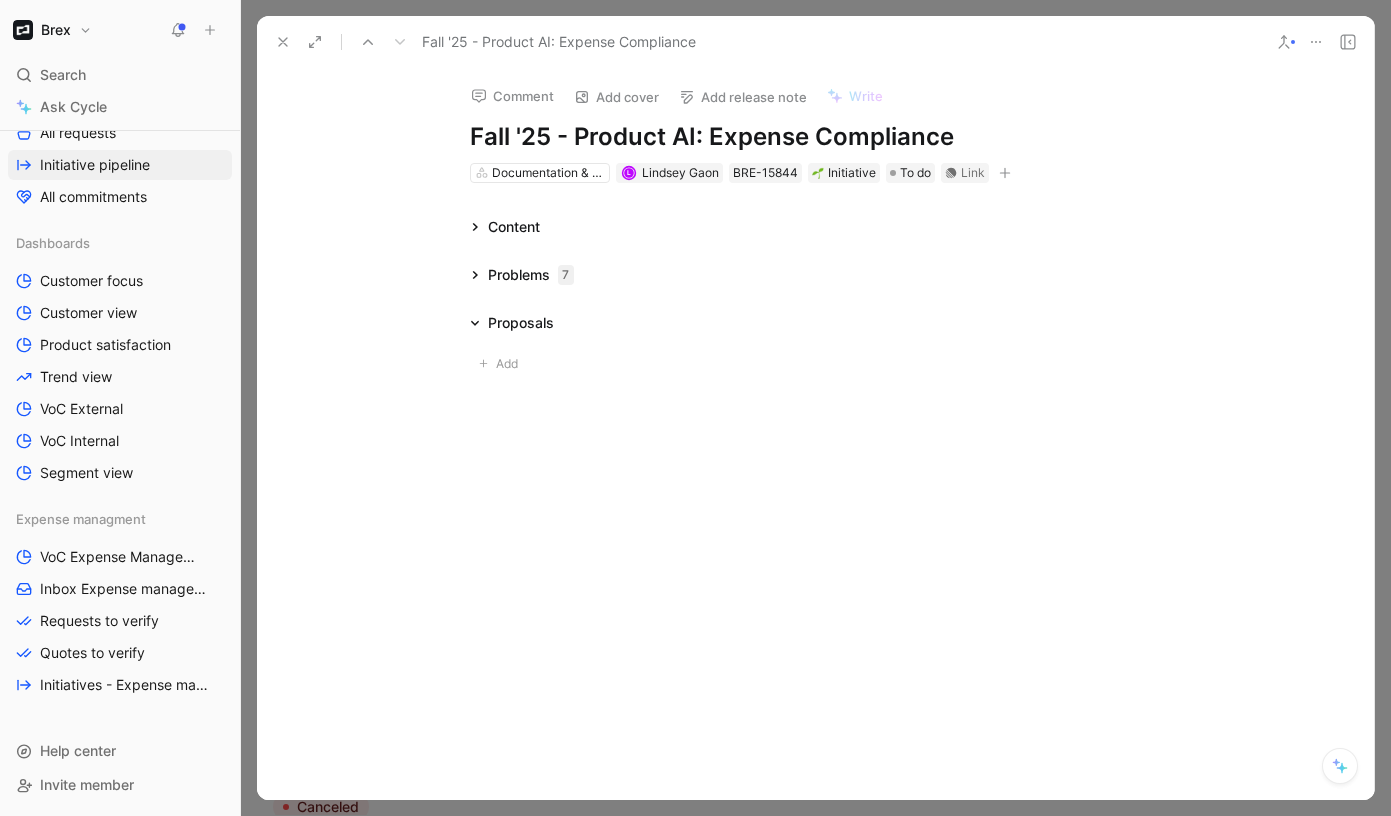 click 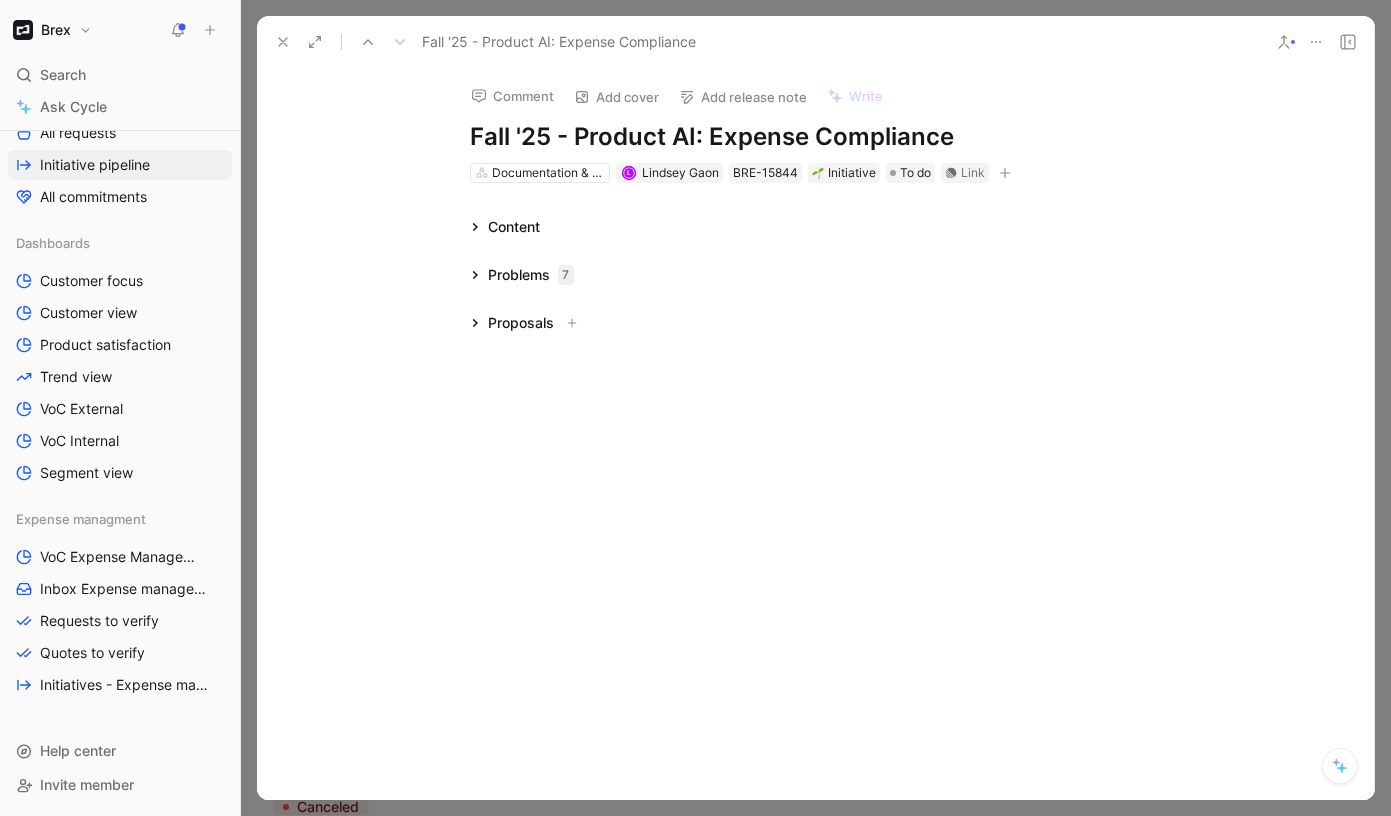 click on "Content Problems 7 Proposals" at bounding box center [815, 275] 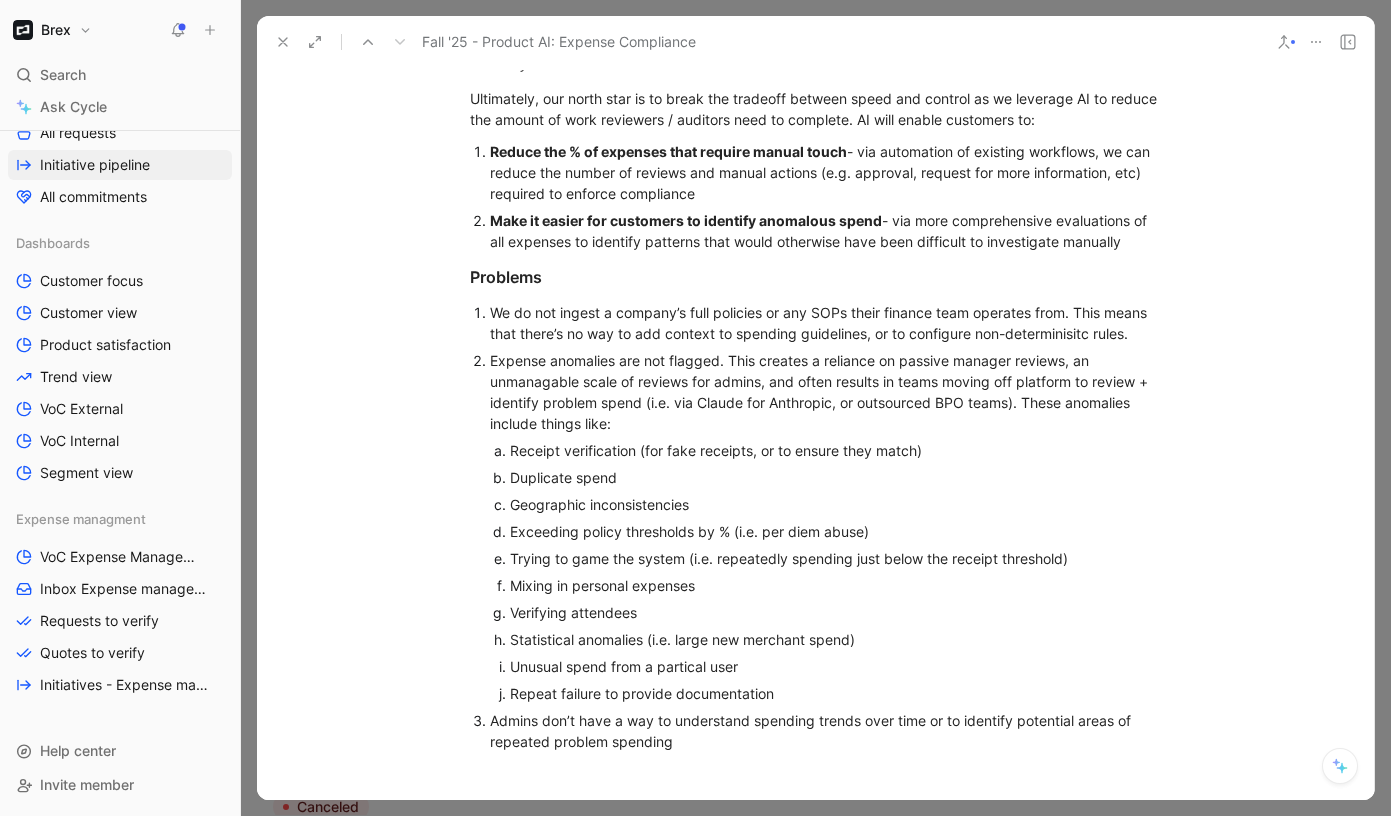scroll, scrollTop: 663, scrollLeft: 0, axis: vertical 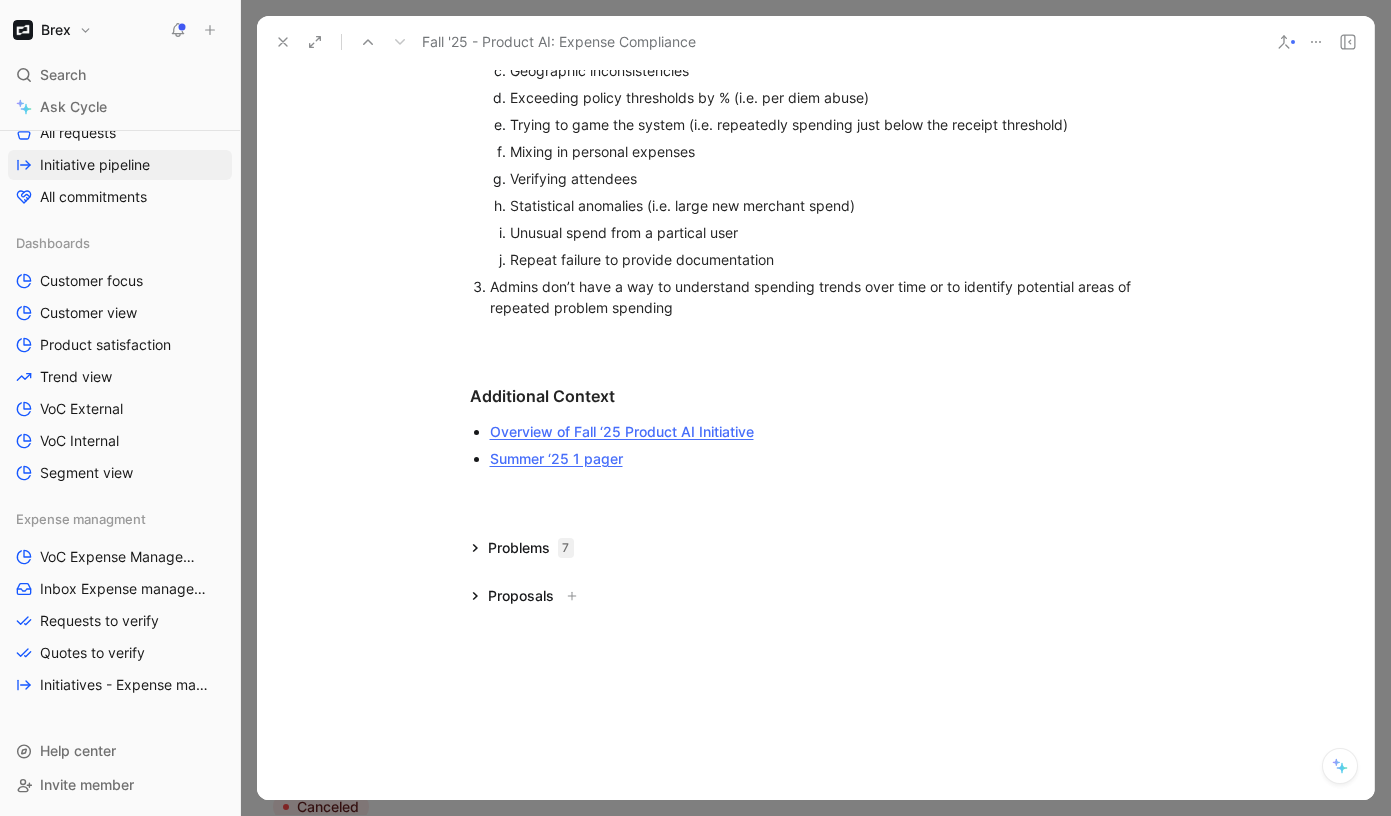 click at bounding box center (283, 42) 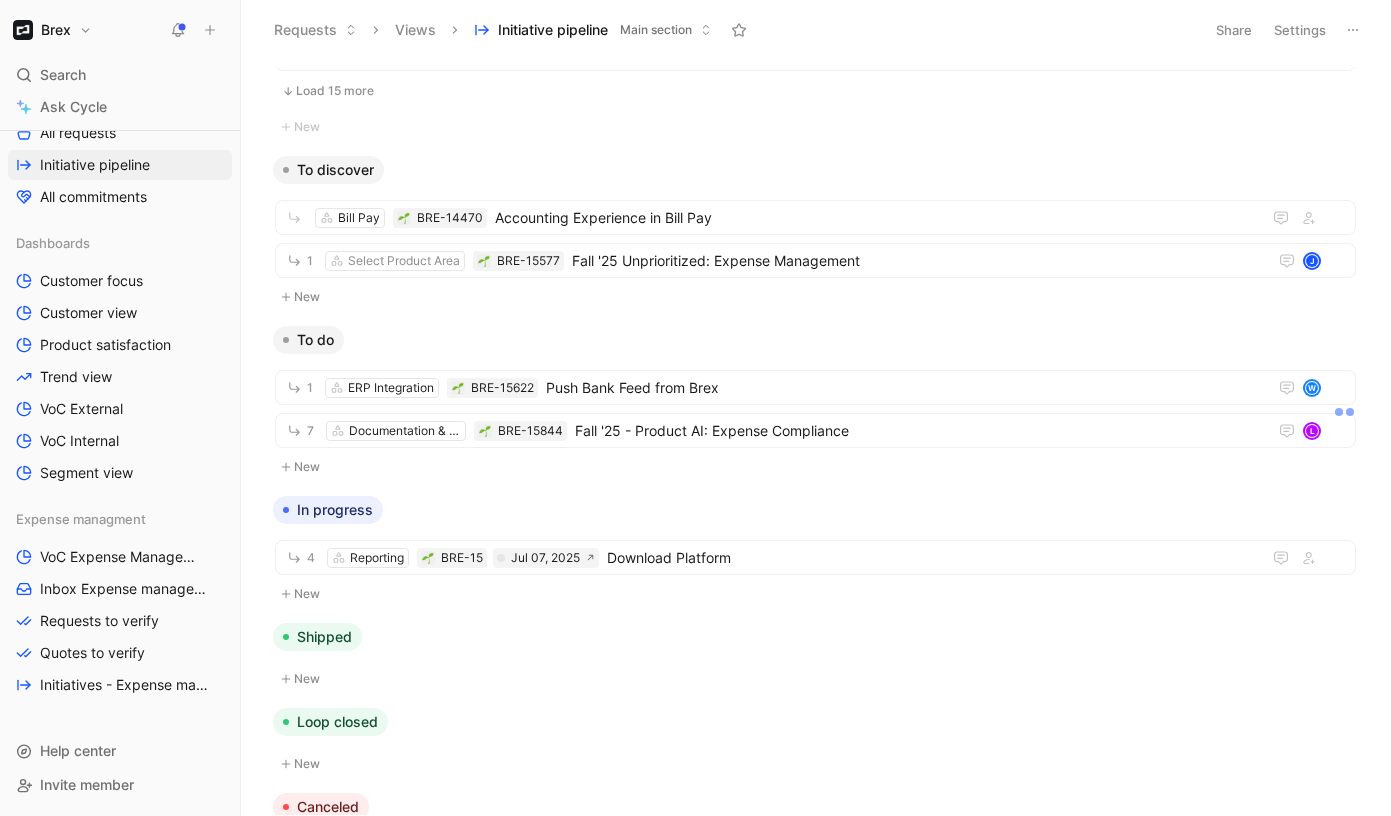click 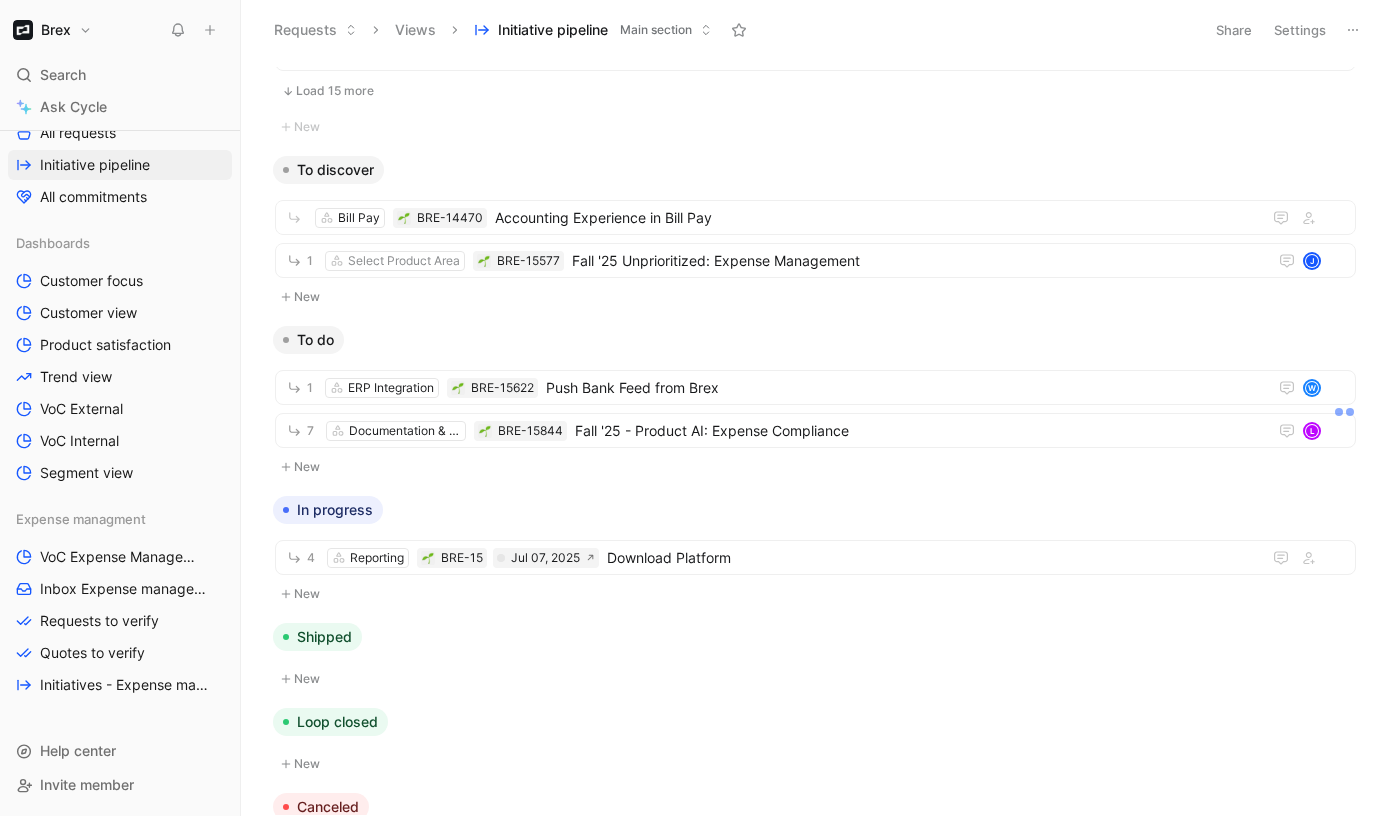 scroll, scrollTop: 171, scrollLeft: 0, axis: vertical 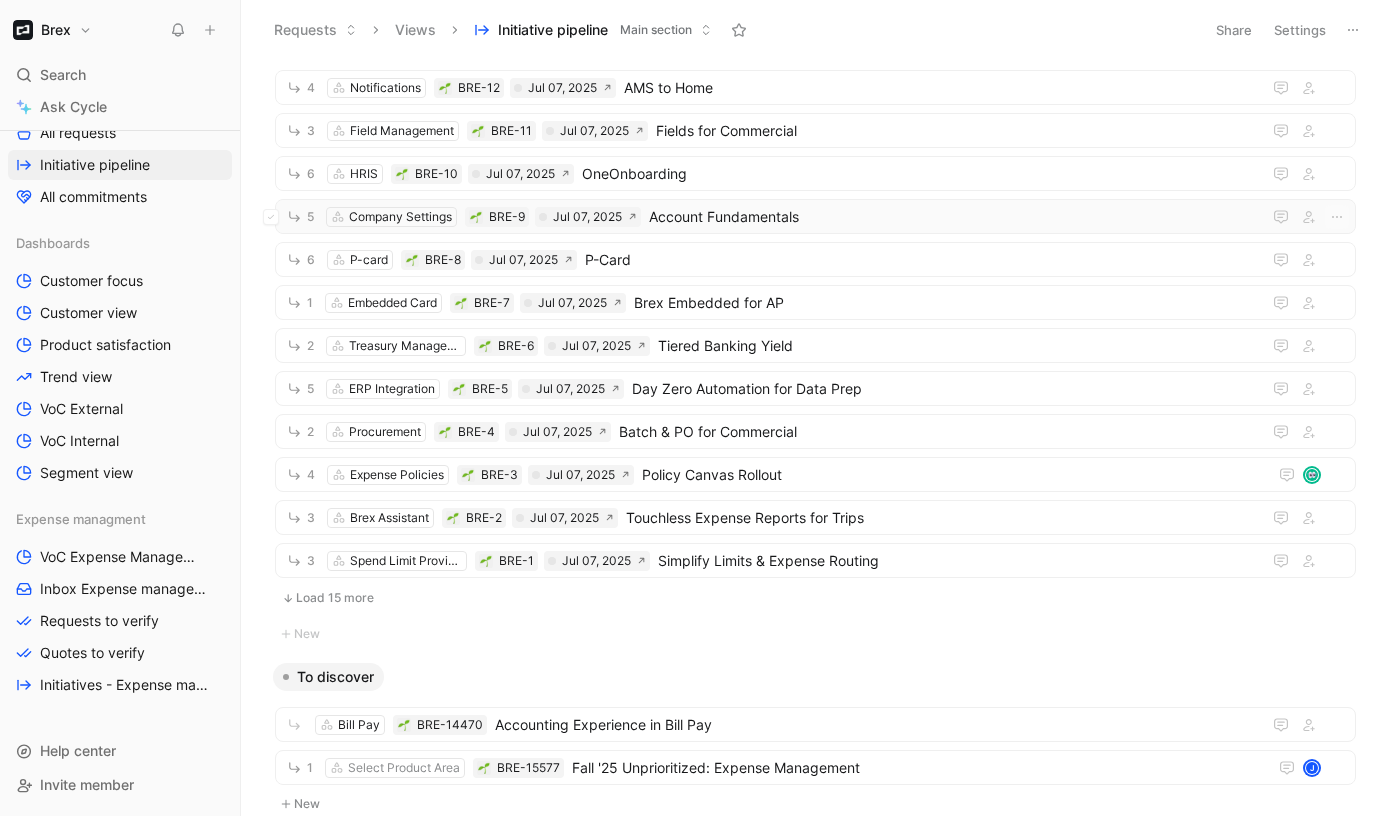 click on "Account Fundamentals" at bounding box center (951, 217) 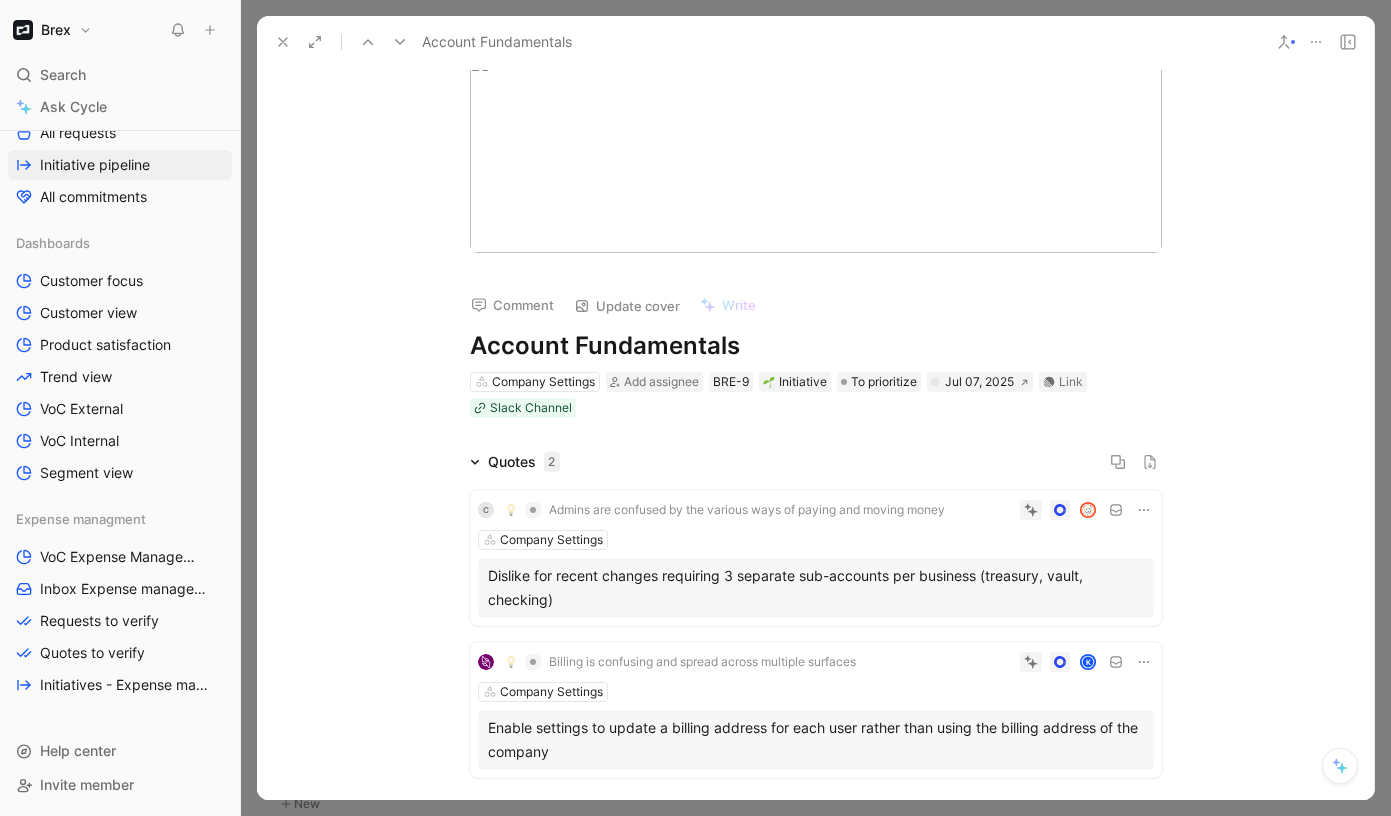 scroll, scrollTop: 20, scrollLeft: 0, axis: vertical 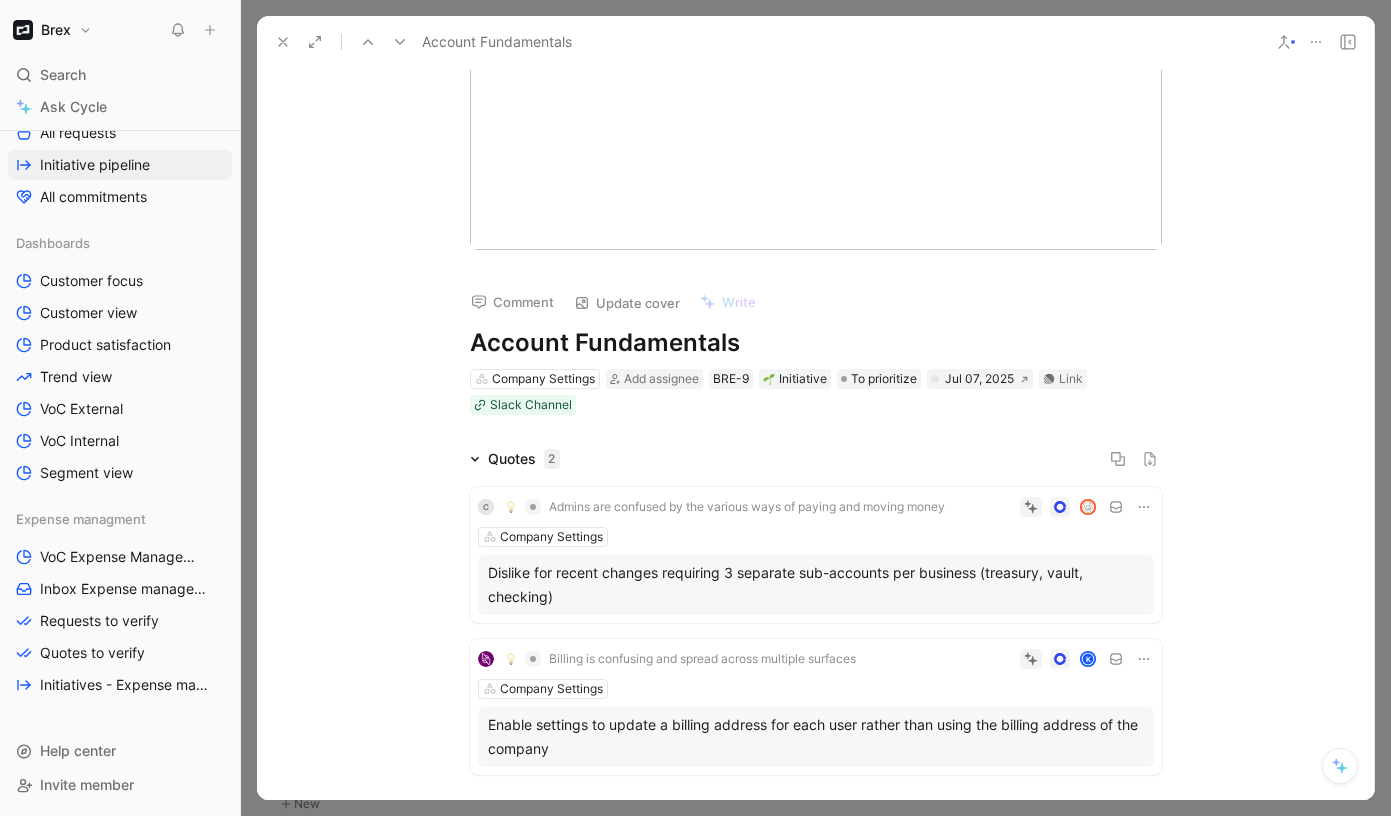 click 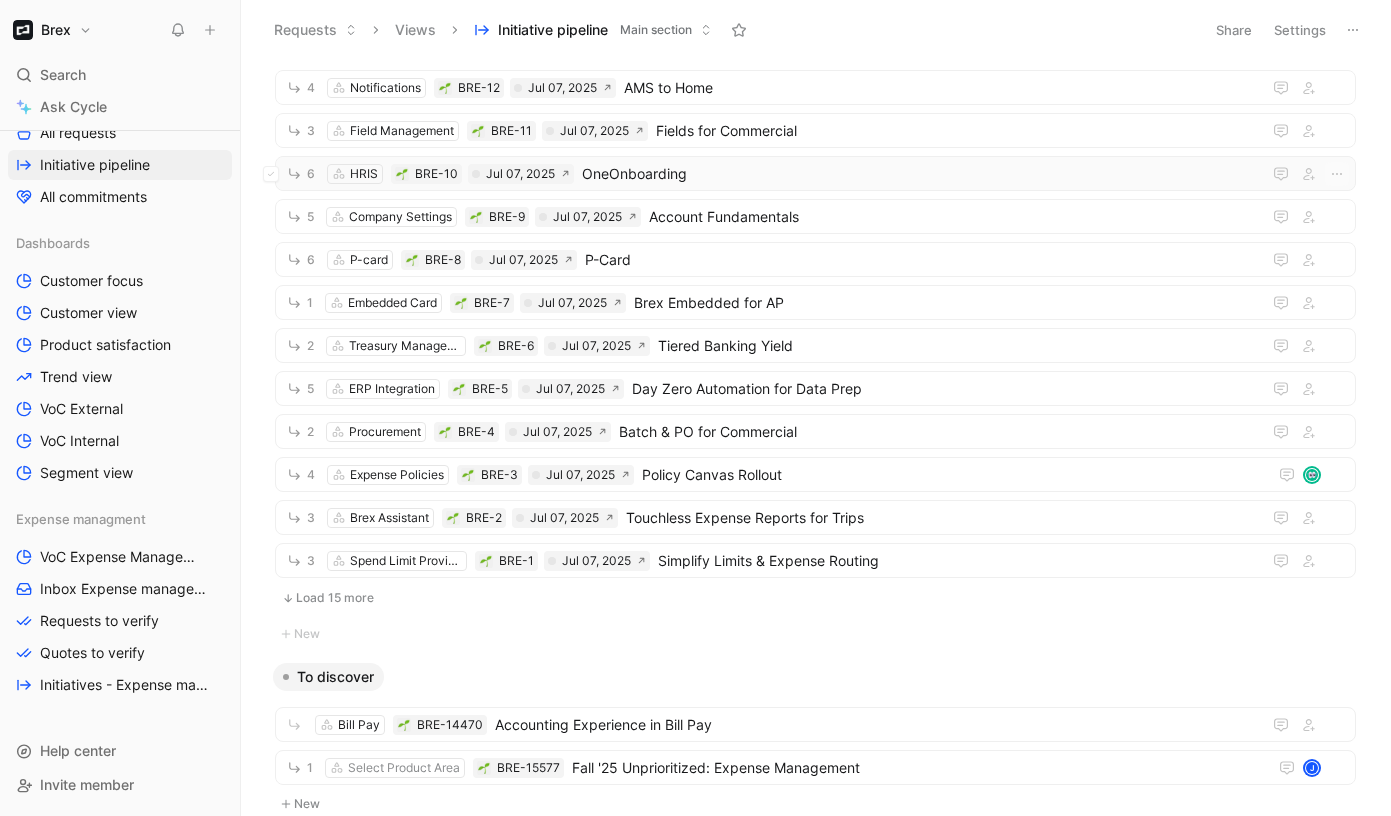 scroll, scrollTop: 154, scrollLeft: 0, axis: vertical 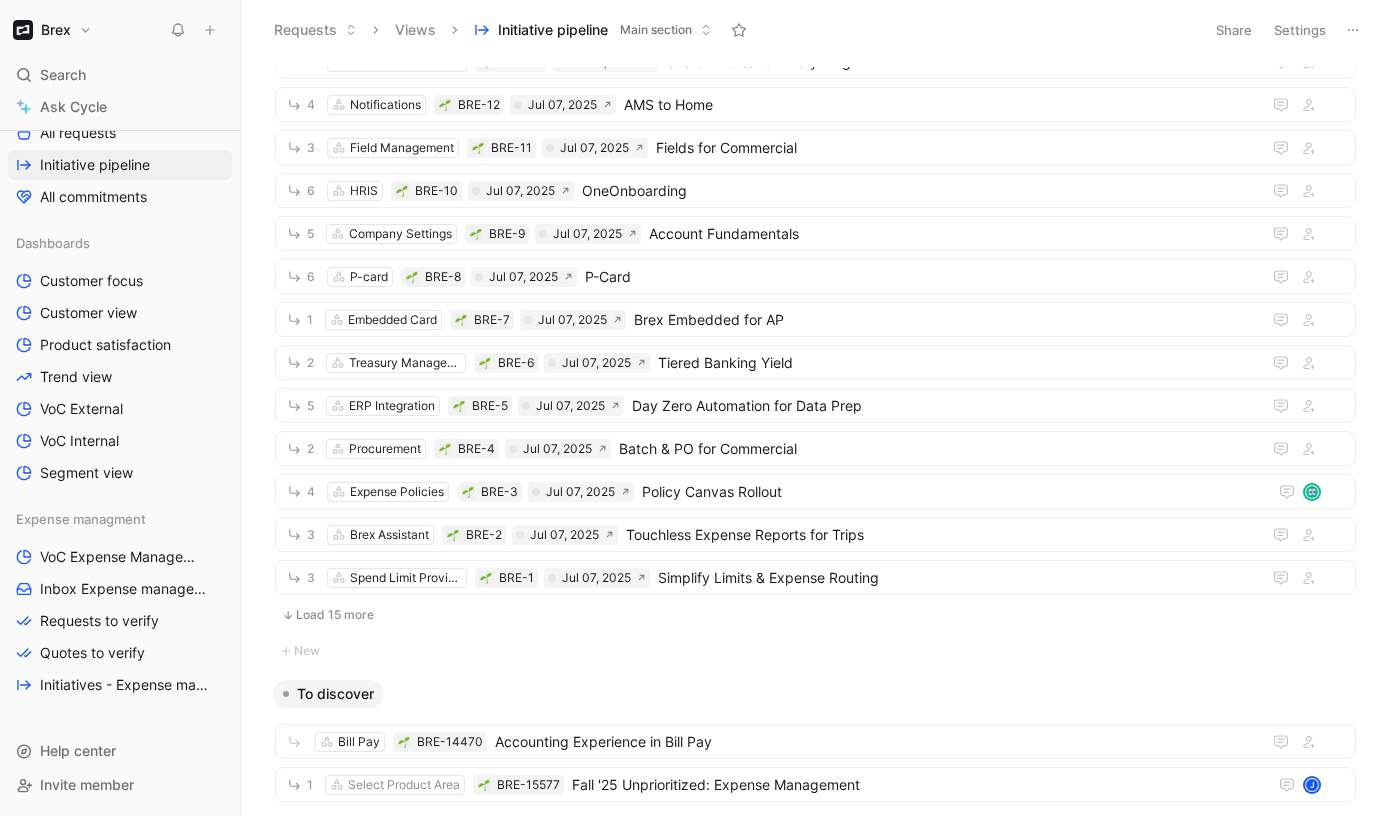 click on "[NUMBER] Local Cards BRE-[NUMBER] Jul 07, [YYYY] India Cards [NUMBER] Trip Management BRE-[NUMBER] Jul 07, [YYYY] Travel Delight [NUMBER] Access Controls & Permissions BRE-[NUMBER] Jul 07, [YYYY] Custom Roles for Everything [NUMBER] Notifications BRE-[NUMBER] Jul 07, [YYYY] AMS to Home [NUMBER] Field Management BRE-[NUMBER] Jul 07, [YYYY] Fields for Commercial [NUMBER] HRIS BRE-[NUMBER] Jul 07, [YYYY] OneOnboarding [NUMBER] Company Settings BRE-[NUMBER] Jul 07, [YYYY] Account Fundamentals [NUMBER] P-card BRE-[NUMBER] Jul 07, [YYYY] P-Card [NUMBER] Embedded Card BRE-[NUMBER] Jul 07, [YYYY] Brex Embedded for AP [NUMBER] Treasury Management BRE-[NUMBER] Jul 07, [YYYY] Tiered Banking Yield [NUMBER] ERP Integration BRE-[NUMBER] Jul 07, [YYYY] Day Zero Automation for Data Prep [NUMBER] Procurement BRE-[NUMBER] Jul 07, [YYYY] Batch & PO for Commercial [NUMBER] Expense Policies BRE-[NUMBER] Jul 07, [YYYY] Policy Canvas Rollout [NUMBER] Brex Assistant BRE-[NUMBER] Jul 07, [YYYY] Touchless Expense Reports for Trips [NUMBER] Spend Limit Provisioning BRE-[NUMBER] Jul 07, [YYYY] Simplify Limits & Expense Routing Load [NUMBER] more" at bounding box center (815, 296) 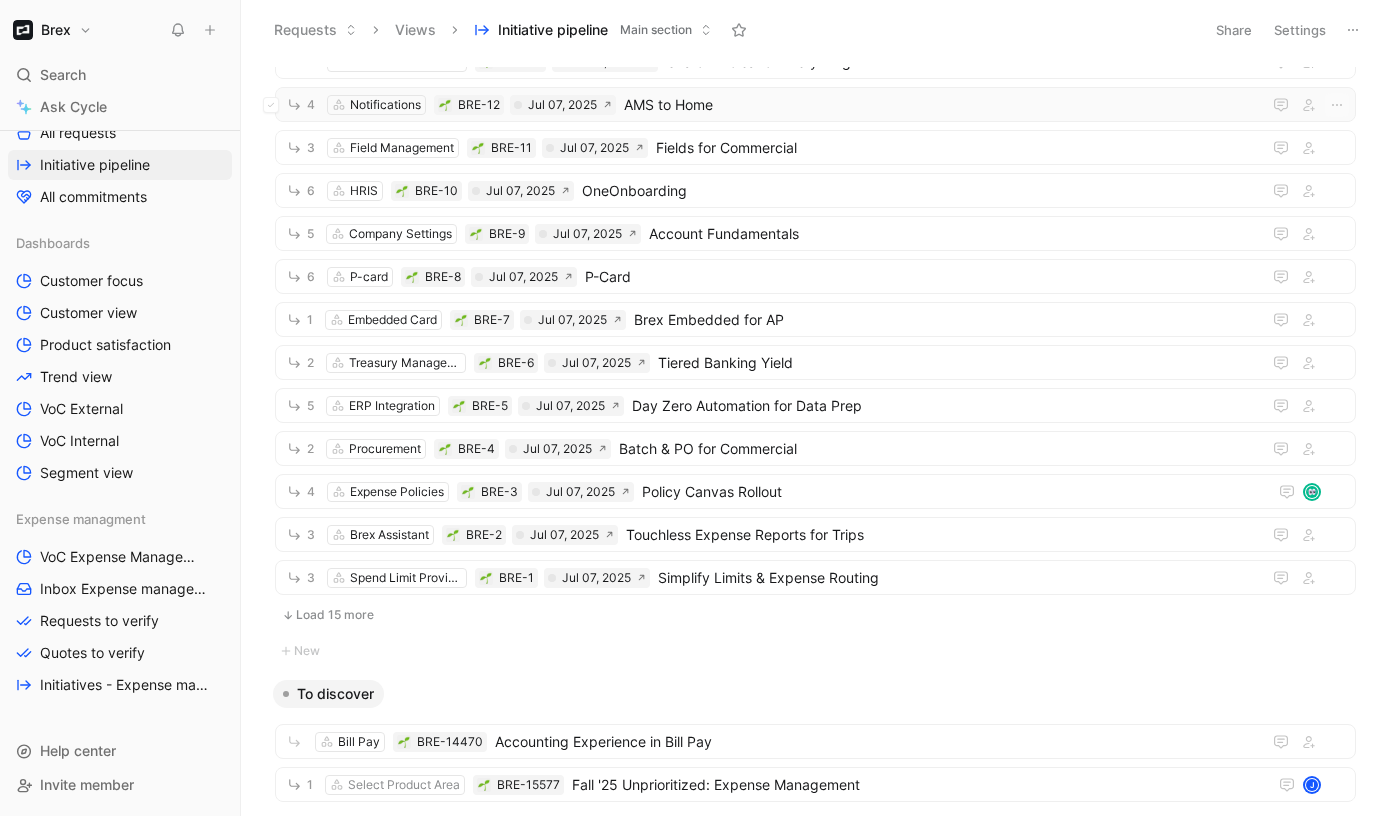 click on "AMS to Home" at bounding box center [938, 105] 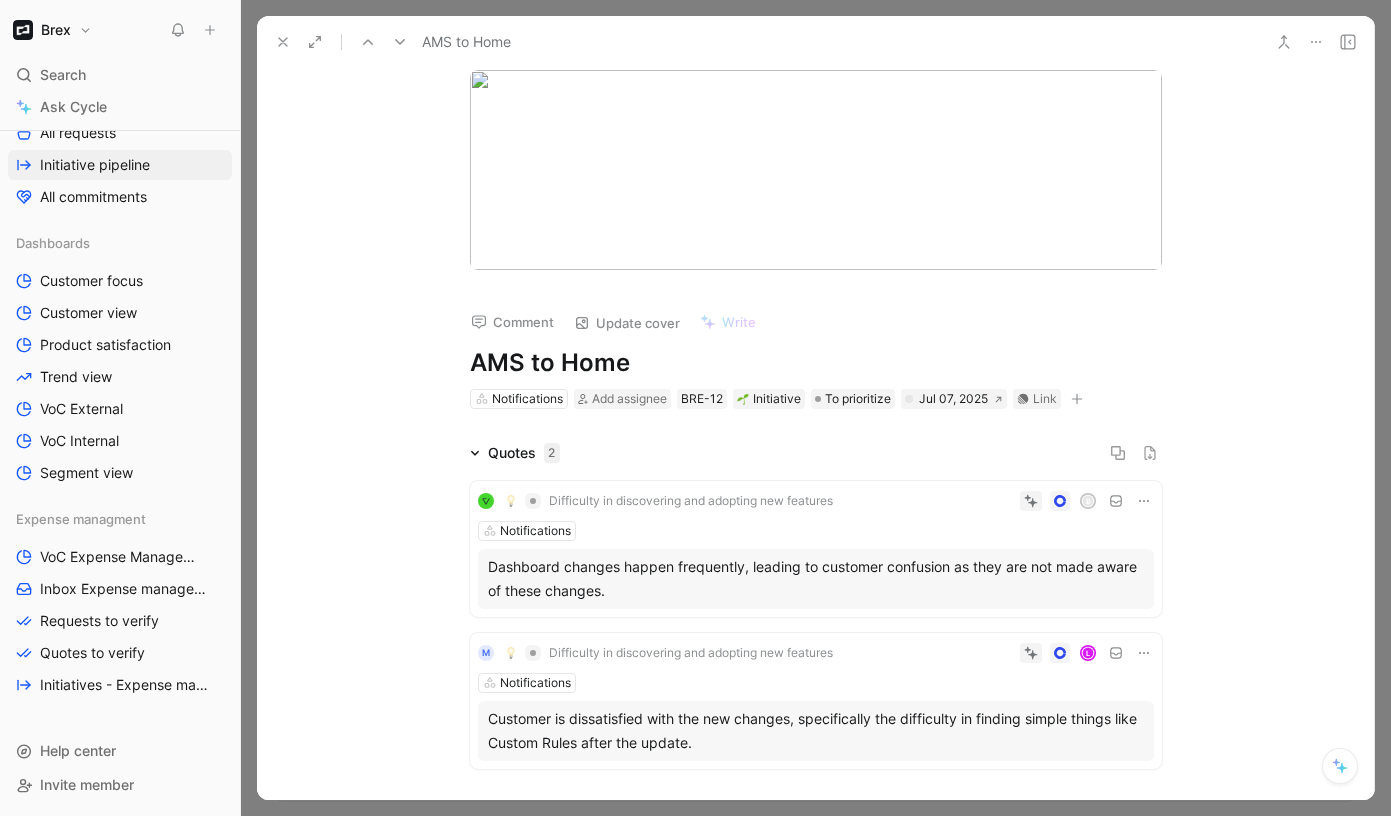 click on "Difficulty in discovering and adopting new features B Notifications Dashboard changes happen frequently, leading to customer confusion as they are not made aware of these changes. M Difficulty in discovering and adopting new features L Notifications Customer is dissatisfied with the new changes, specifically the difficulty in finding simple things like Custom Rules after the update." at bounding box center (816, 621) 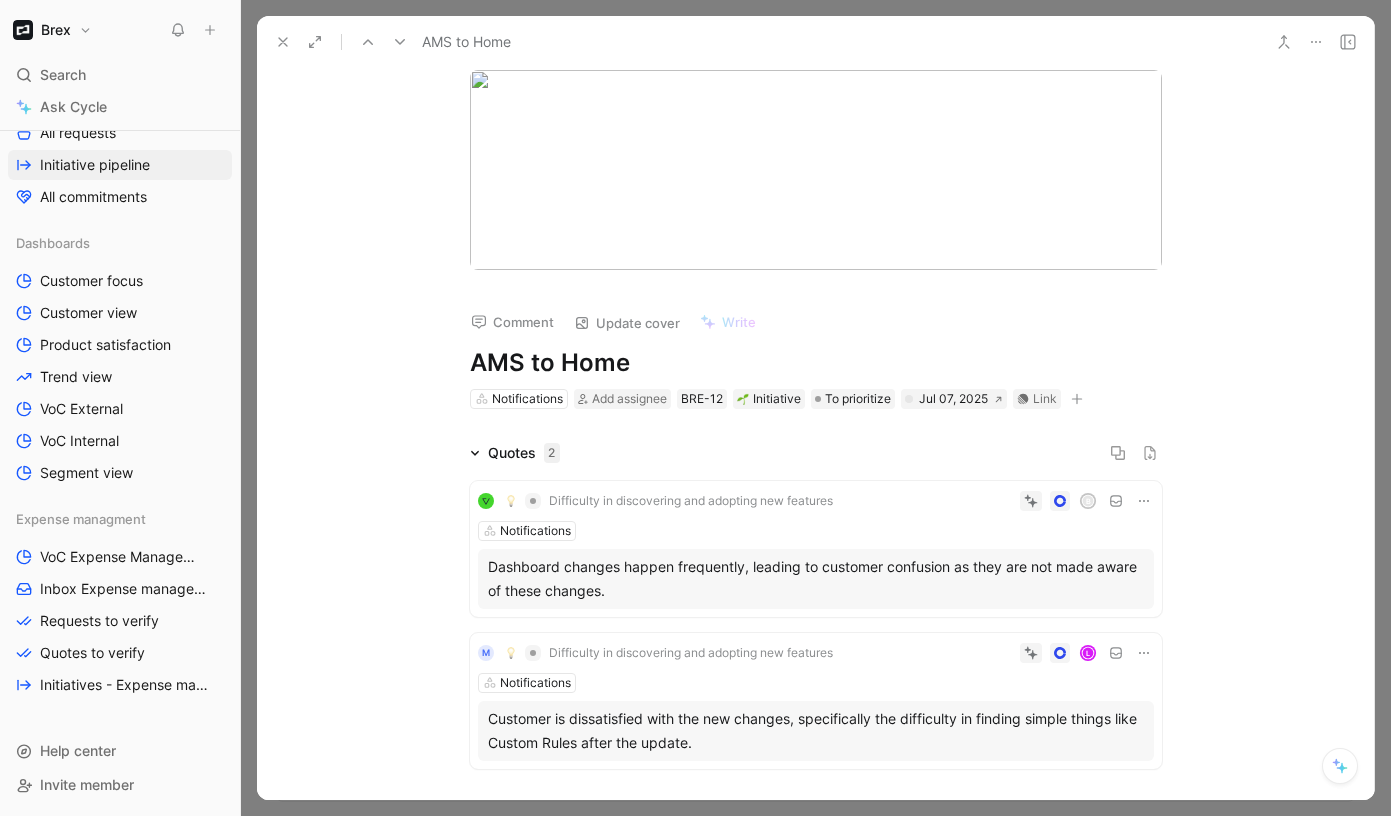 click on "Quotes 2" at bounding box center [524, 453] 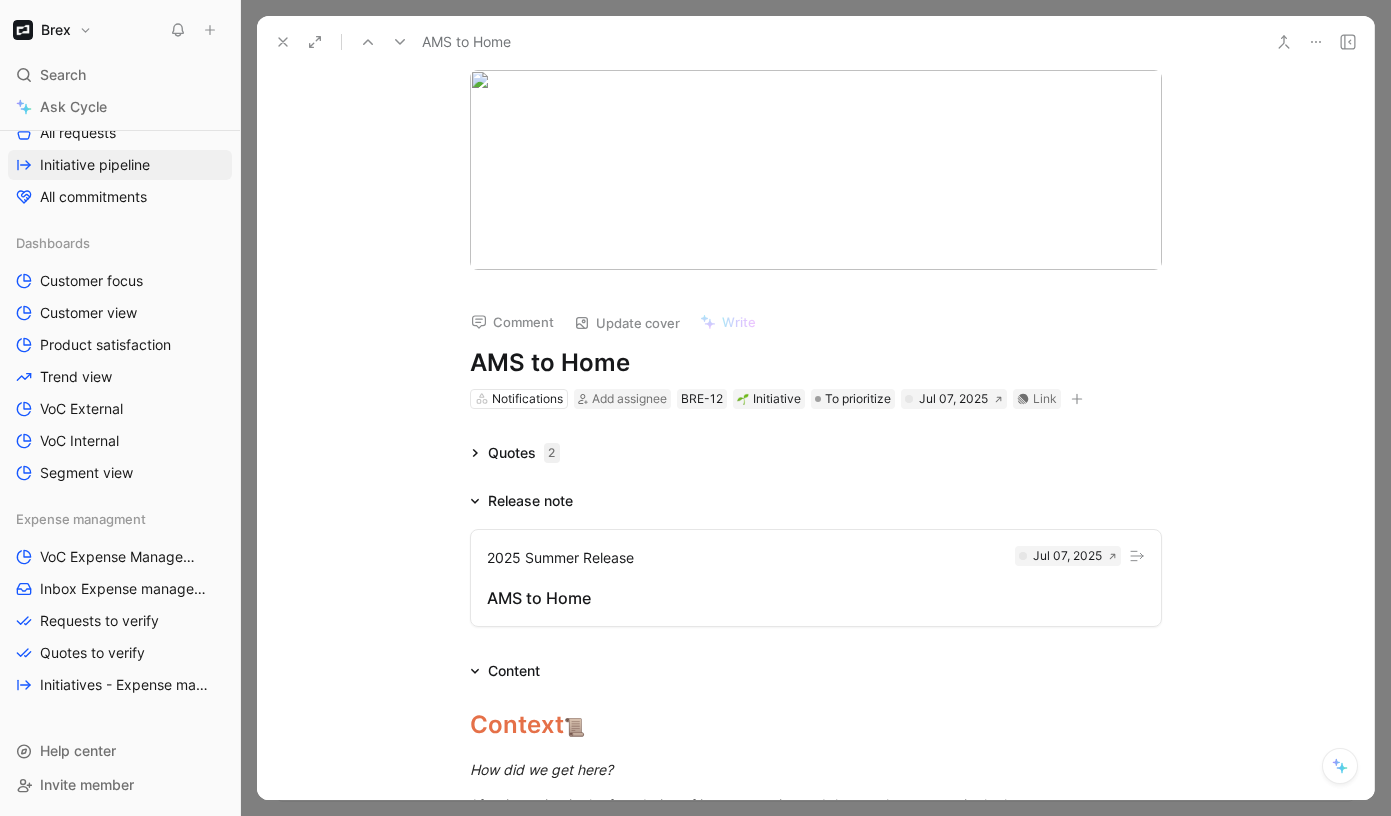 drag, startPoint x: 515, startPoint y: 448, endPoint x: 500, endPoint y: 531, distance: 84.34453 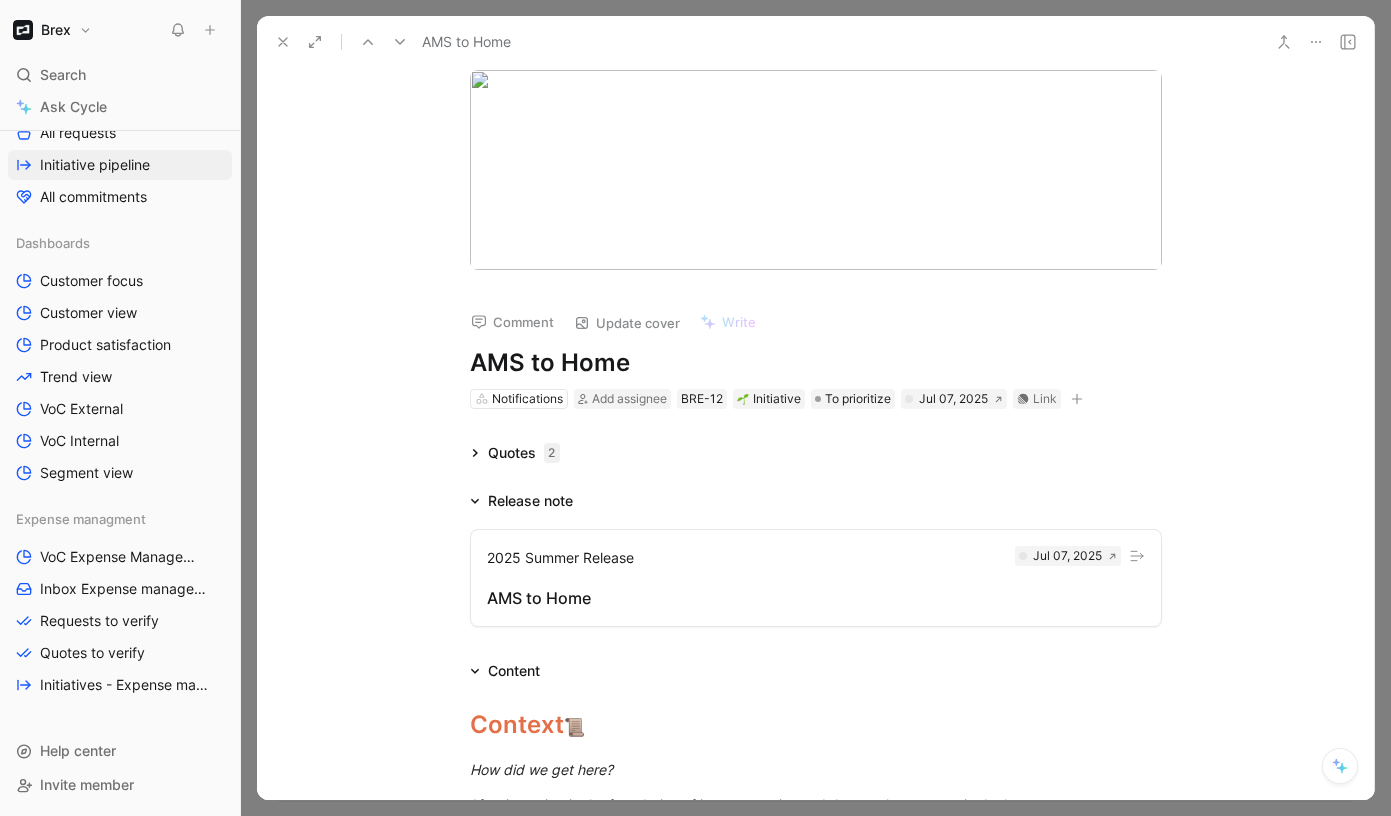 drag, startPoint x: 497, startPoint y: 501, endPoint x: 504, endPoint y: 476, distance: 25.96151 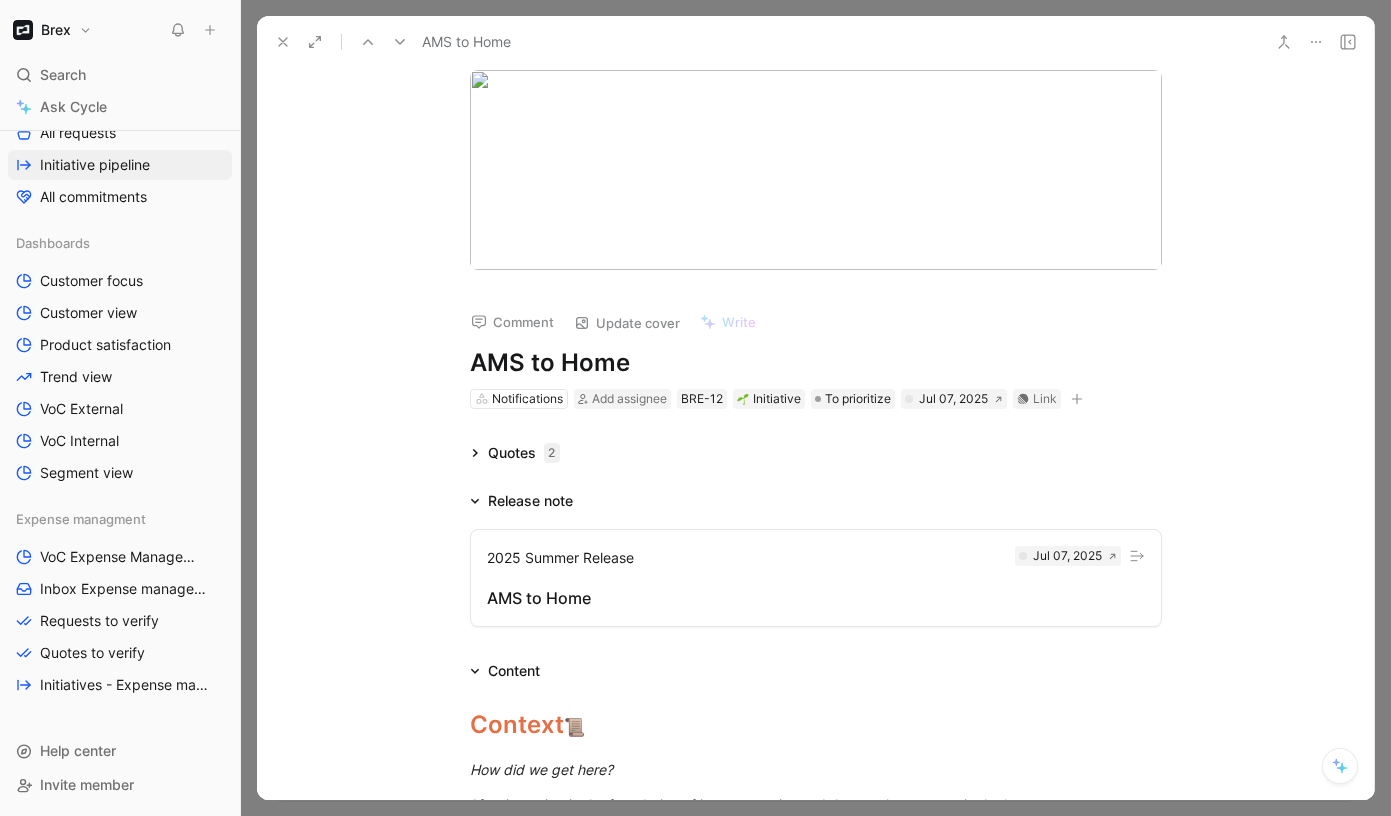 click on "Quotes 2 Release note [YEAR] [SEASON] Release [MONTH] [DAY], [YEAR] AMS to Home Content Context  📜   How did we get here? After investing in the foundation of impact metrics and the new home page in the last two quarters, our goal for Summer is to scale  onboarding  and  adoption  for Essentials customers via Admin Home. Our hypothesis is that Admin Home will serve as a centralized surface for customers to more easily connect to key workflows, meaning it will drive increased engagement with Brex and ultimately enable customers to attach to more products. We know that customers that are more deeply integrated with Brex, are more likely to retain. Impact  💥   What will be true after this initiative is deployed? This will impact Essentials customers only, who will benefit from: Consolidation of AMS & Admin Home, such that customers can drive their experience from a single surface Super simple setup on Card & Banking  Such that we maintain or exceed the completion rates (~90%+) Off-Cycle Release Timing: Codesign  🤝" at bounding box center [815, 1211] 